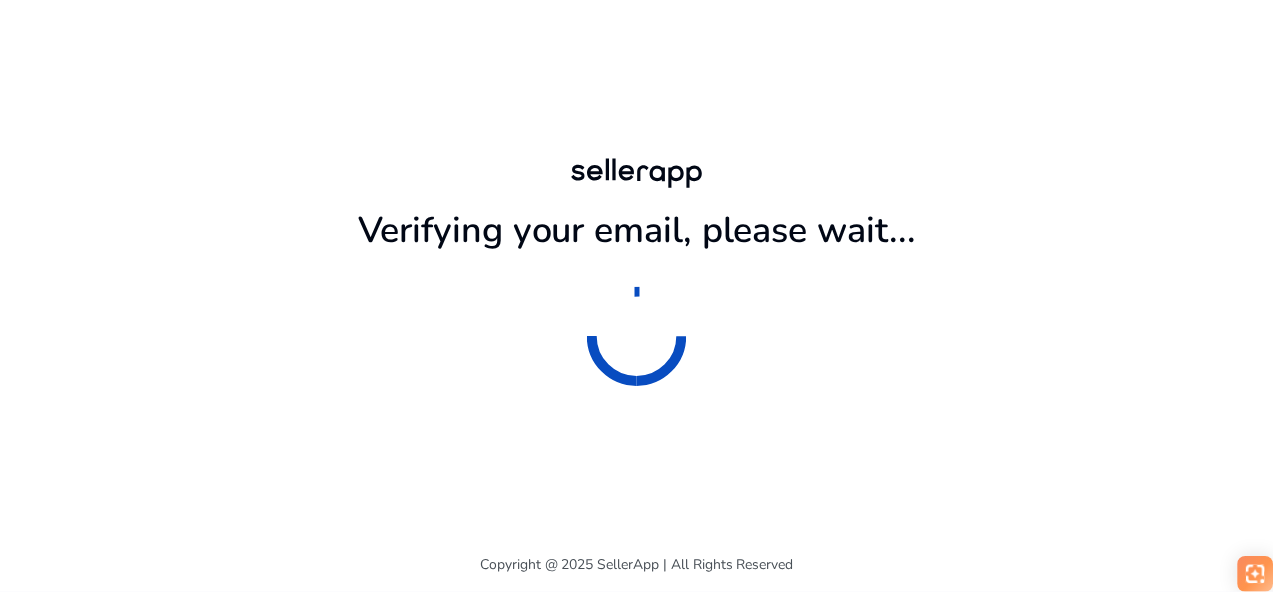 scroll, scrollTop: 0, scrollLeft: 0, axis: both 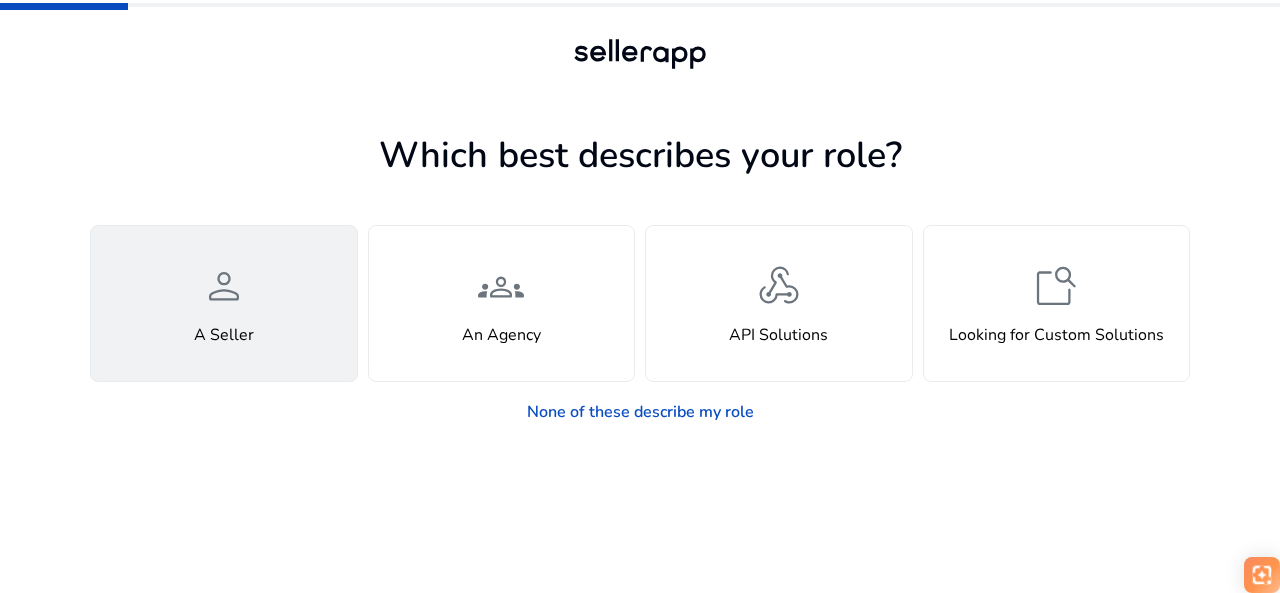click on "A Seller" 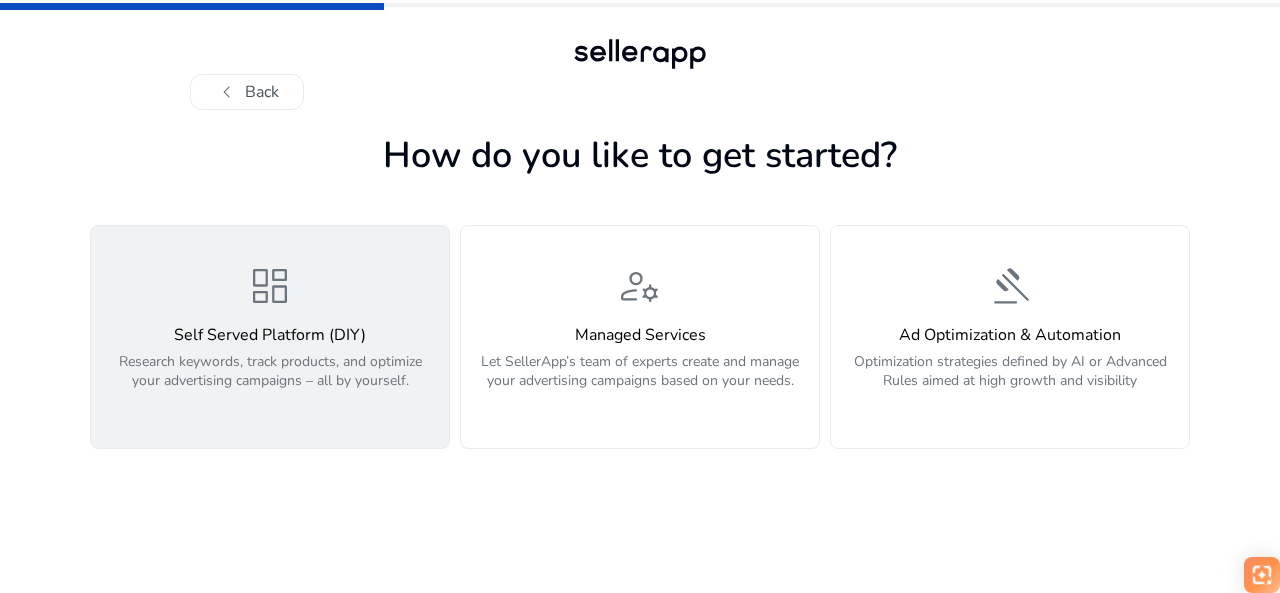 click on "Self Served Platform (DIY)" 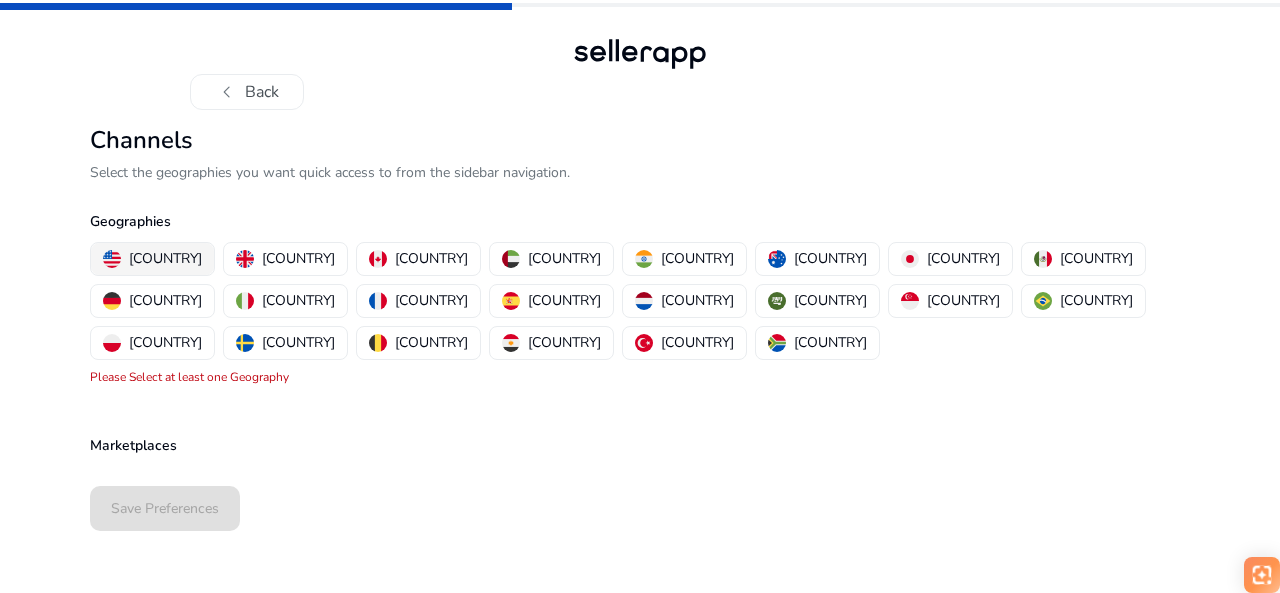 click on "United States" at bounding box center (152, 259) 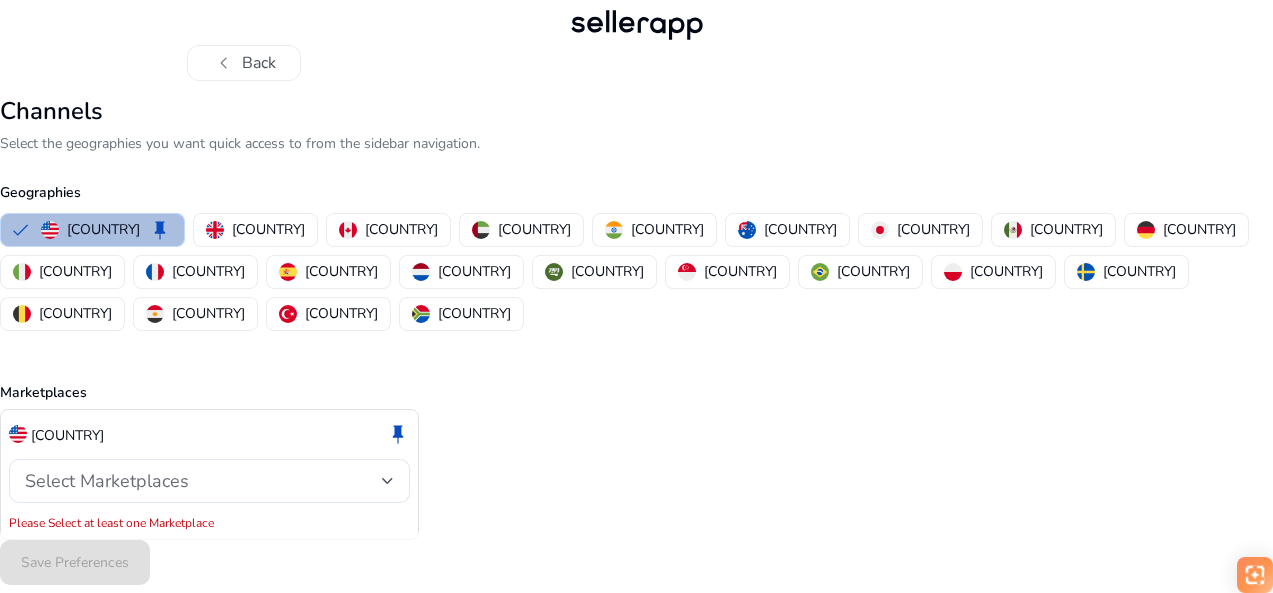 scroll, scrollTop: 53, scrollLeft: 0, axis: vertical 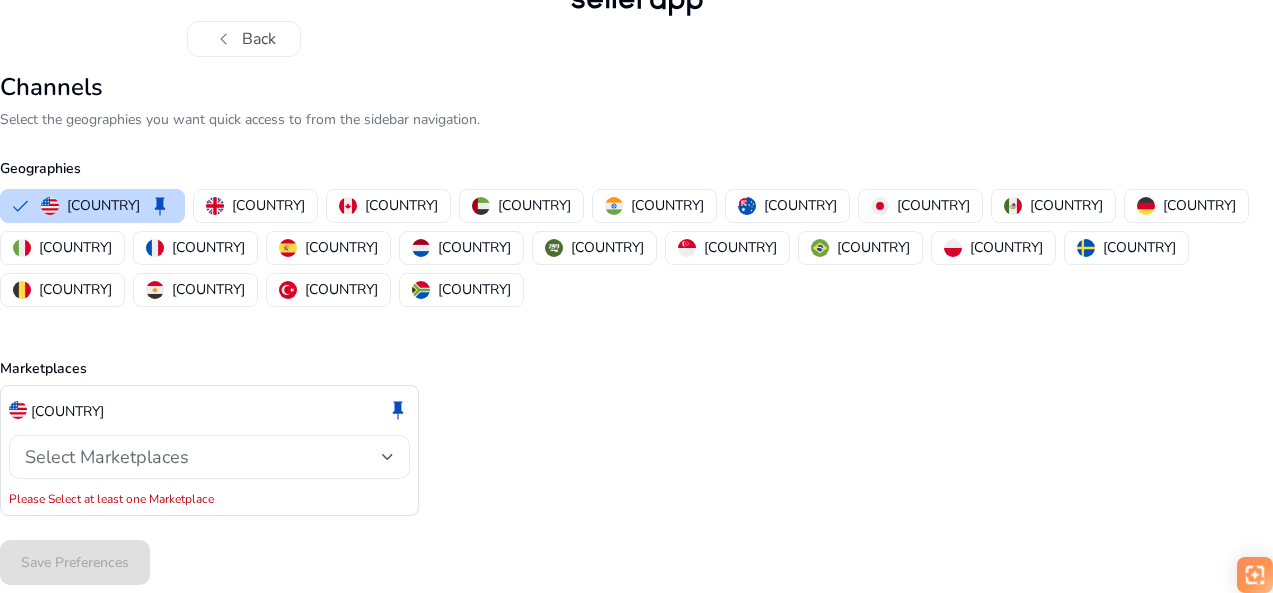 click on "Select Marketplaces" 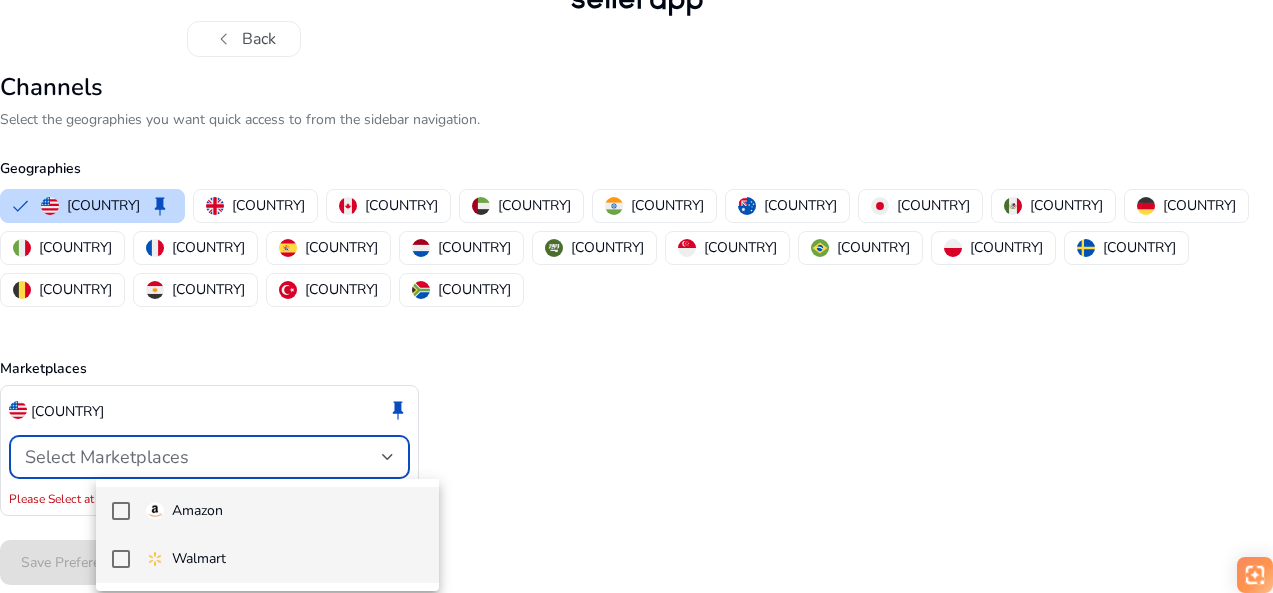 click on "Walmart" at bounding box center (284, 559) 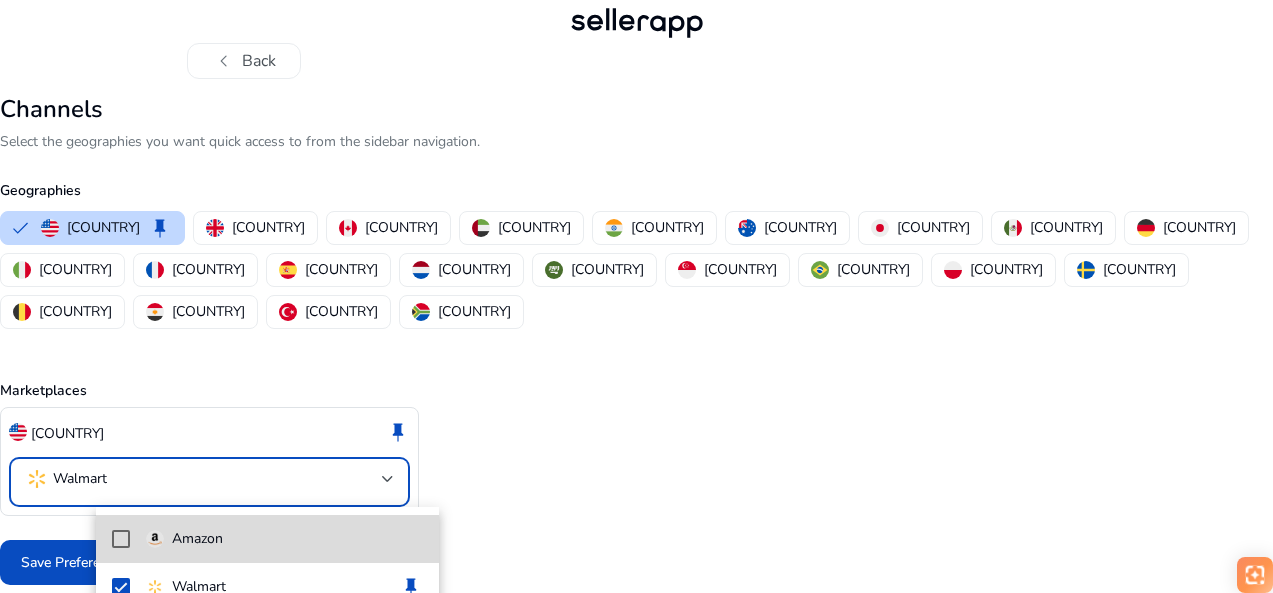 click on "Amazon" at bounding box center [267, 539] 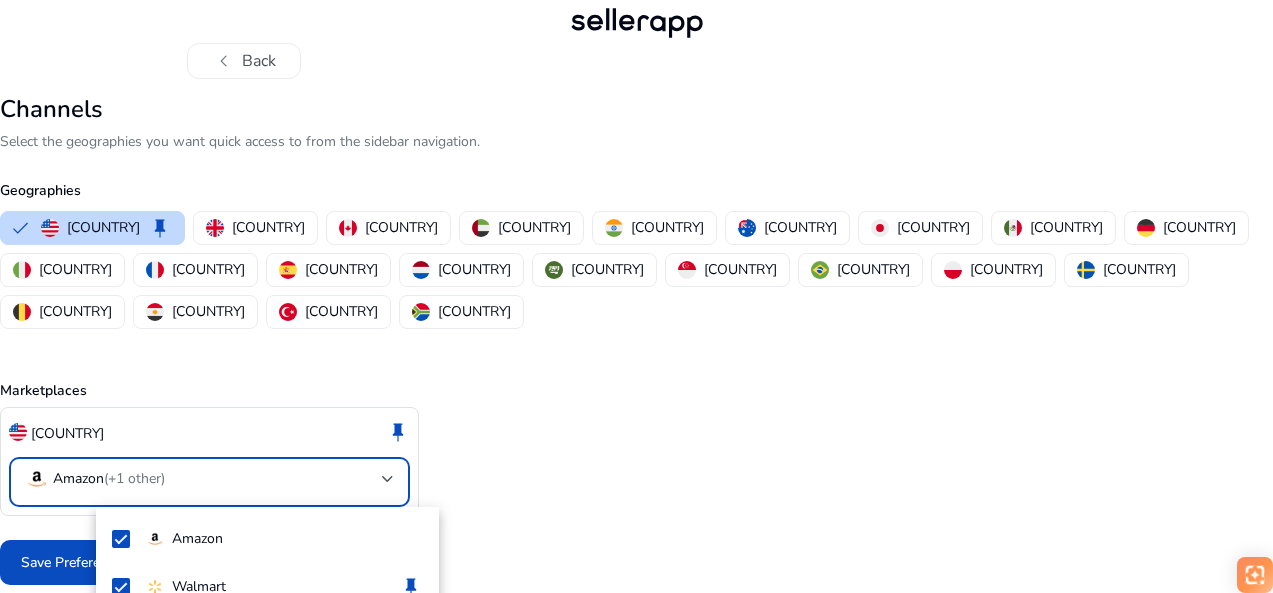 click at bounding box center [636, 296] 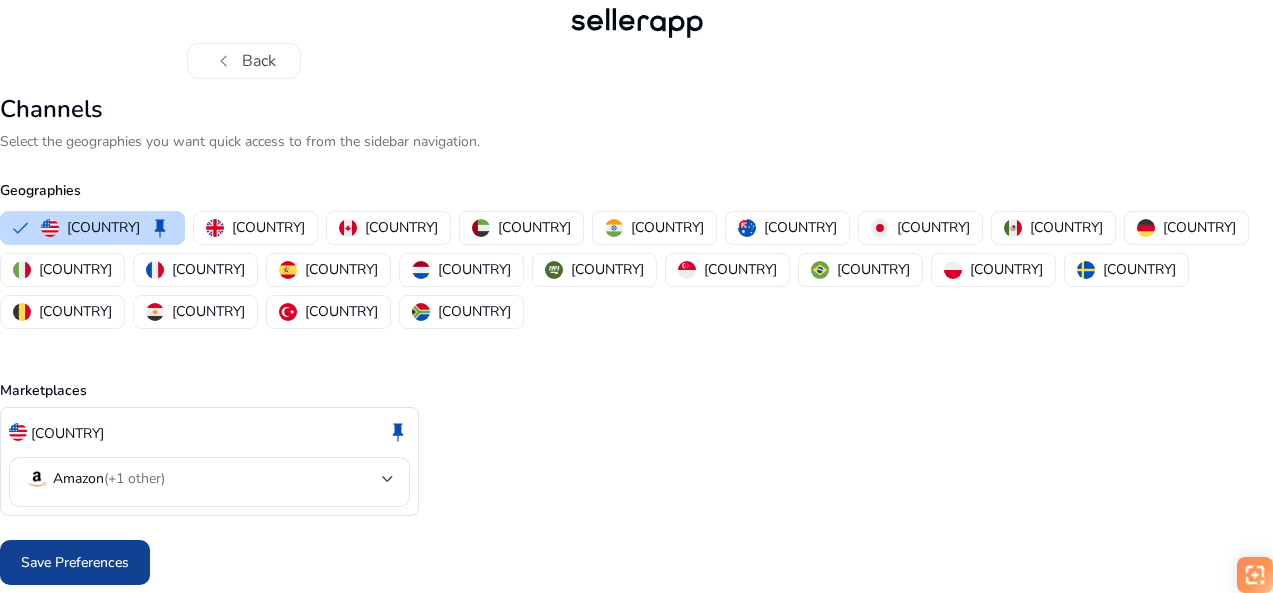 click 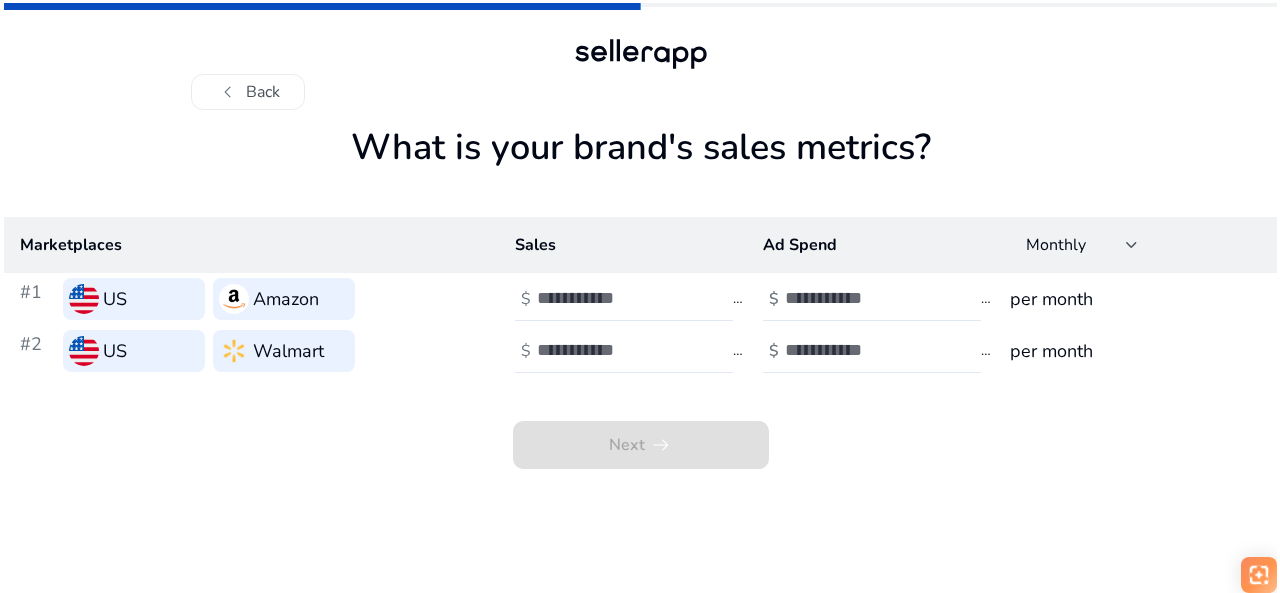 scroll, scrollTop: 0, scrollLeft: 0, axis: both 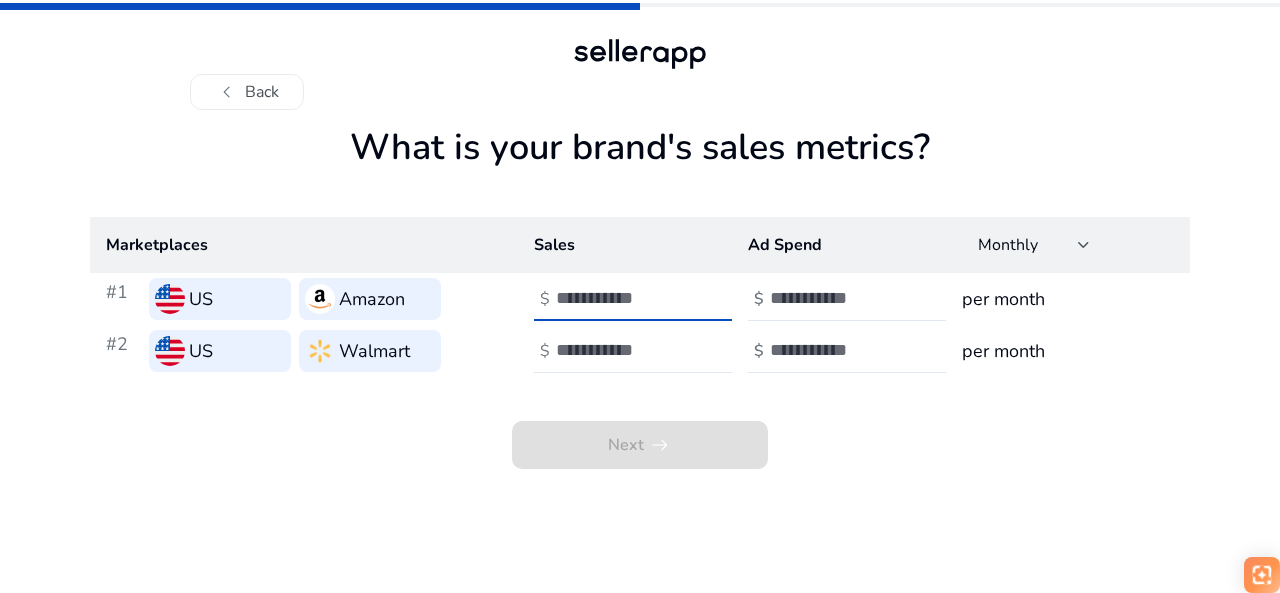 click at bounding box center [623, 298] 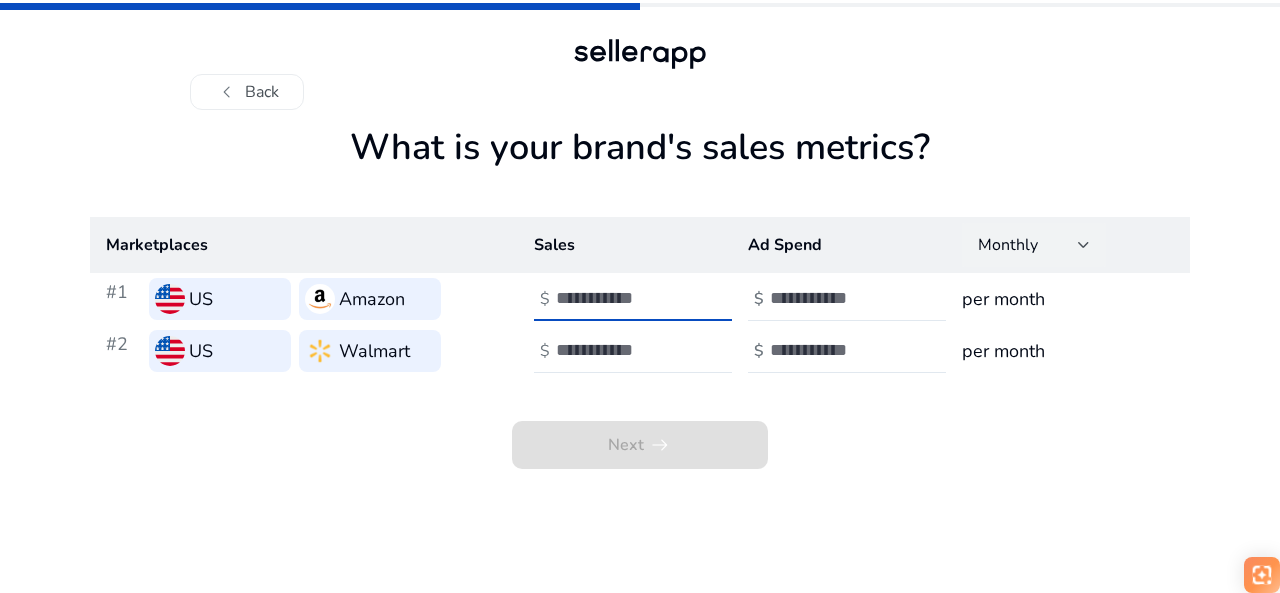 click on "Monthly" at bounding box center (1028, 245) 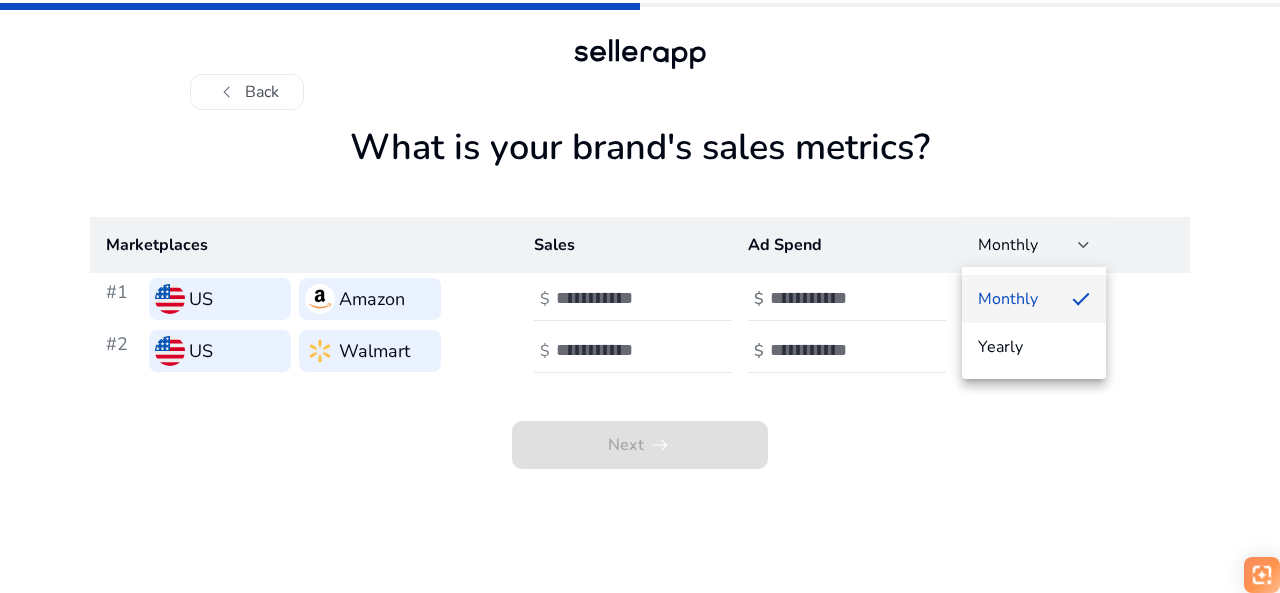 click at bounding box center [640, 296] 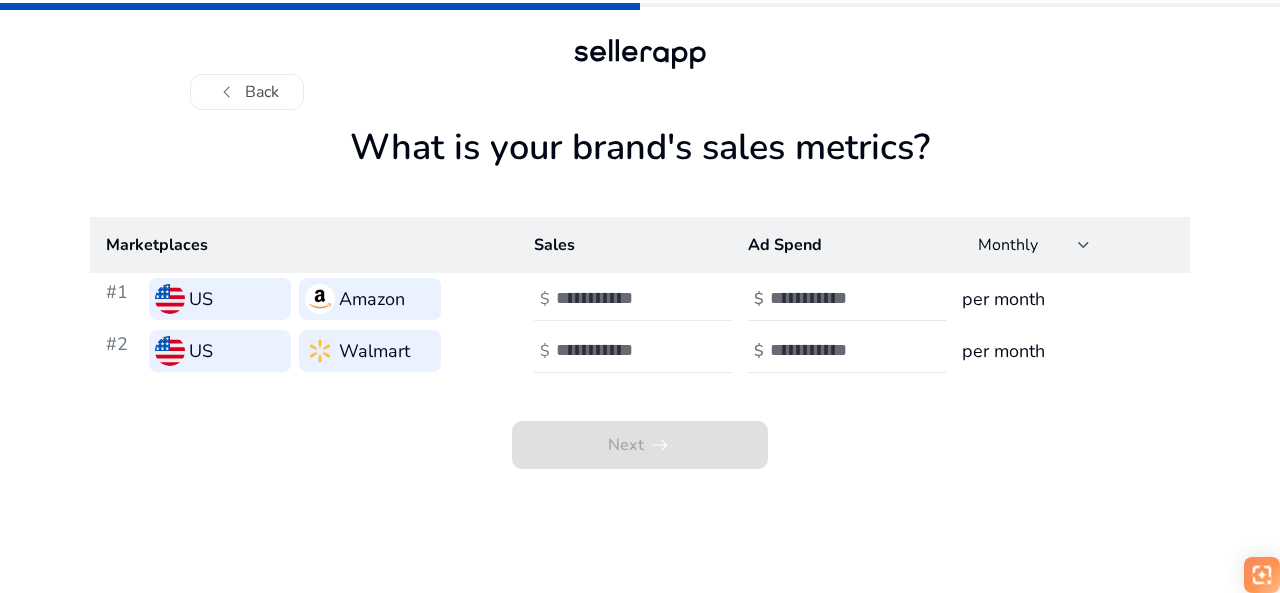 click 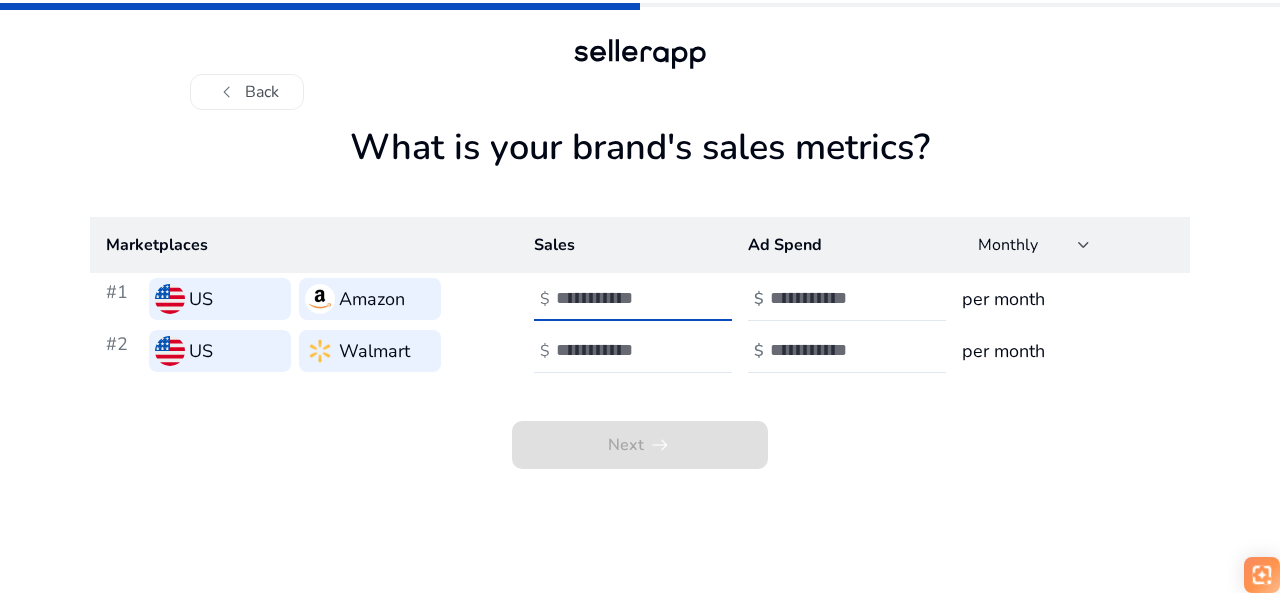 type on "*" 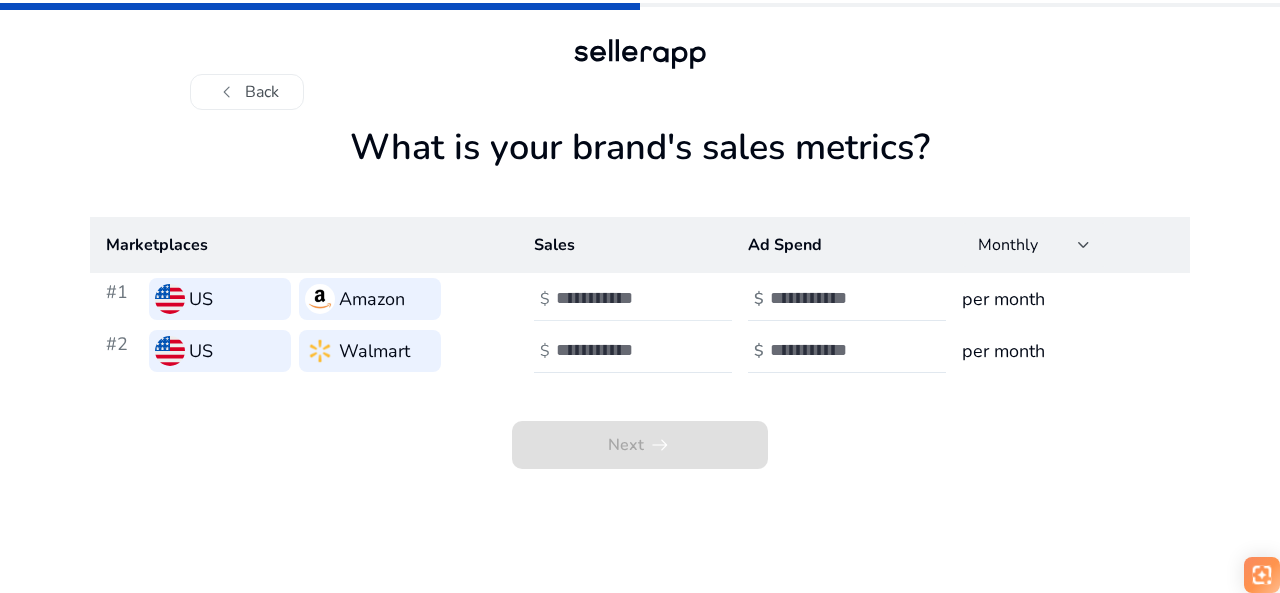 drag, startPoint x: 639, startPoint y: 282, endPoint x: 562, endPoint y: 307, distance: 80.95678 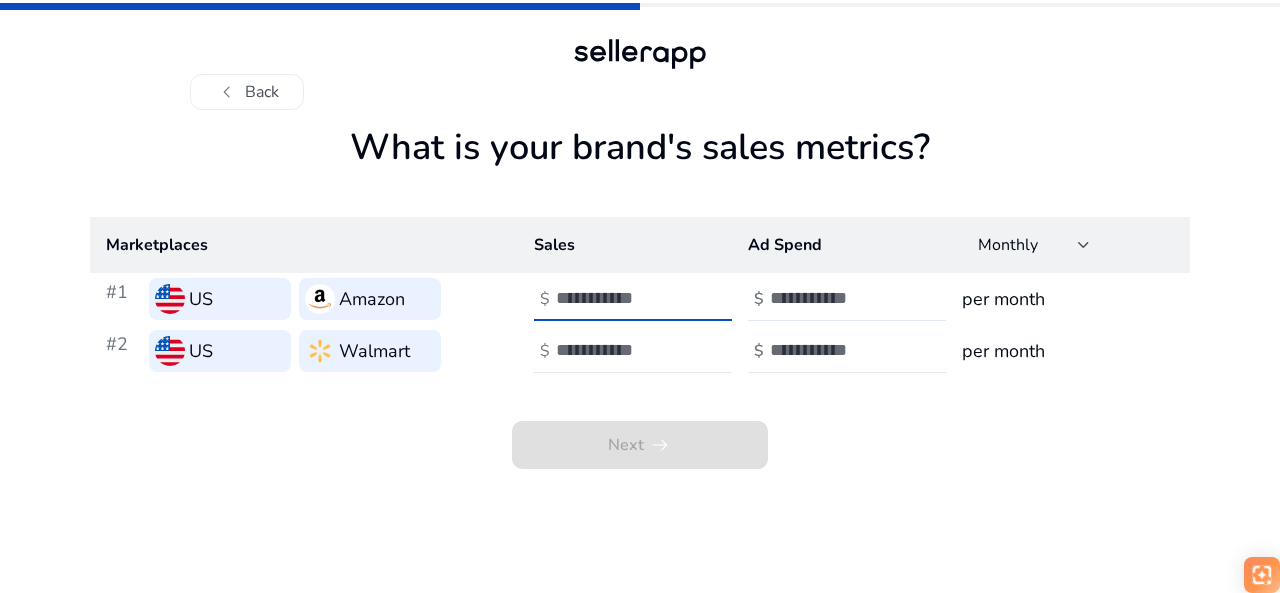 click on "****" at bounding box center [623, 298] 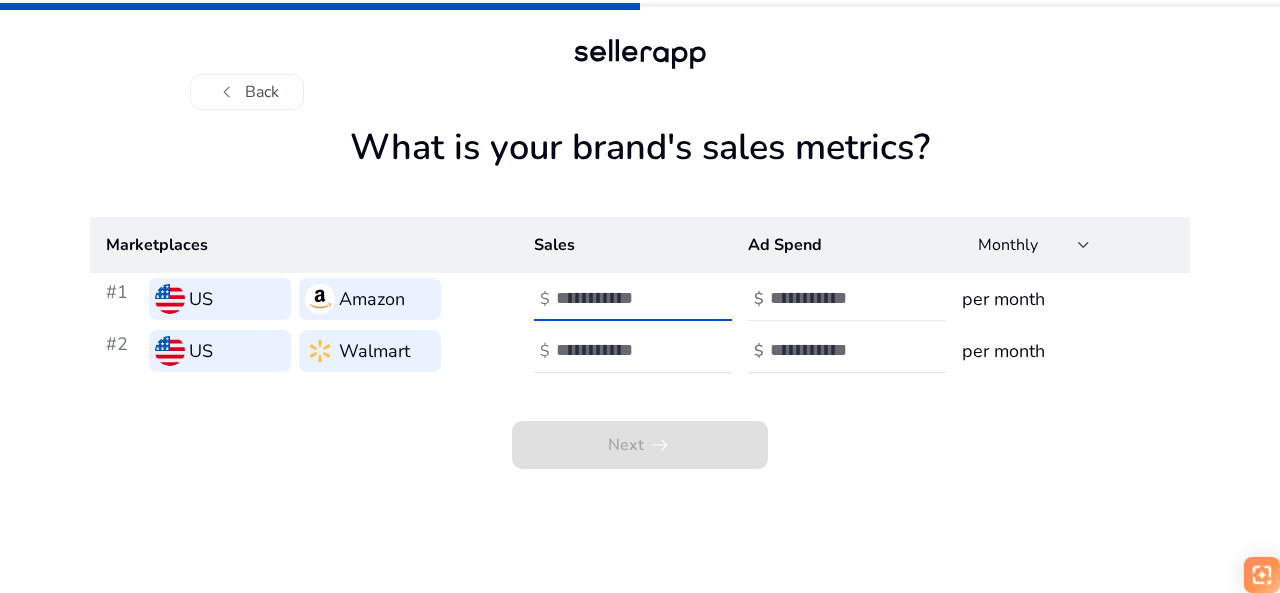 type on "****" 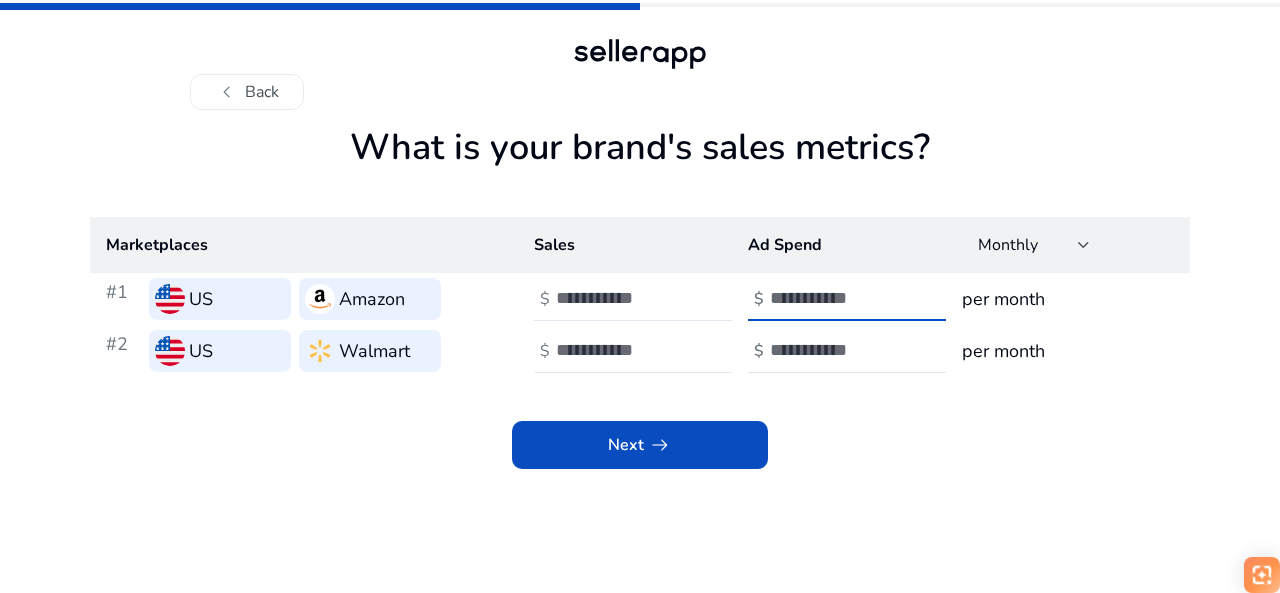 type on "***" 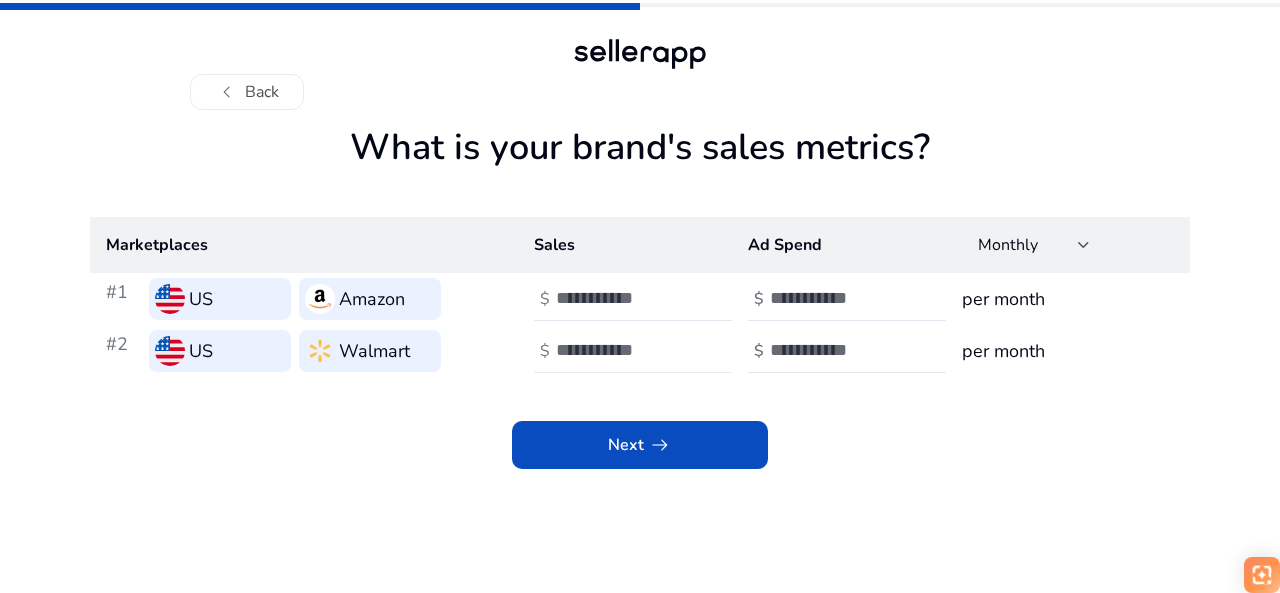 click 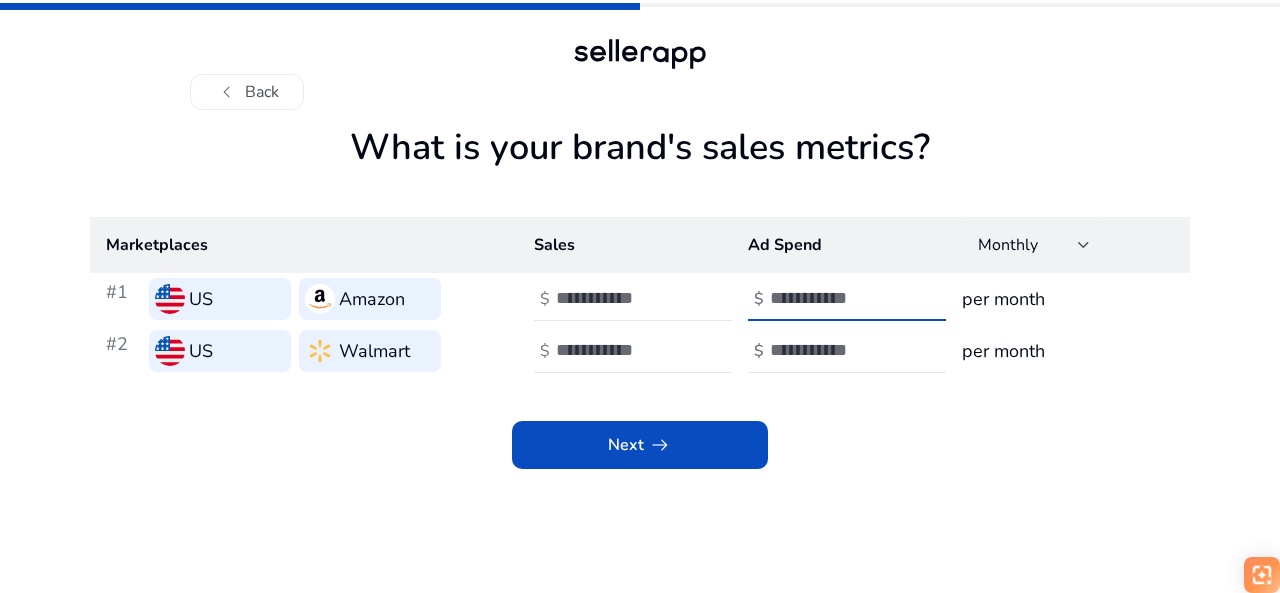 scroll, scrollTop: 1, scrollLeft: 0, axis: vertical 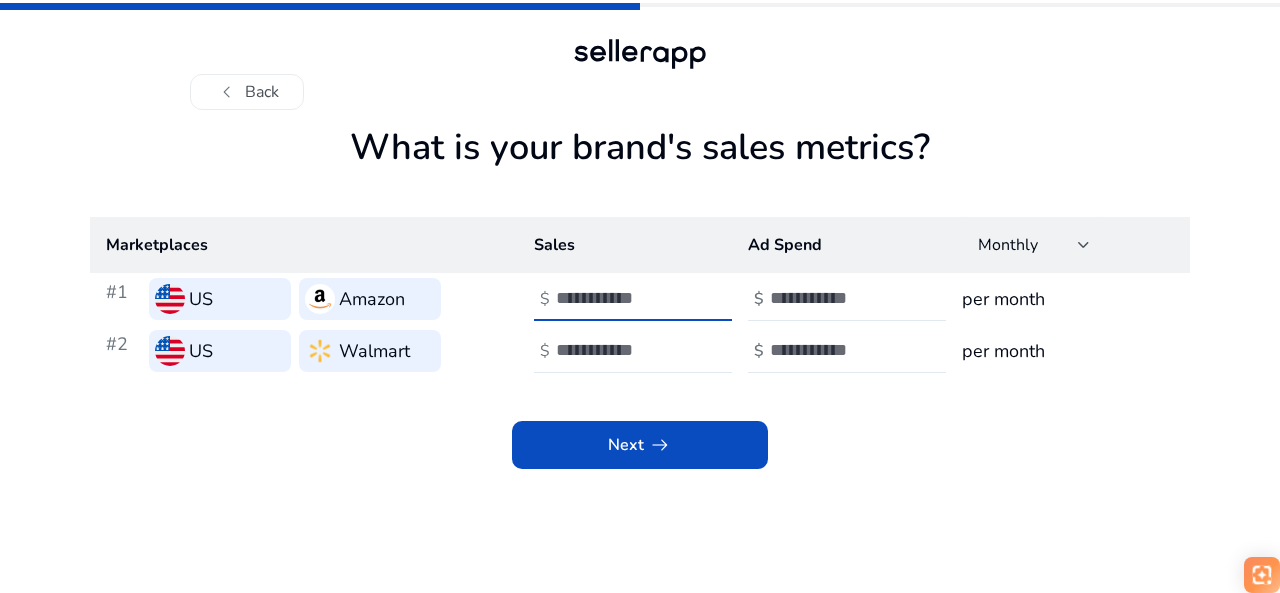drag, startPoint x: 619, startPoint y: 298, endPoint x: 519, endPoint y: 299, distance: 100.005 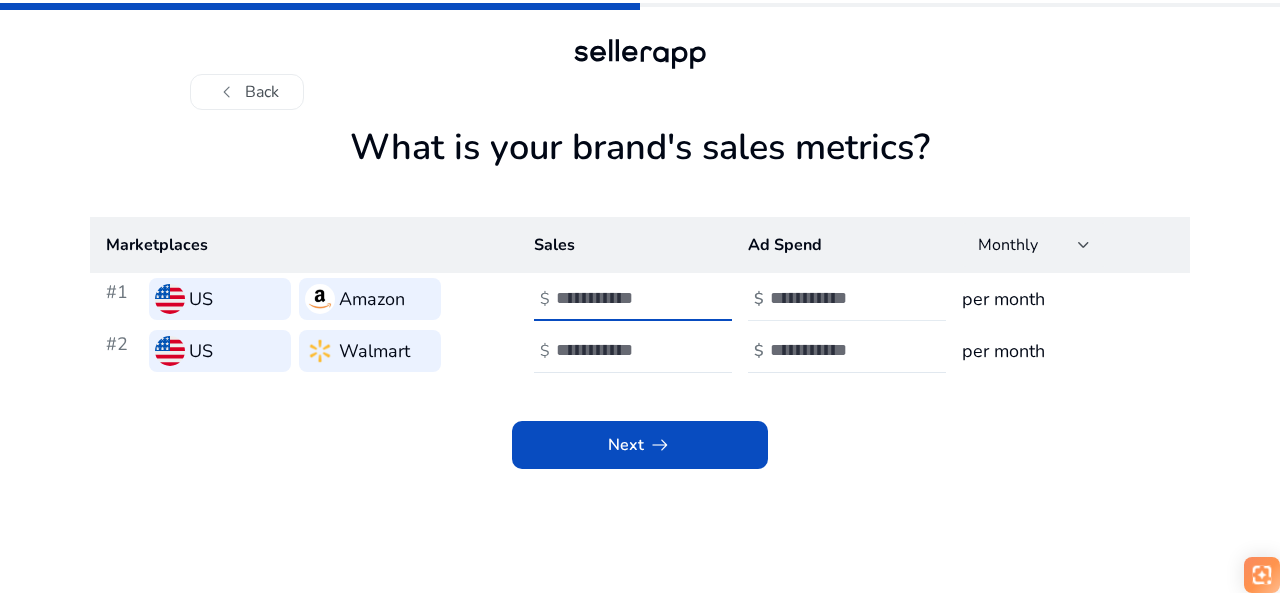 type on "***" 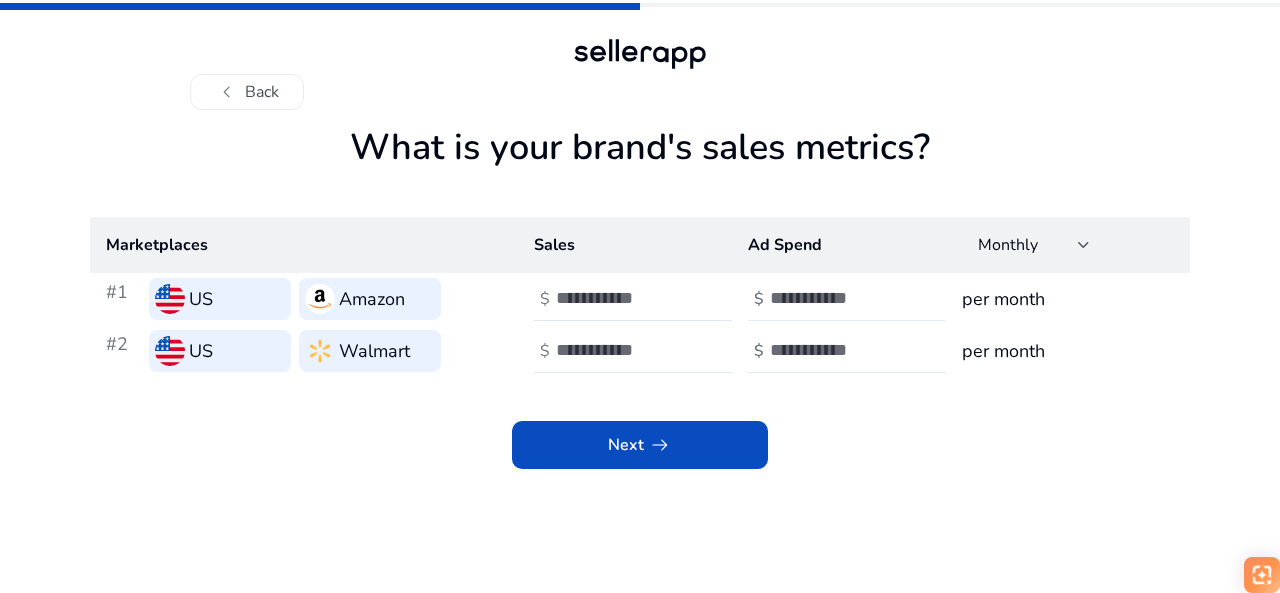 drag, startPoint x: 816, startPoint y: 311, endPoint x: 791, endPoint y: 312, distance: 25.019993 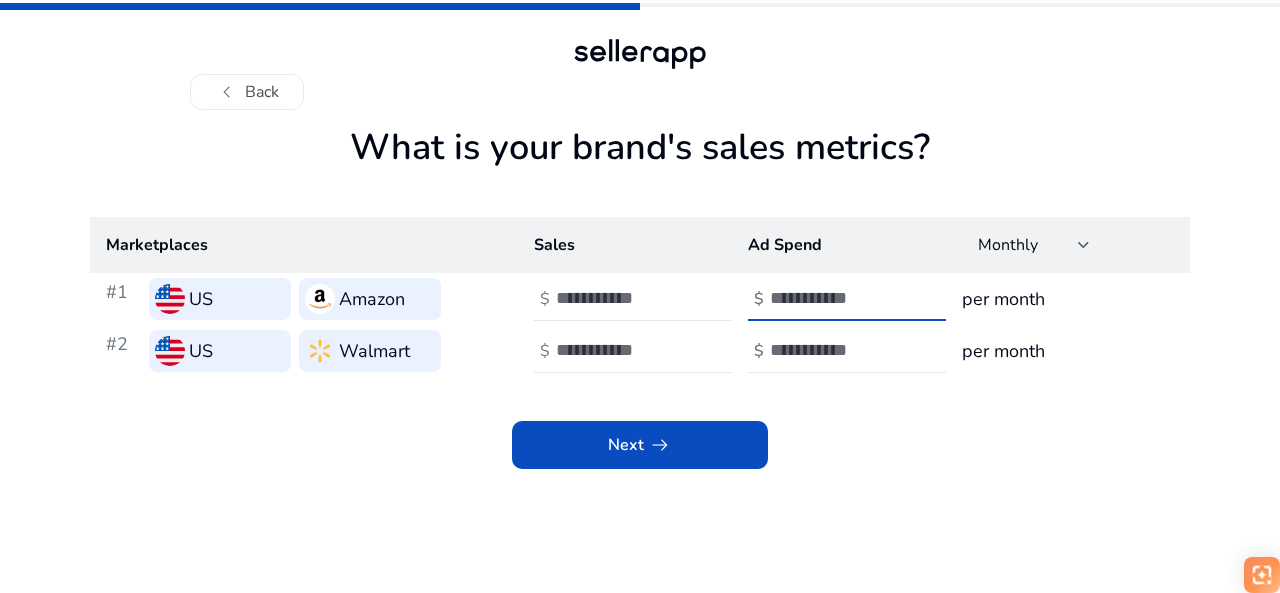 click on "***" at bounding box center (837, 298) 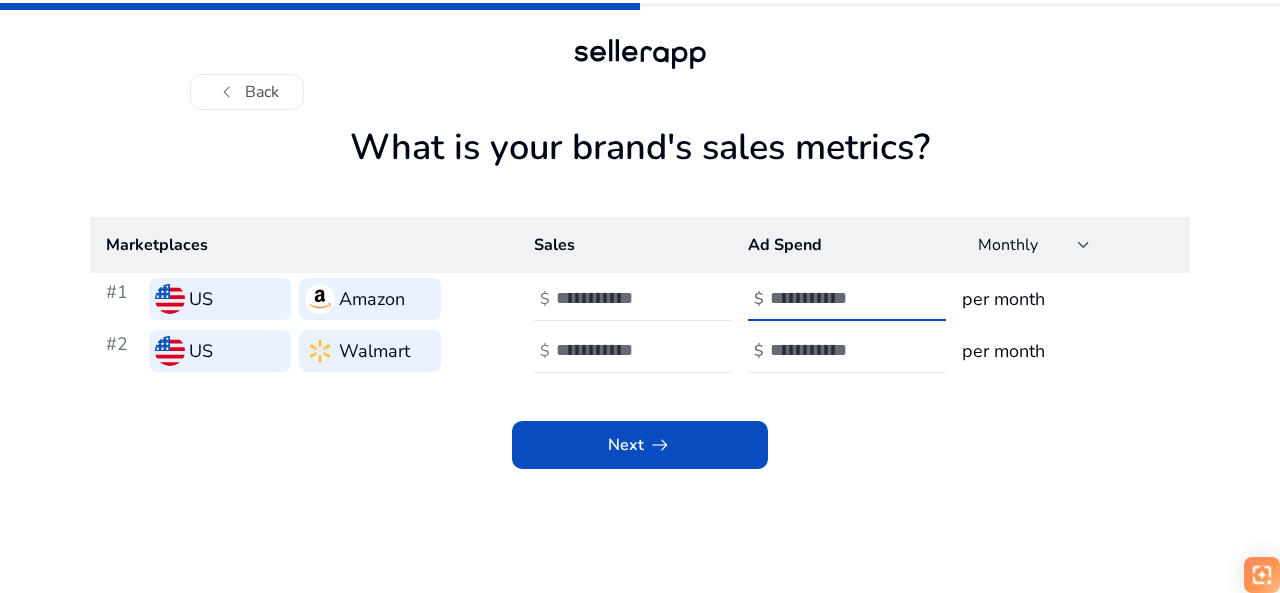 type on "**" 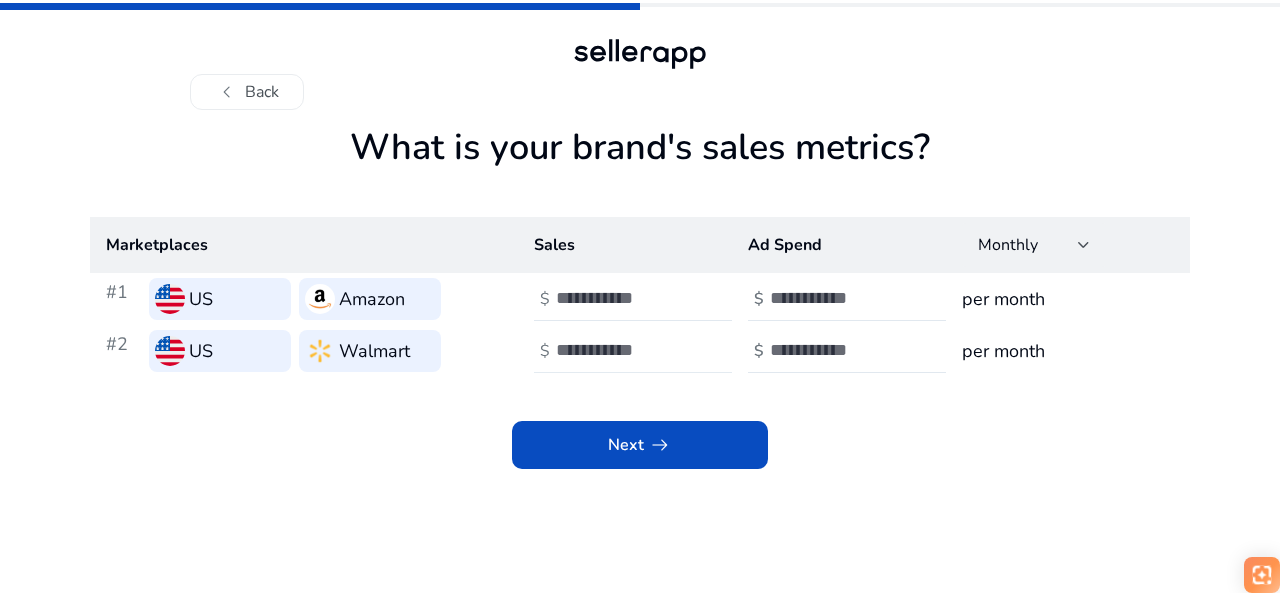 click 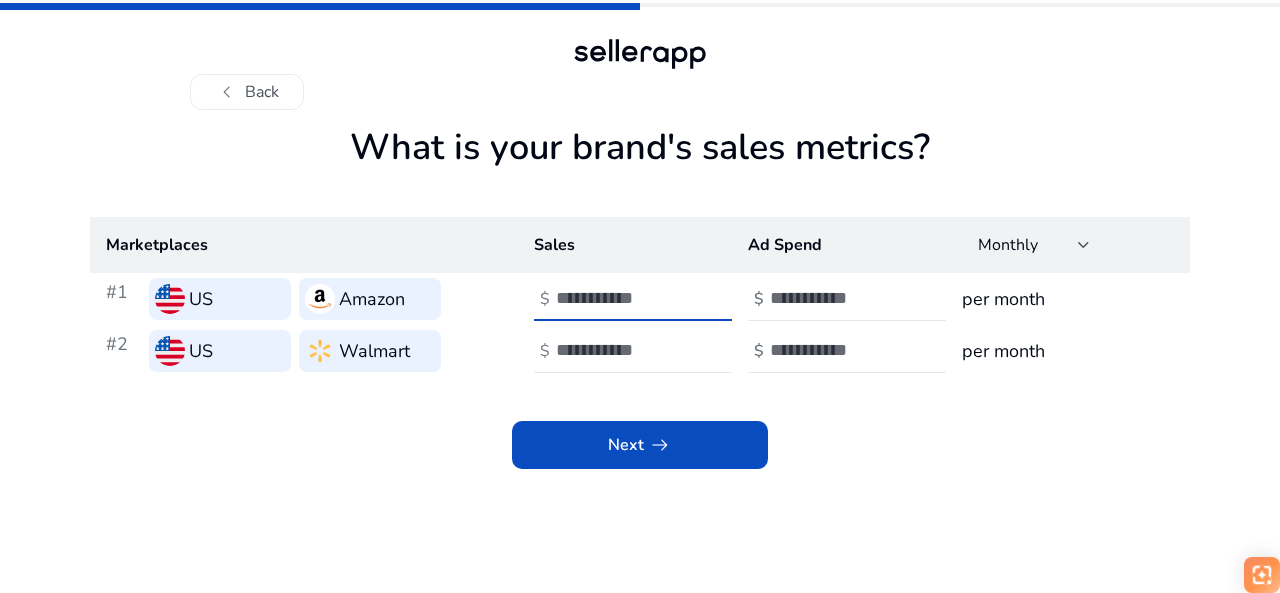 drag, startPoint x: 641, startPoint y: 303, endPoint x: 562, endPoint y: 292, distance: 79.762146 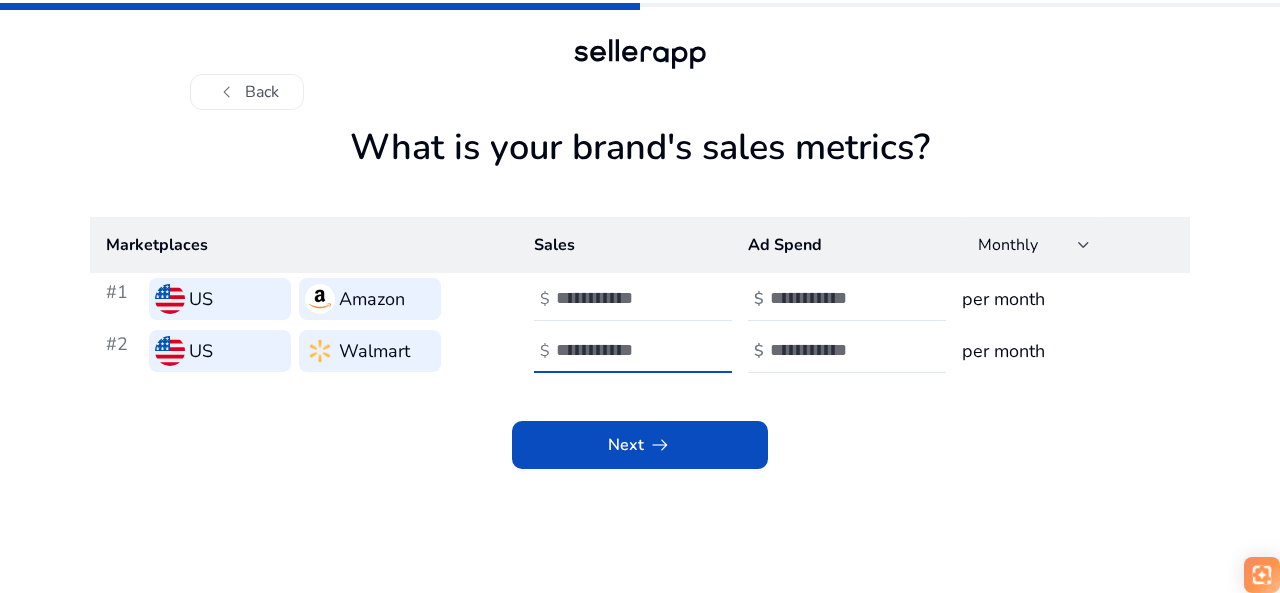 click at bounding box center (623, 350) 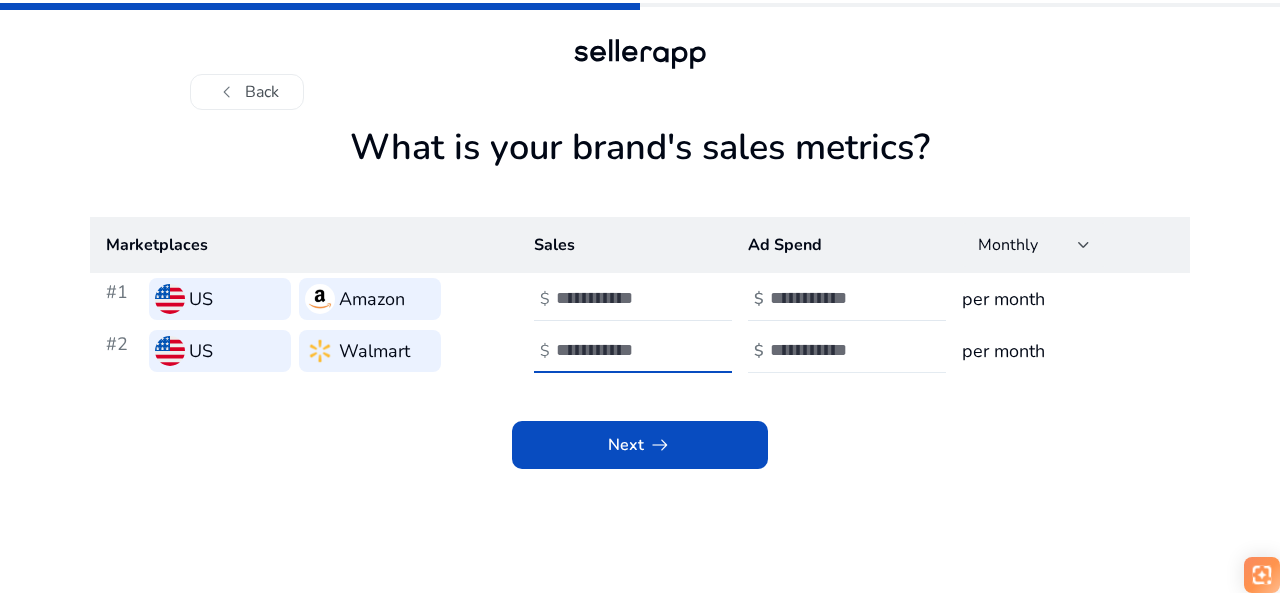 type on "***" 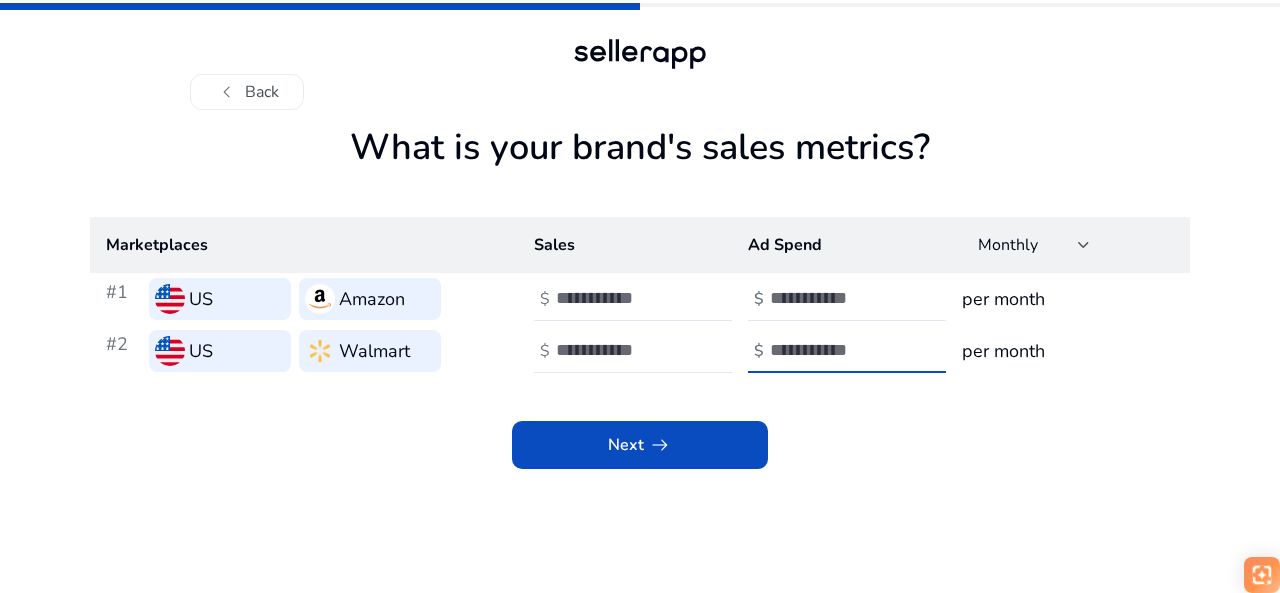type on "*" 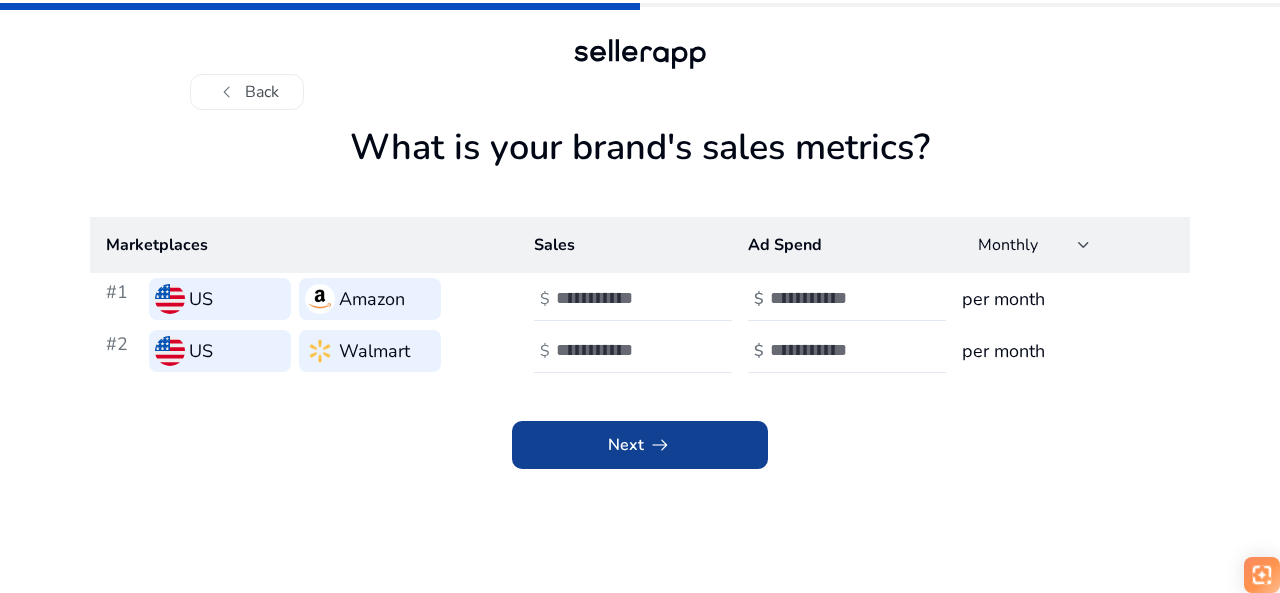 click 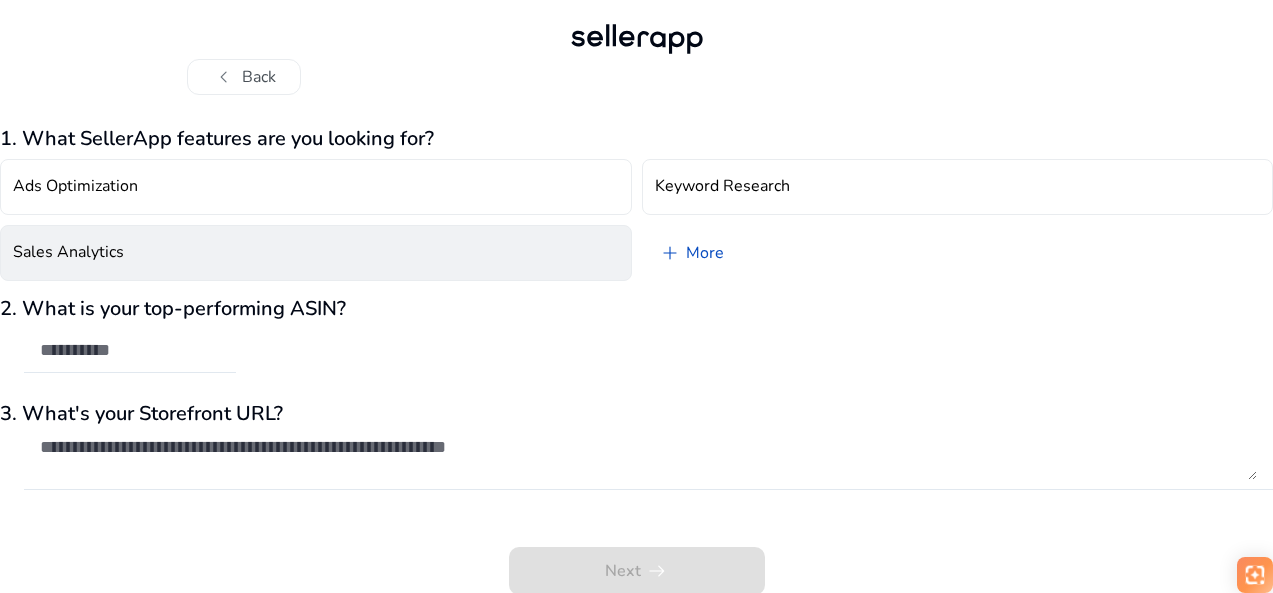 scroll, scrollTop: 0, scrollLeft: 0, axis: both 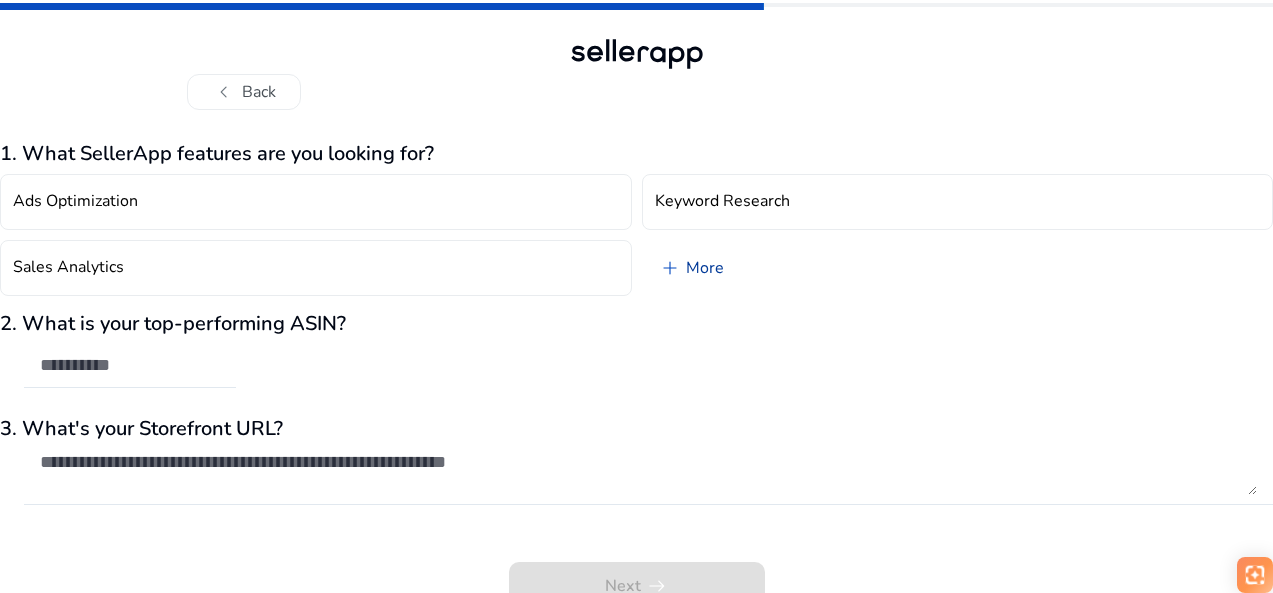 click on "add" 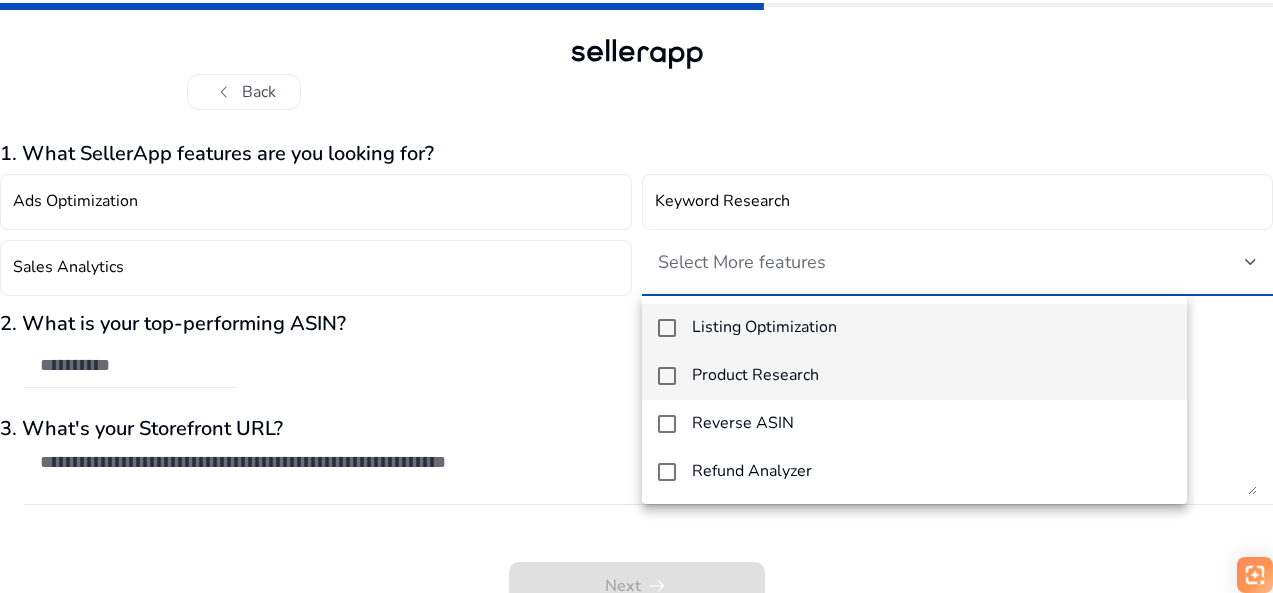click on "Product Research" at bounding box center (755, 375) 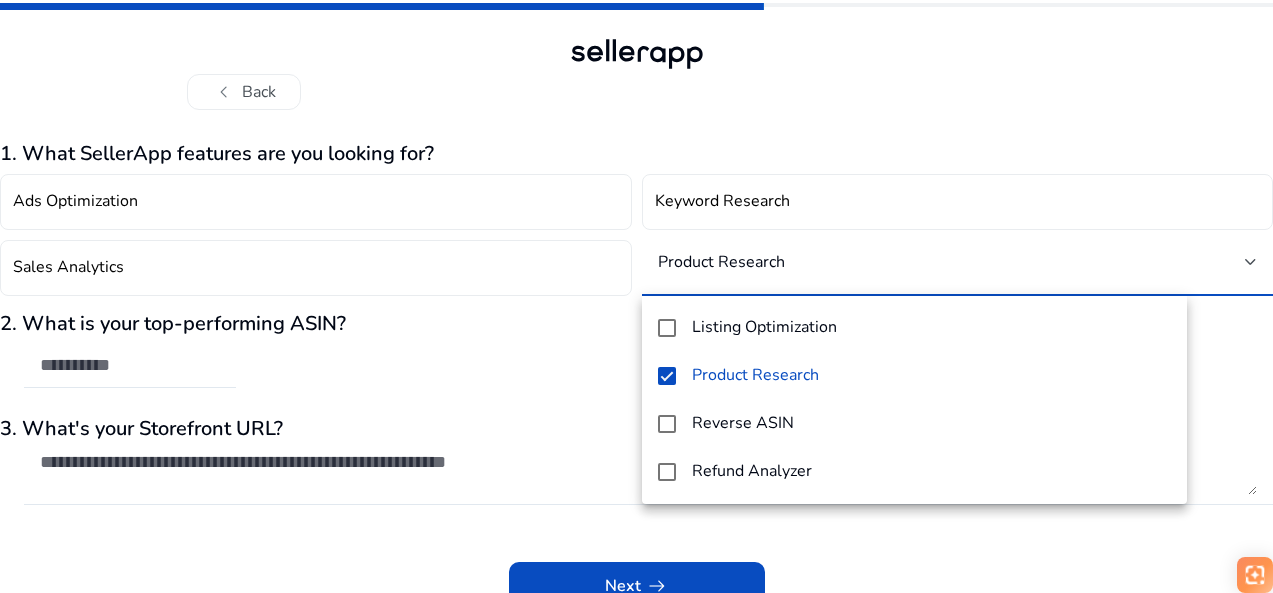 click at bounding box center (636, 296) 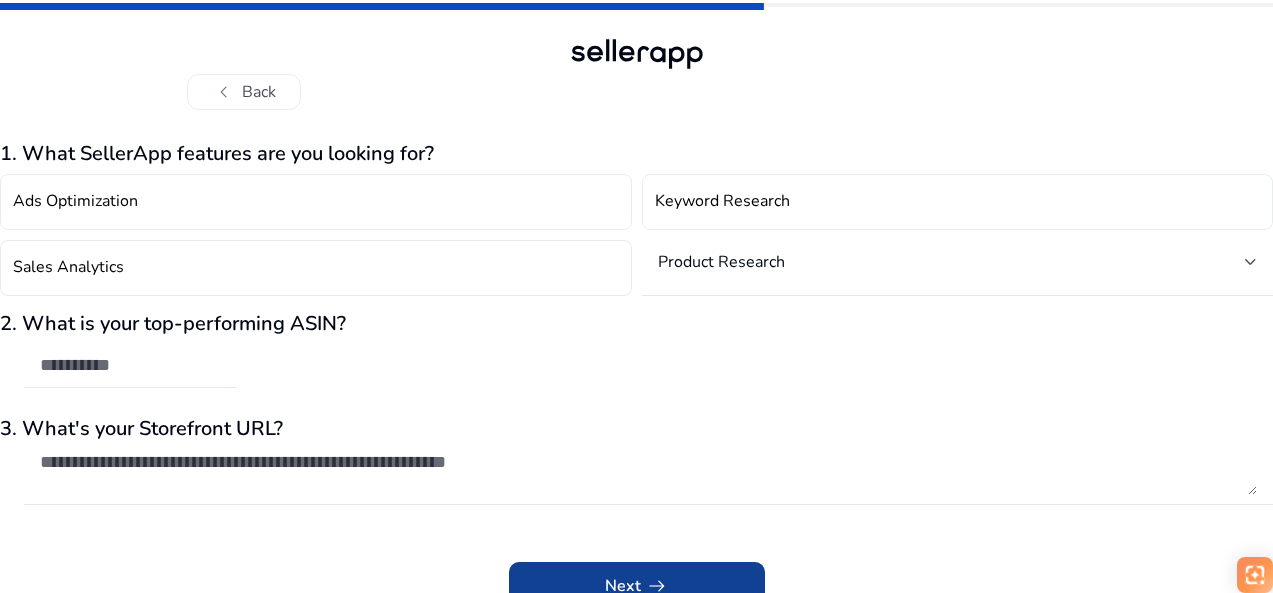 click 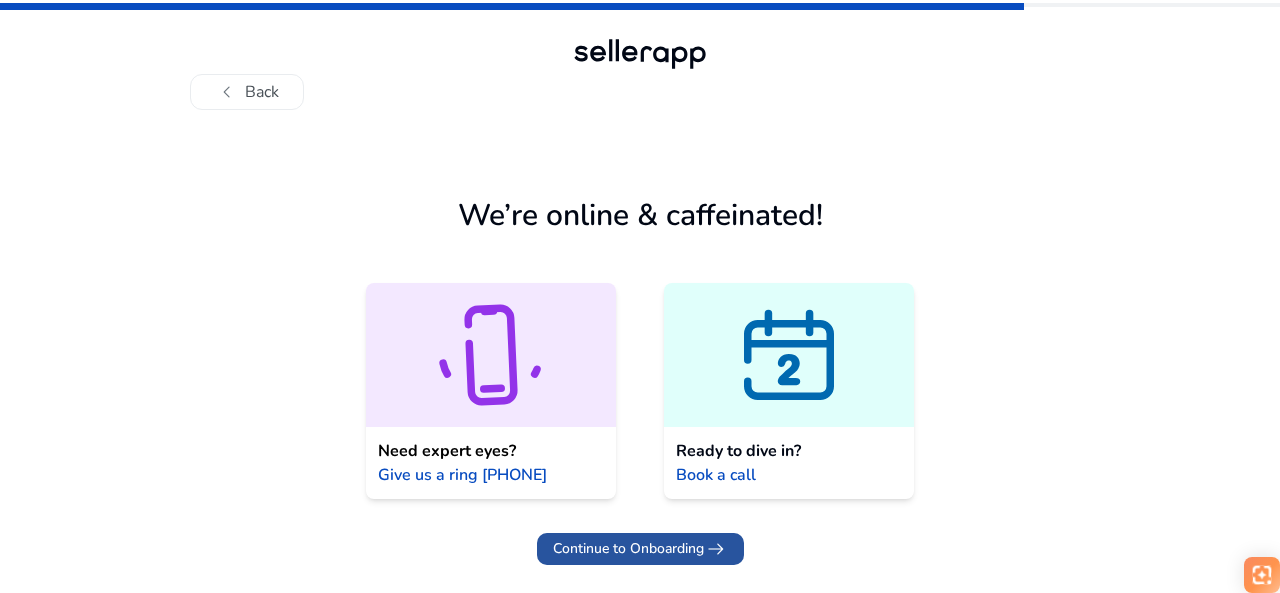 click on "Continue to Onboarding" 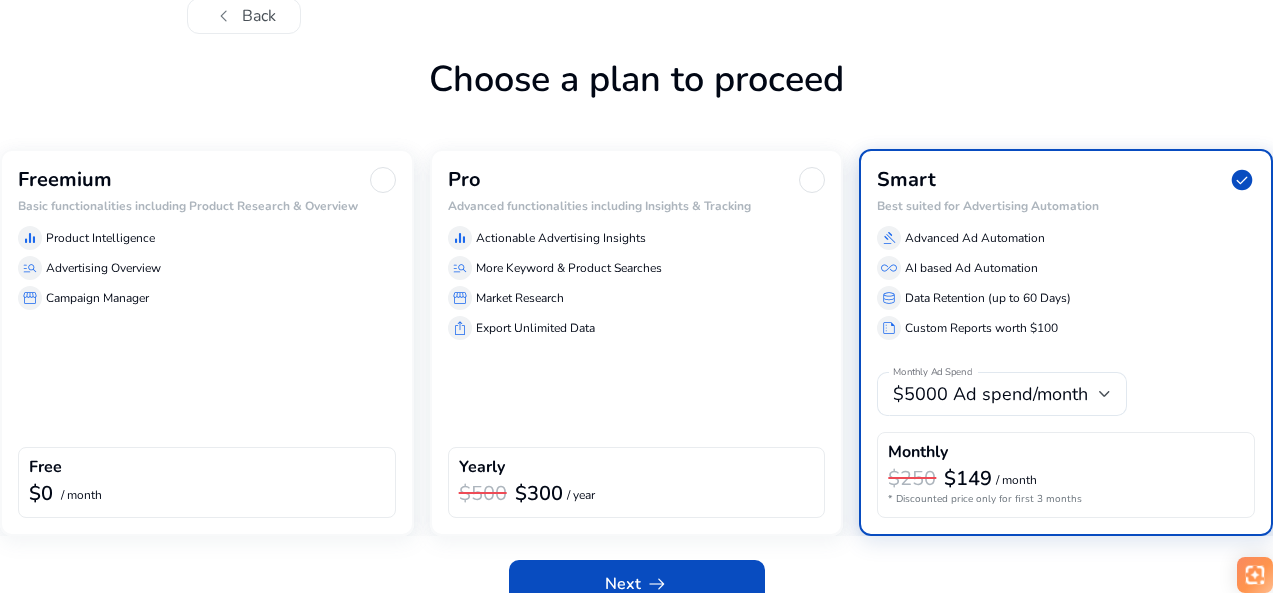 scroll, scrollTop: 107, scrollLeft: 0, axis: vertical 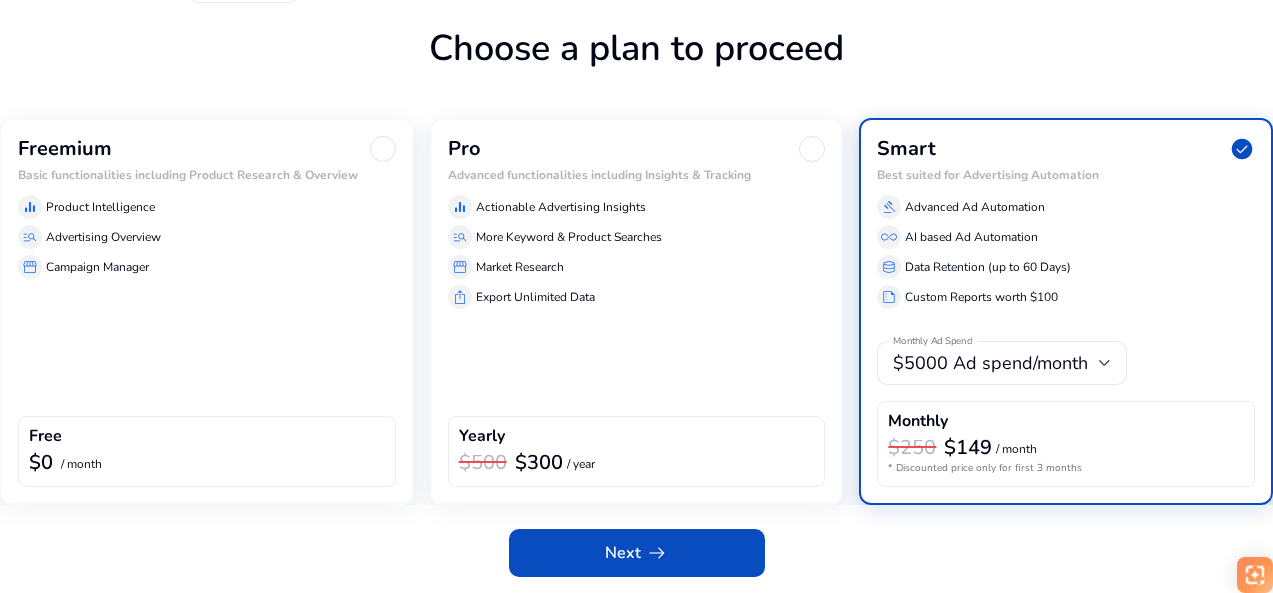 click on "storefront  Campaign Manager" 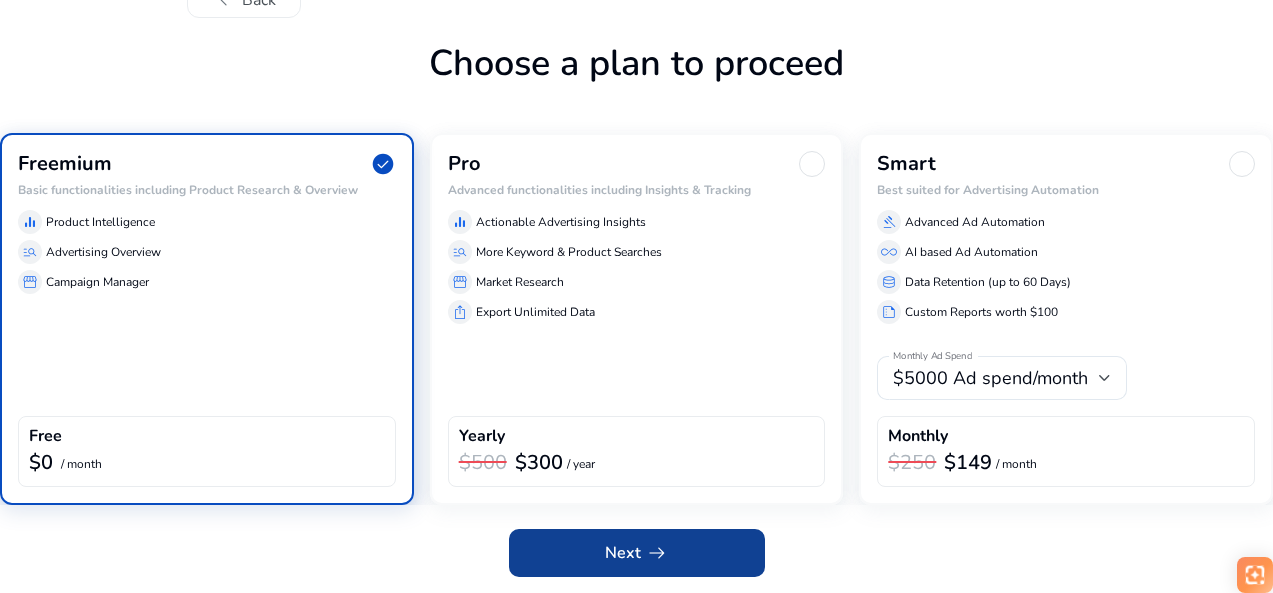 click 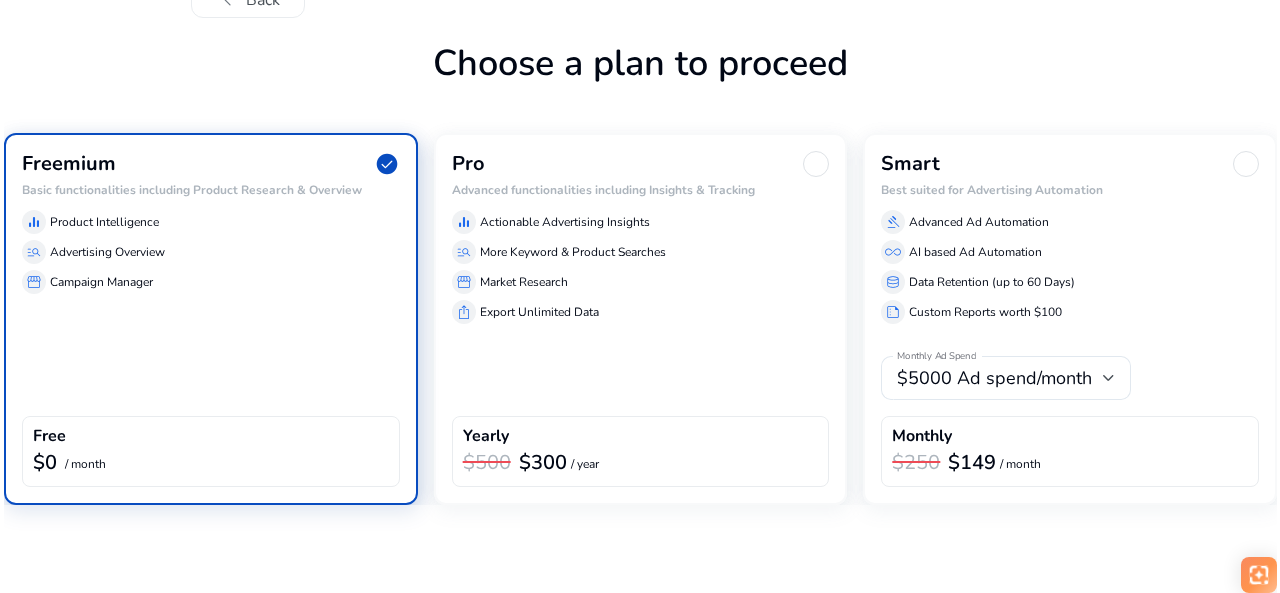 scroll, scrollTop: 0, scrollLeft: 0, axis: both 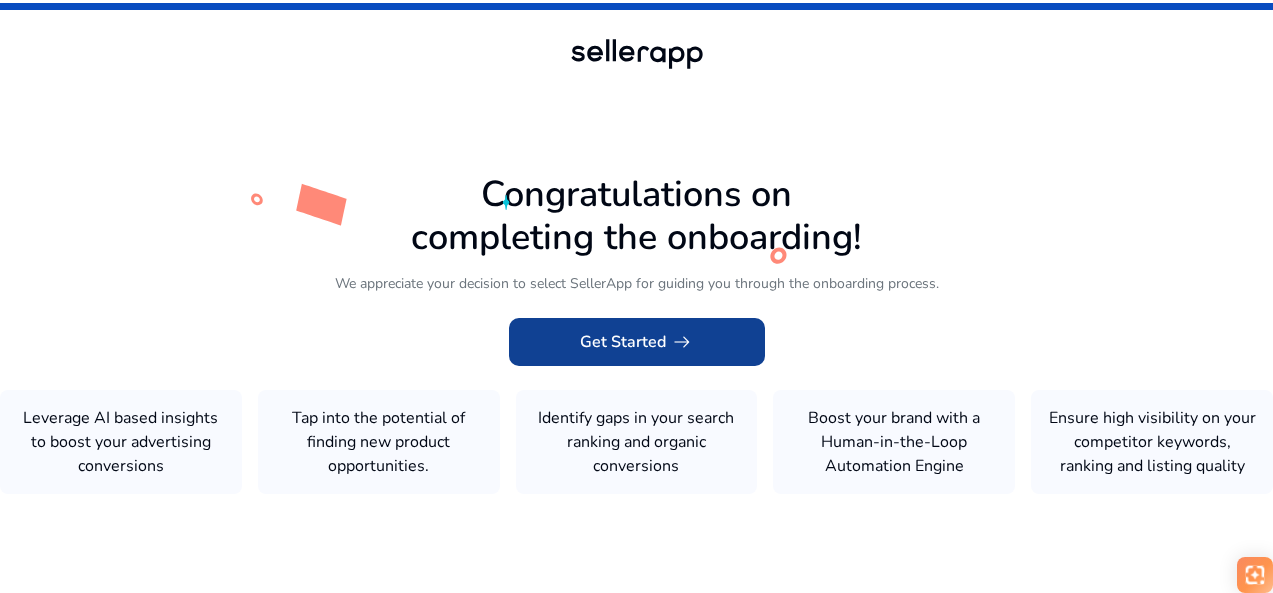 click on "arrow_right_alt" 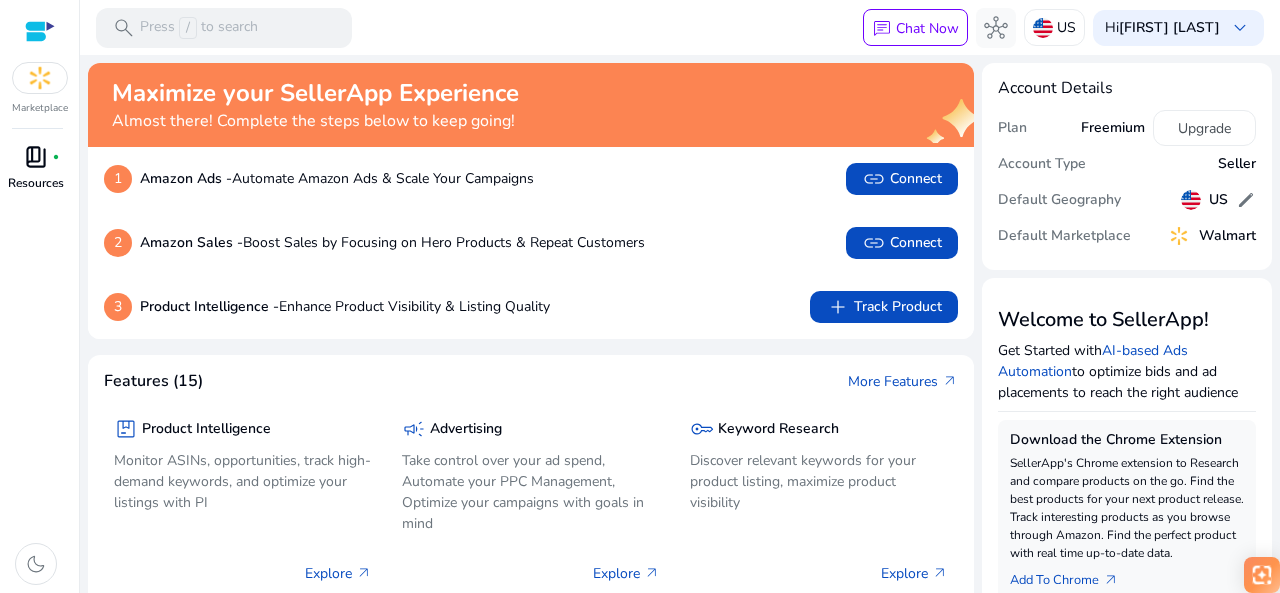 click on "book_4   fiber_manual_record" at bounding box center (36, 157) 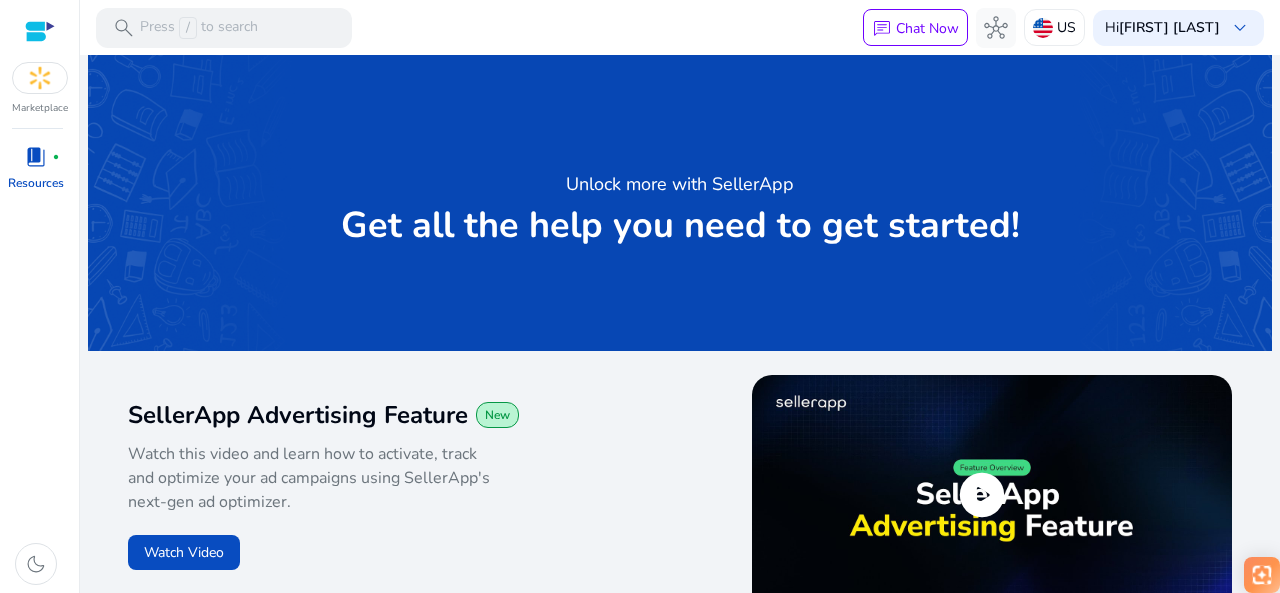 scroll, scrollTop: 0, scrollLeft: 0, axis: both 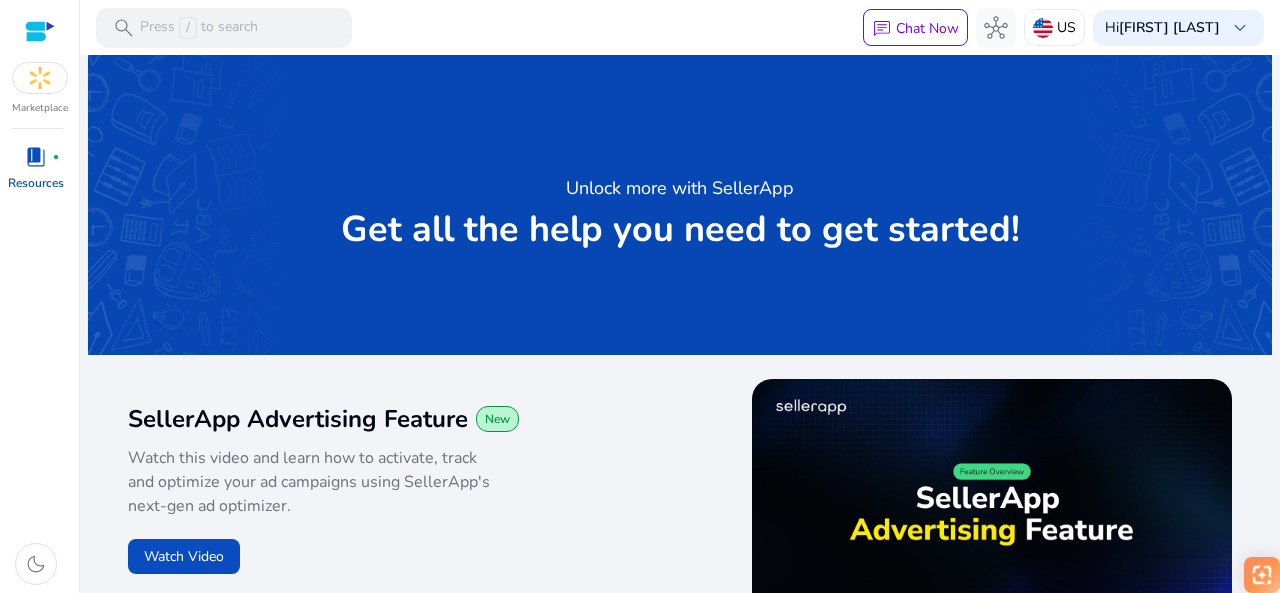 click on "book_4" at bounding box center [36, 157] 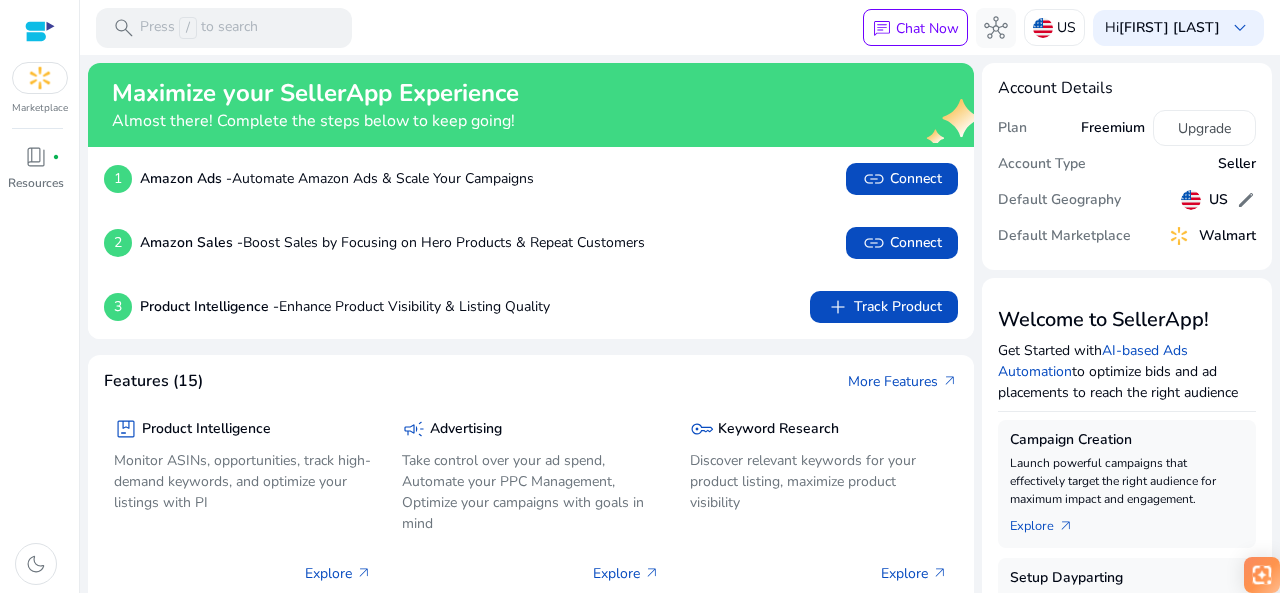 scroll, scrollTop: 0, scrollLeft: 0, axis: both 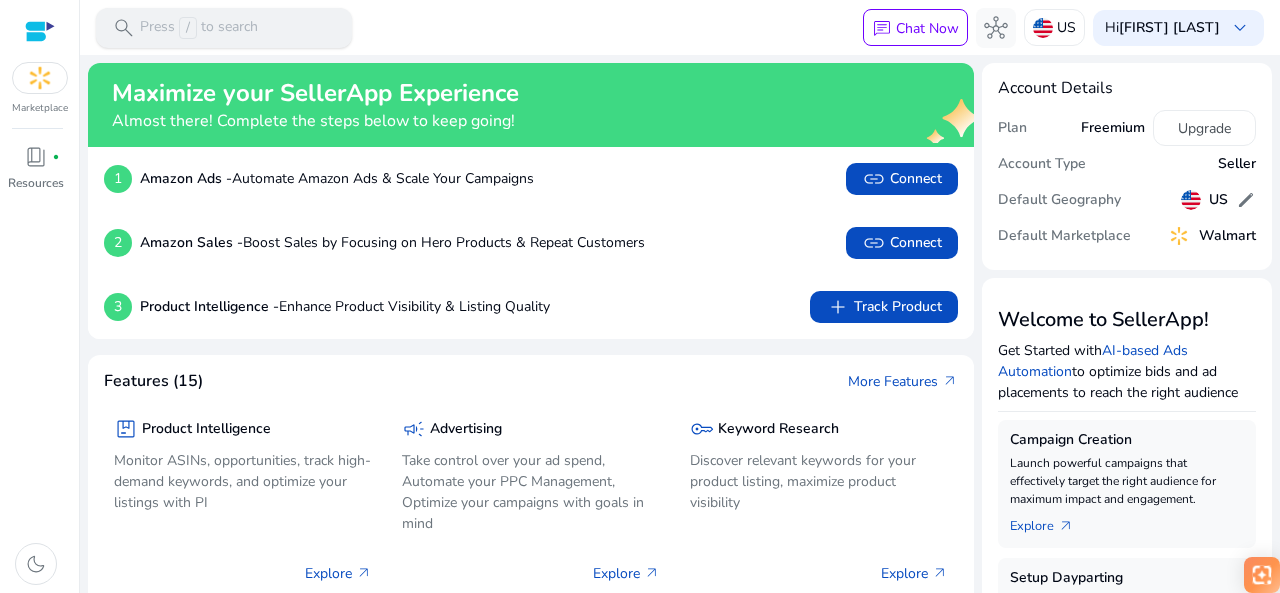 click on "Press  /  to search" at bounding box center [199, 28] 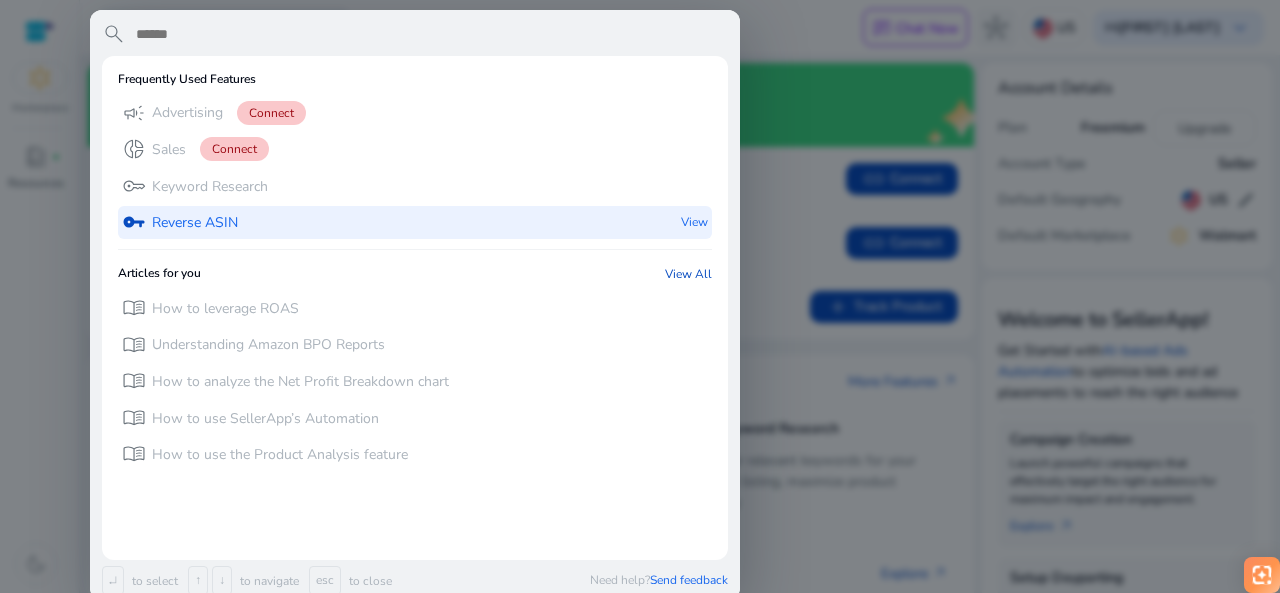 click on "View" at bounding box center (694, 222) 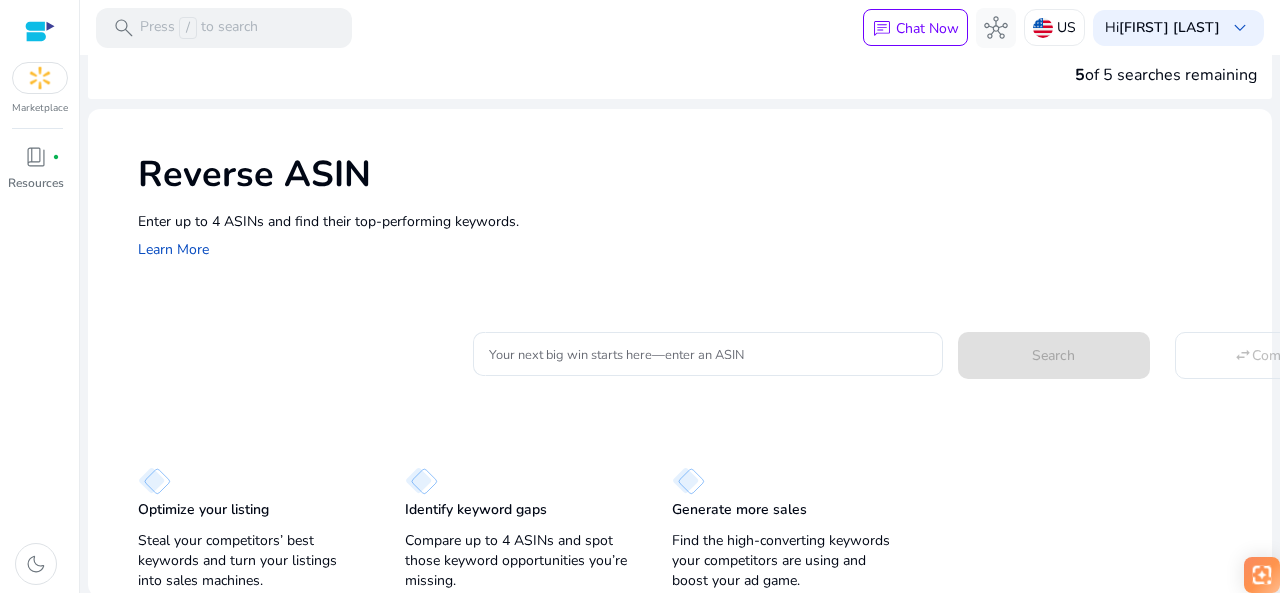 scroll, scrollTop: 18, scrollLeft: 0, axis: vertical 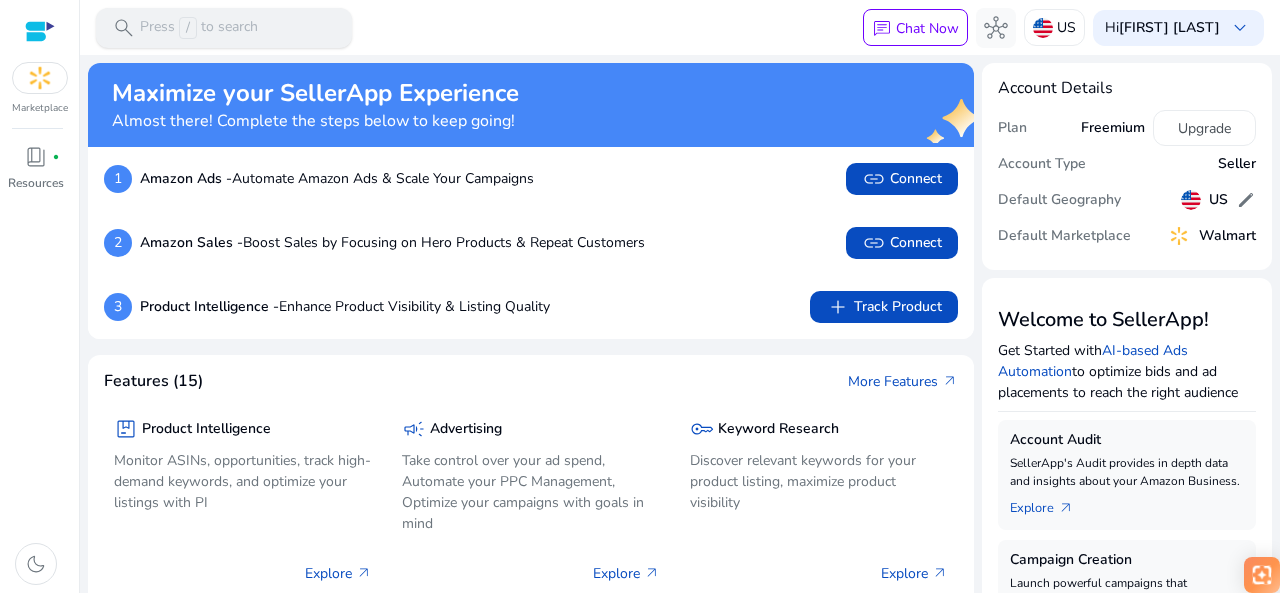 click on "Press  /  to search" at bounding box center [199, 28] 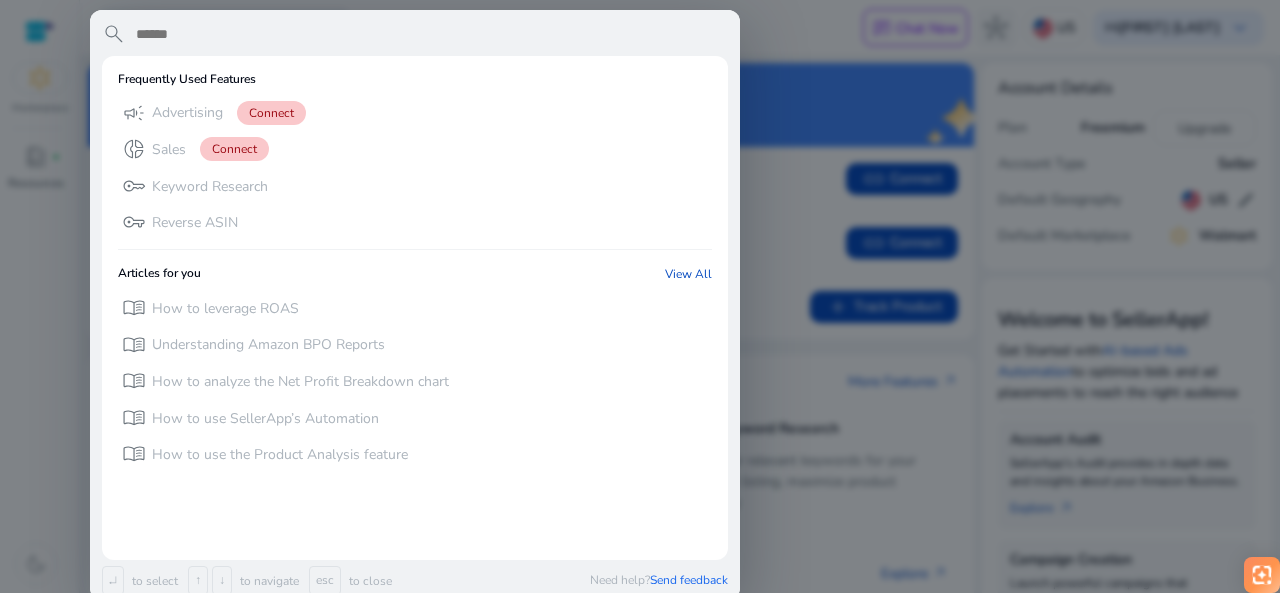 click at bounding box center (640, 296) 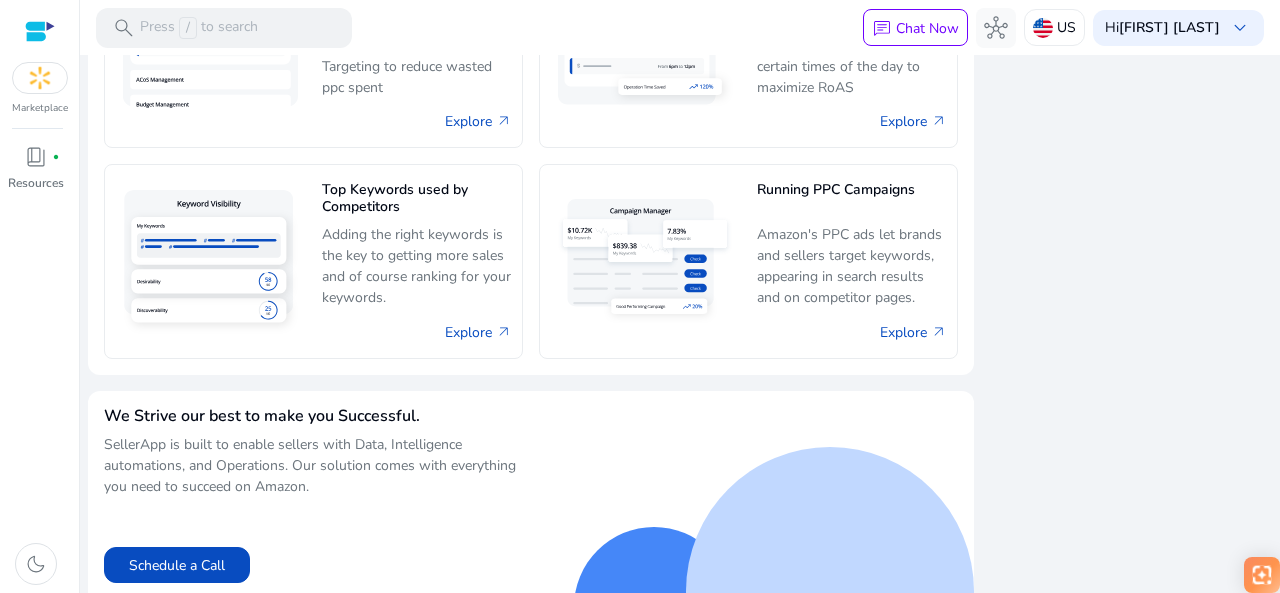 scroll, scrollTop: 1382, scrollLeft: 0, axis: vertical 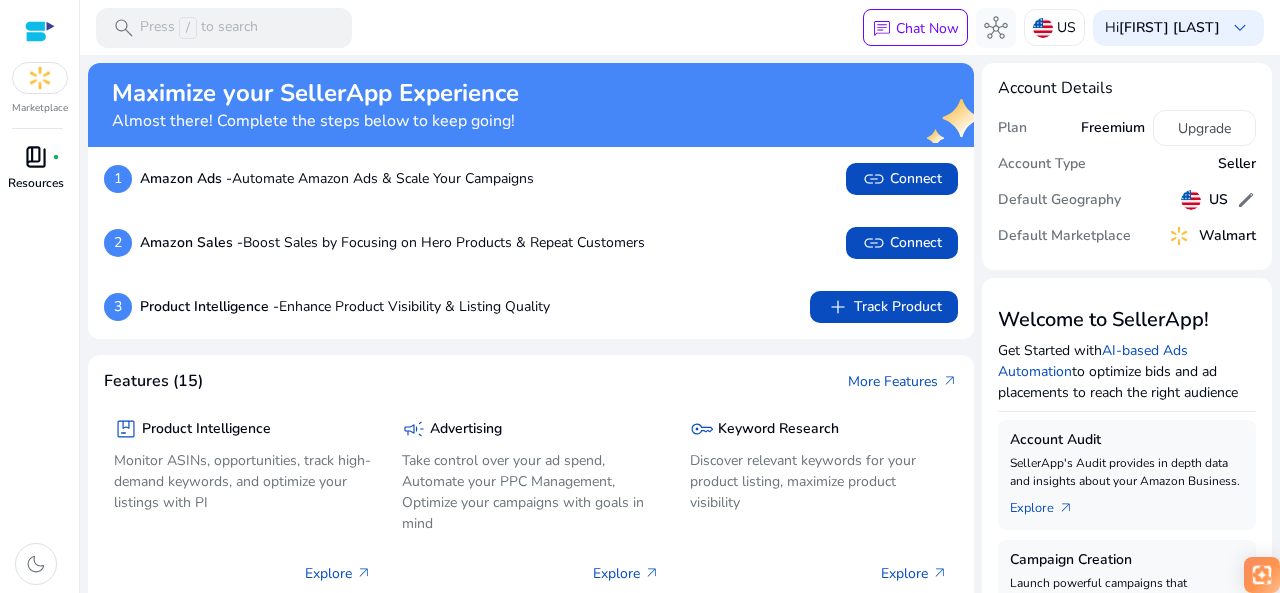 click on "book_4" at bounding box center (36, 157) 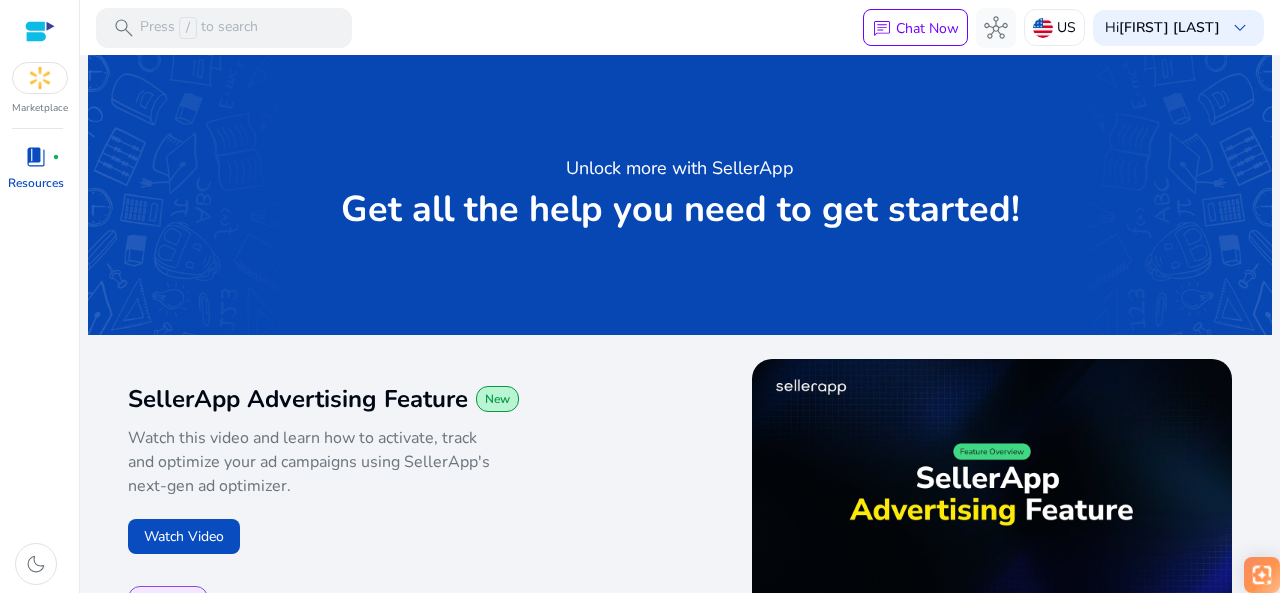 scroll, scrollTop: 0, scrollLeft: 0, axis: both 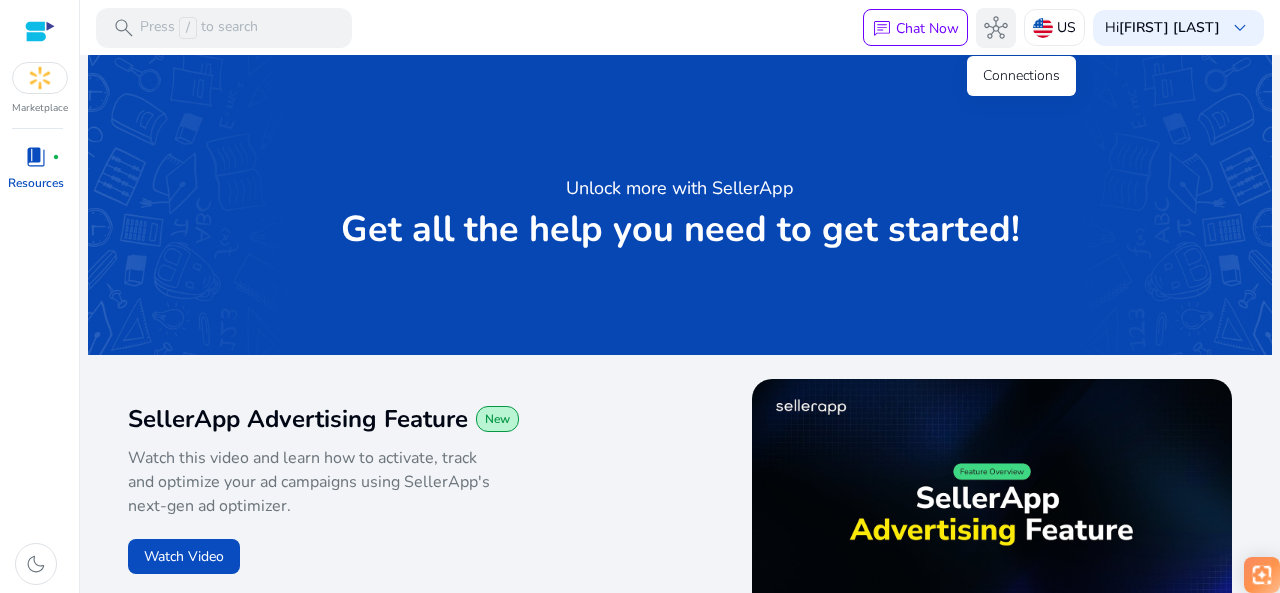 click on "hub" at bounding box center [996, 28] 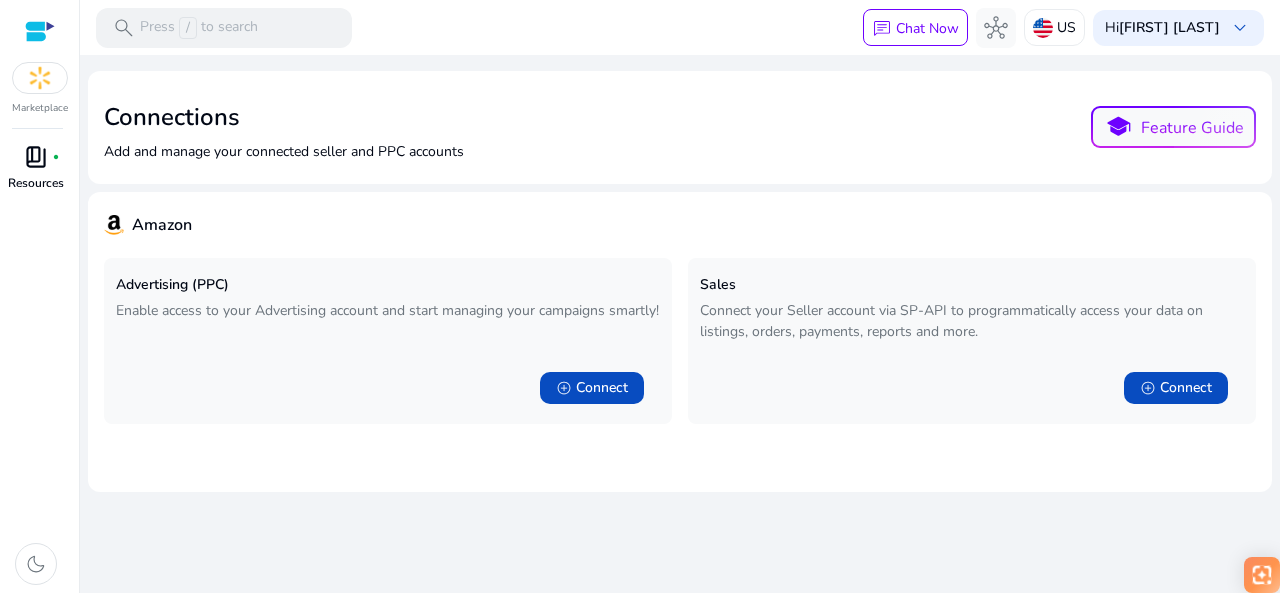 click on "Sales" 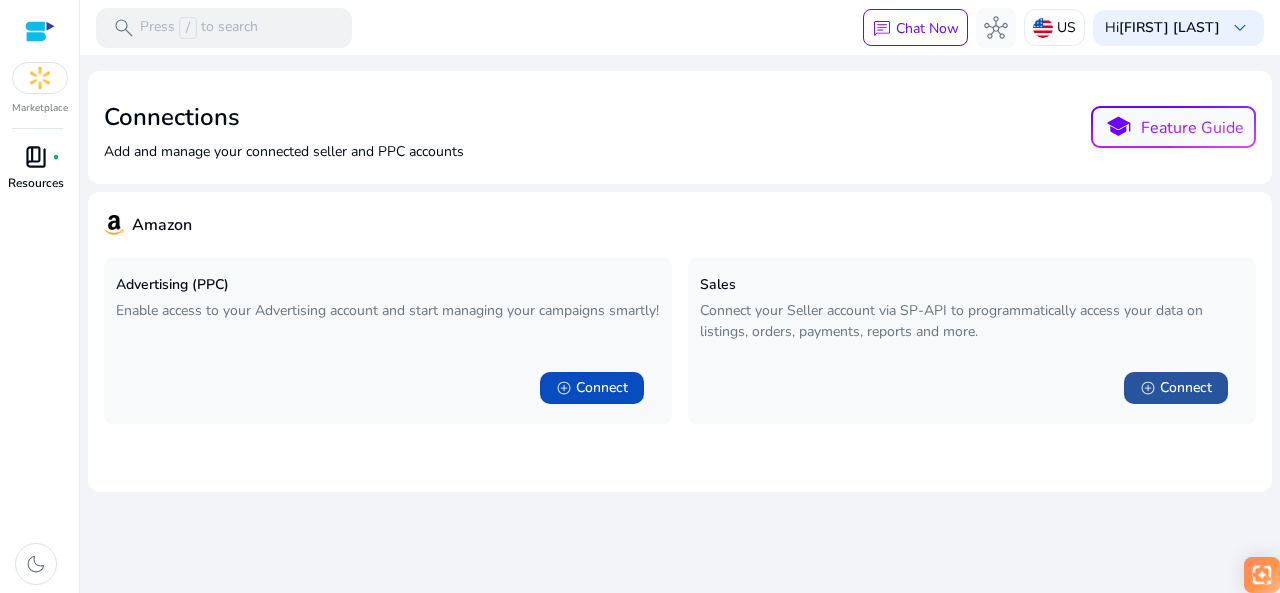click 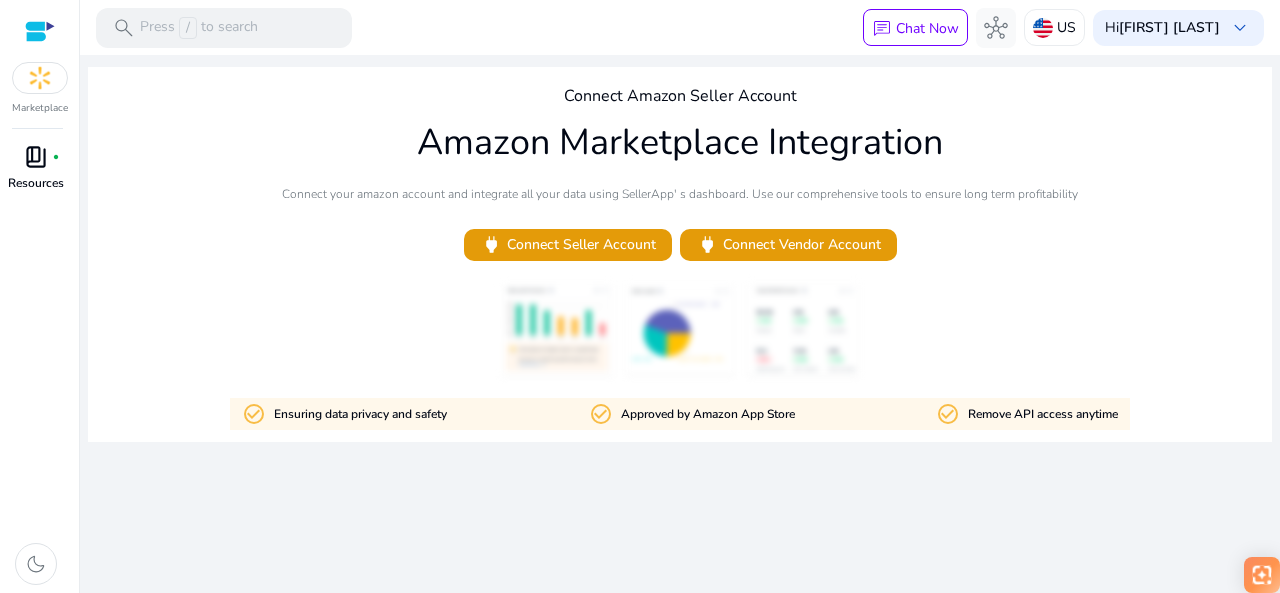 drag, startPoint x: 298, startPoint y: 201, endPoint x: 1122, endPoint y: 193, distance: 824.0388 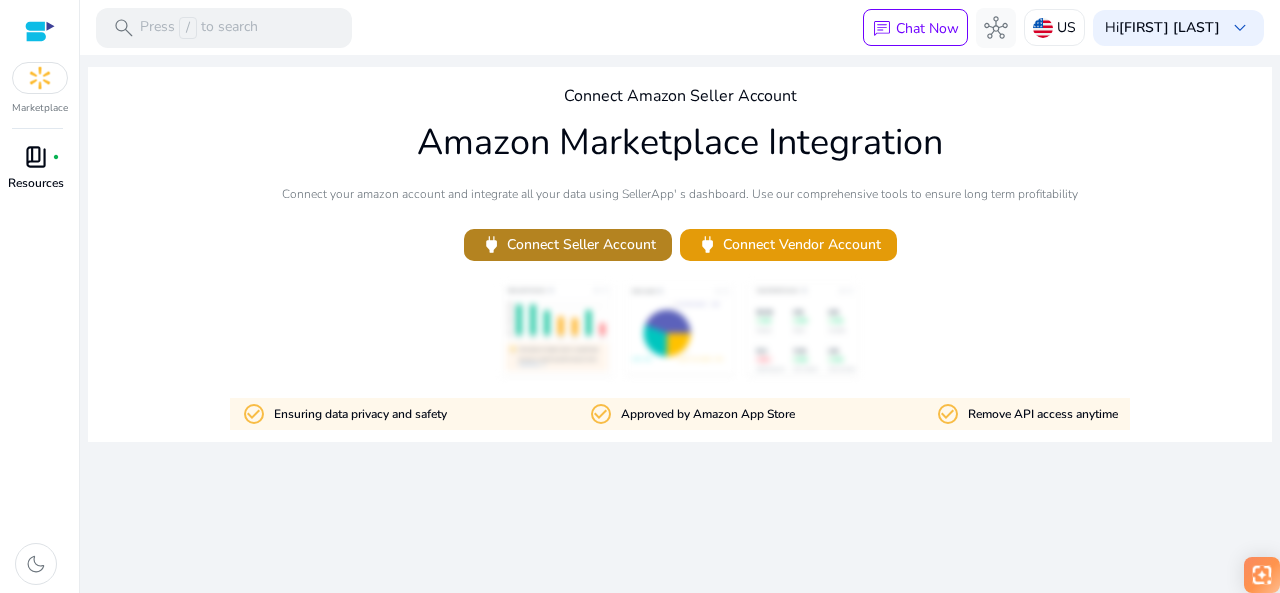 click on "power   Connect Seller Account" 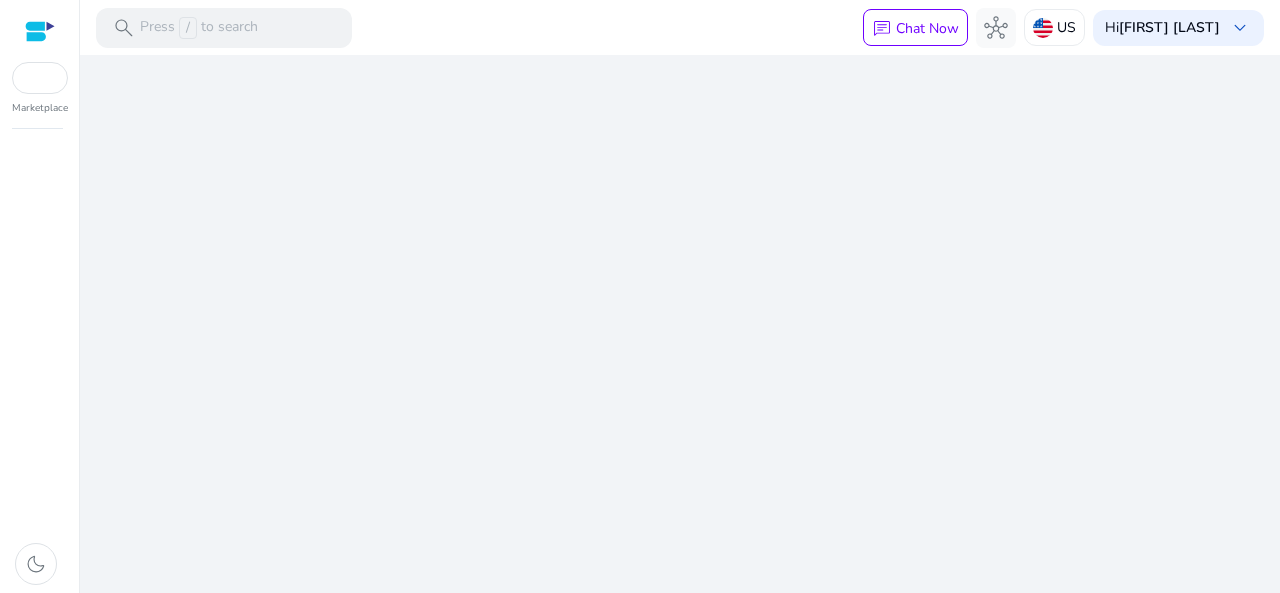 scroll, scrollTop: 0, scrollLeft: 0, axis: both 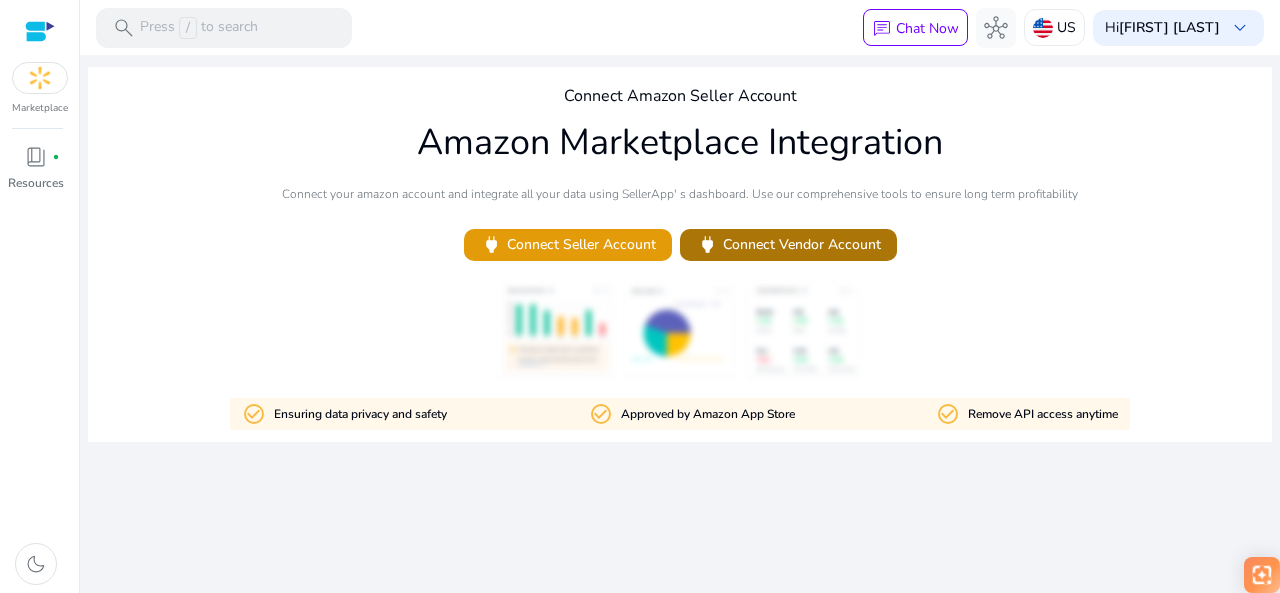 click on "power   Connect Vendor Account" 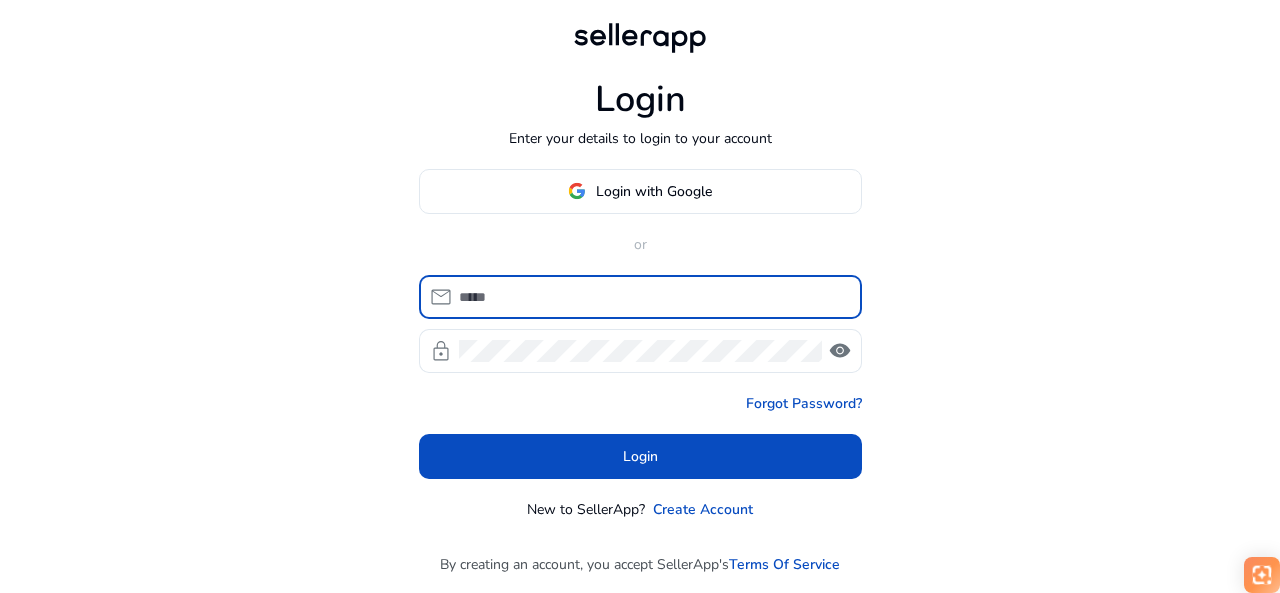scroll, scrollTop: 0, scrollLeft: 0, axis: both 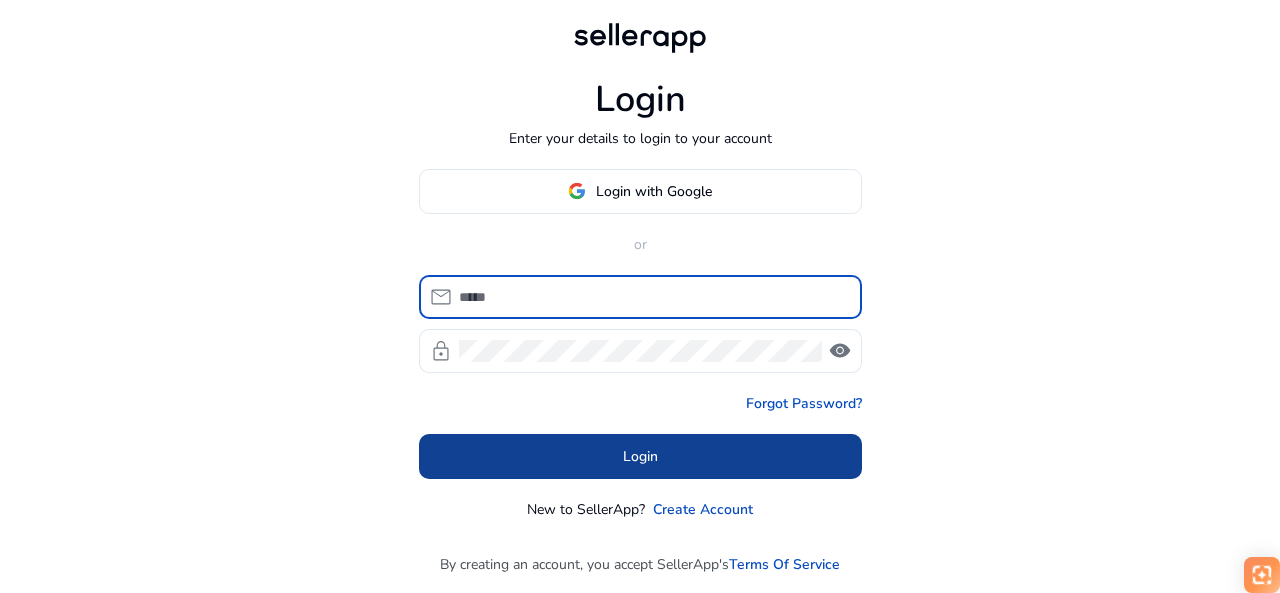 type on "**********" 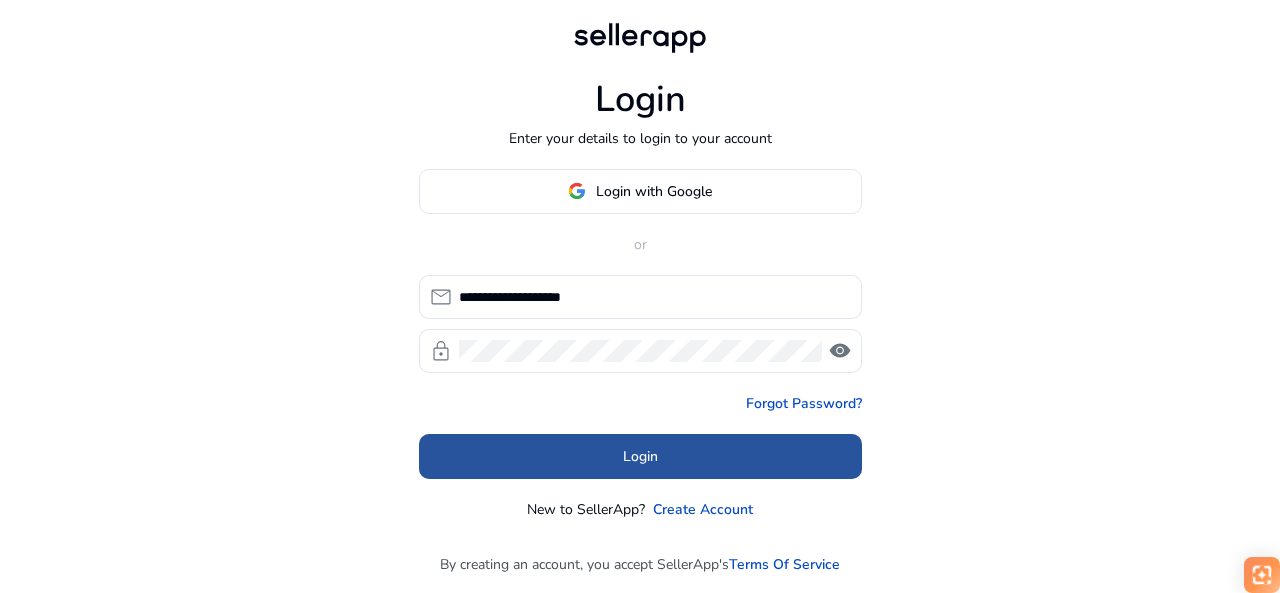 click at bounding box center [640, 456] 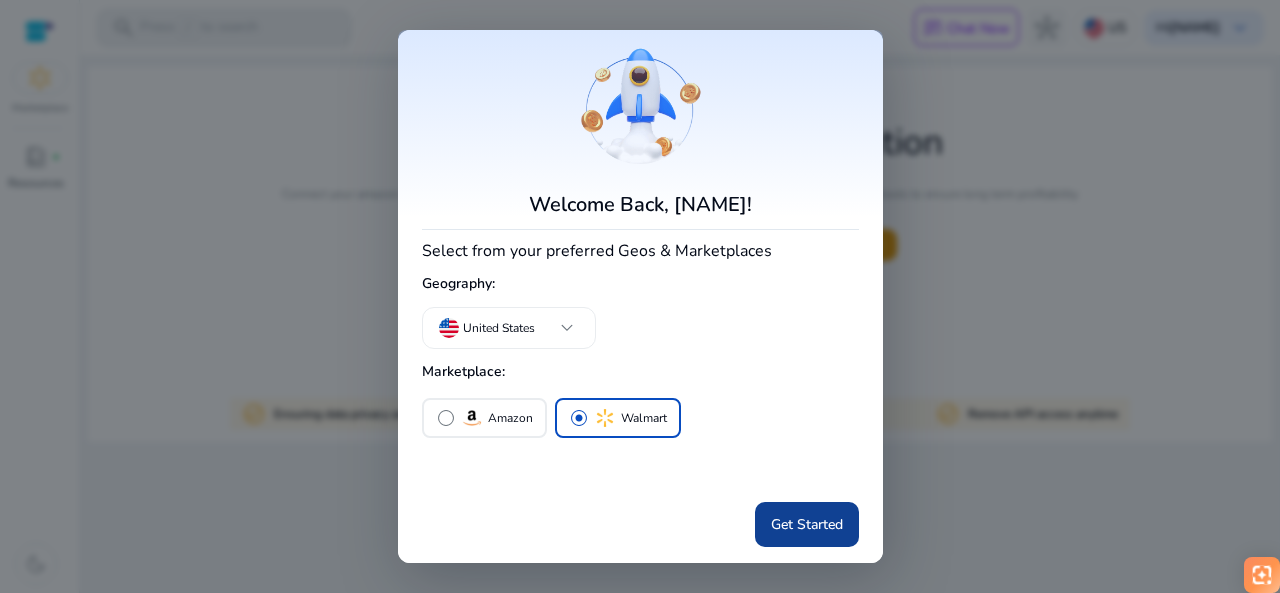 click at bounding box center (807, 525) 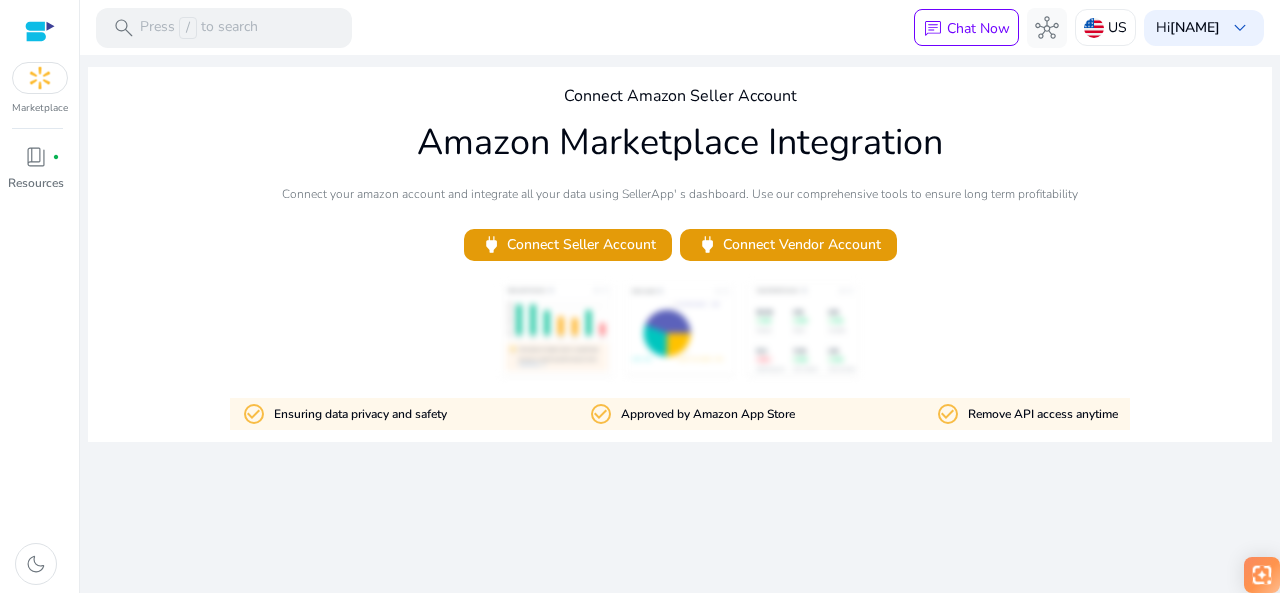 click on "Connect Amazon Seller Account Amazon Marketplace Integration Connect your amazon account and integrate all your data using SellerApp' s dashboard. Use our comprehensive tools to ensure long term profitability power Connect Seller Account power Connect Vendor Account check_circle_outline Ensuring data privacy and safety check_circle_outline Approved by Amazon App Store check_circle_outline Remove API access anytime" 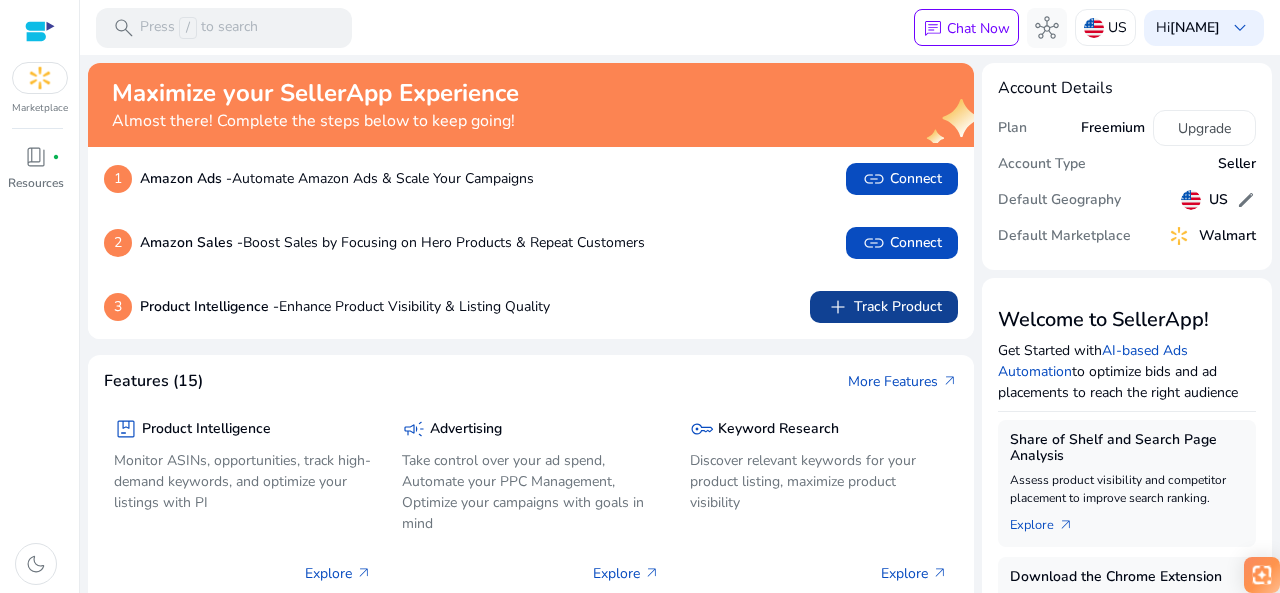 click on "add   Track Product" 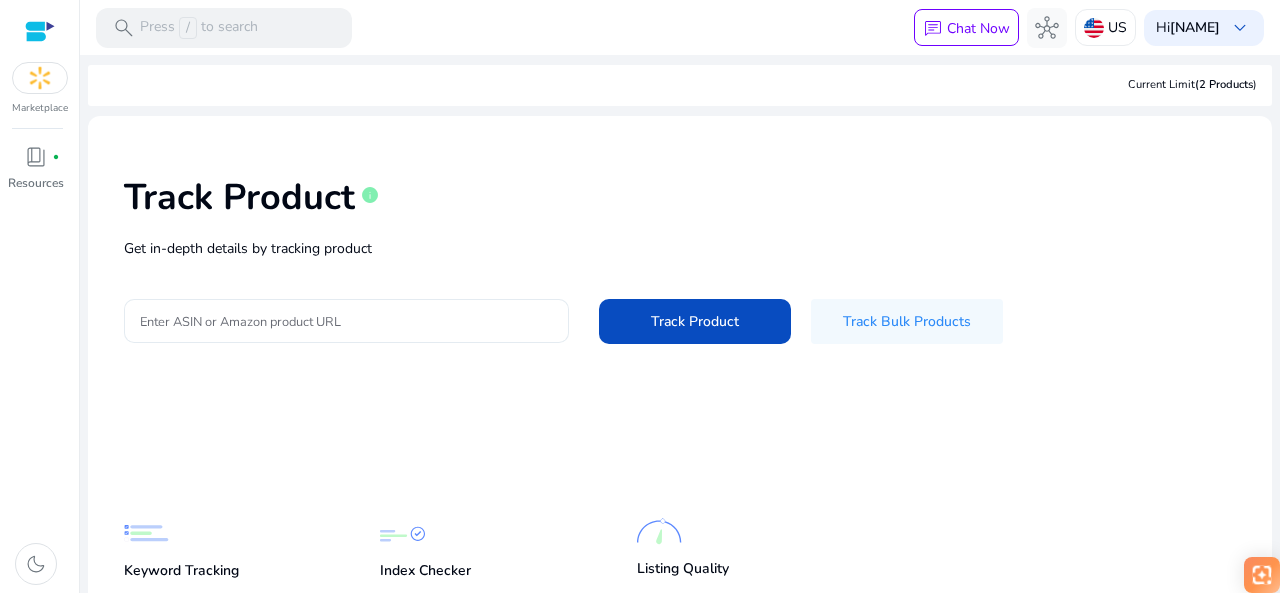 scroll, scrollTop: 129, scrollLeft: 0, axis: vertical 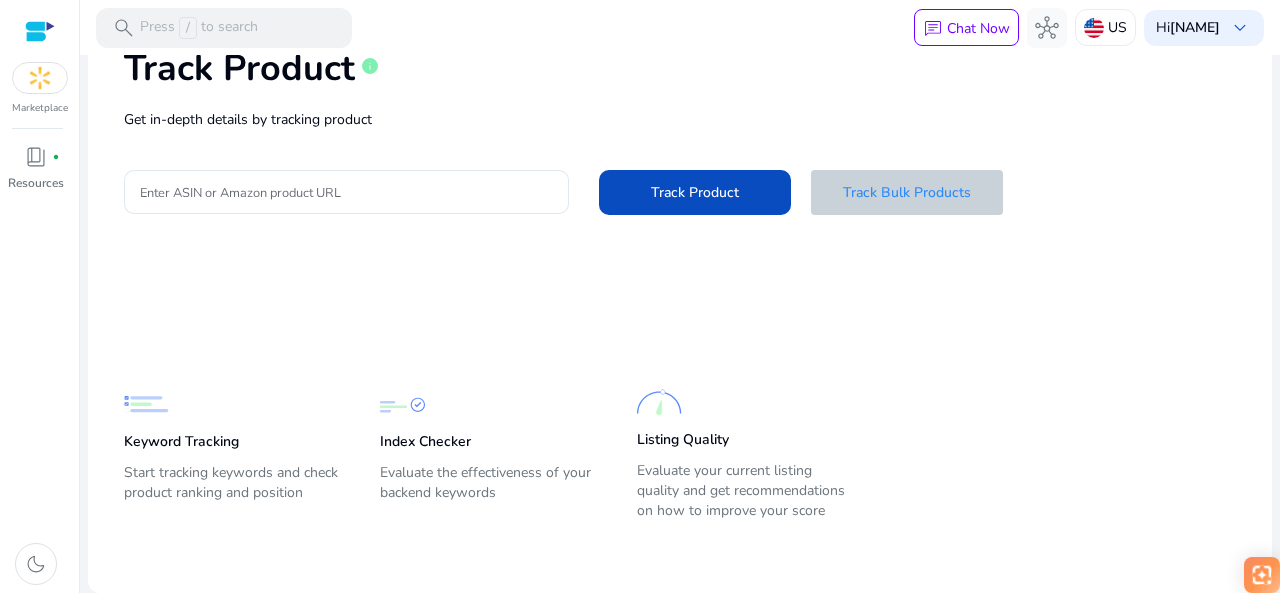 click on "Track Bulk Products" 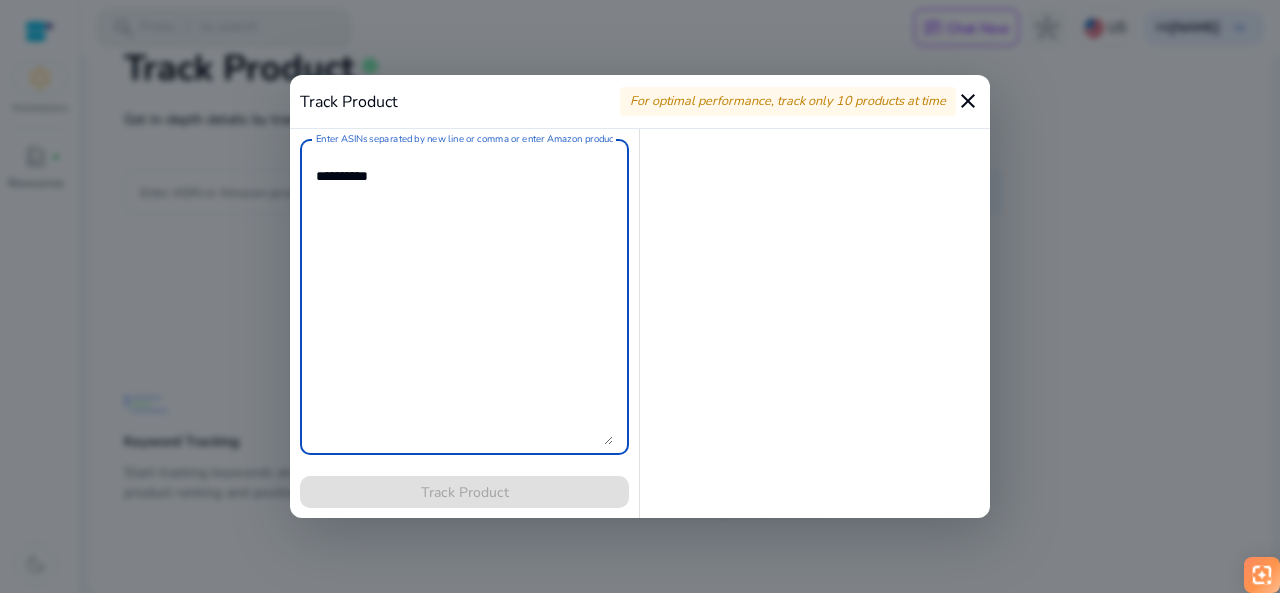 click on "close" at bounding box center (968, 101) 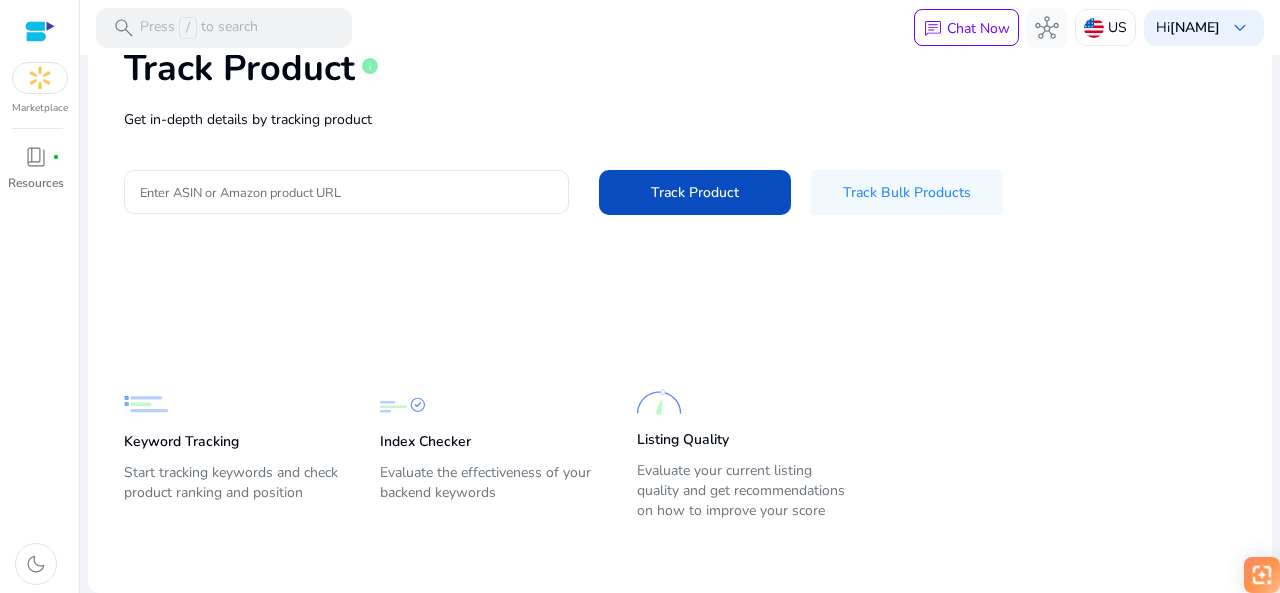 scroll, scrollTop: 0, scrollLeft: 0, axis: both 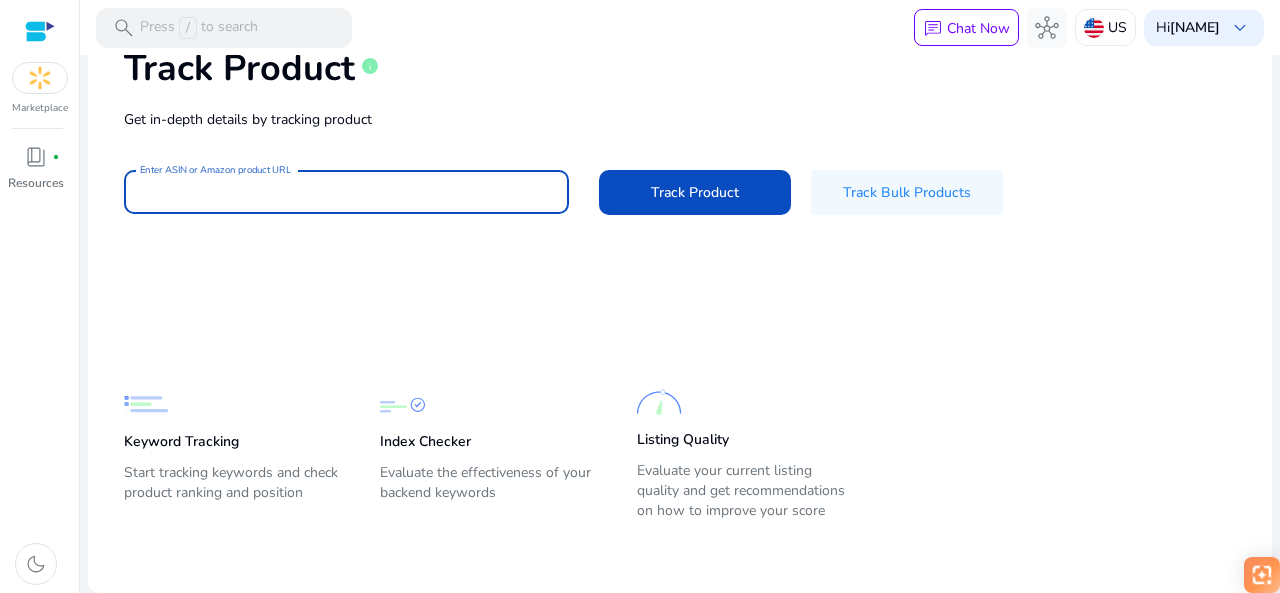 paste on "**********" 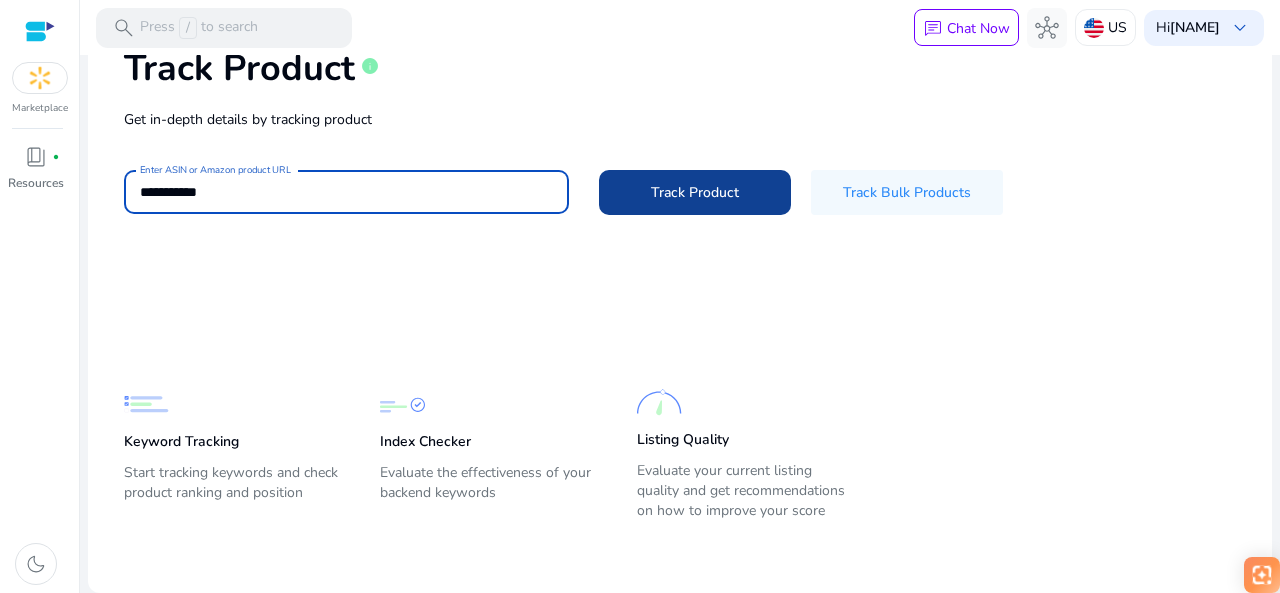 type on "**********" 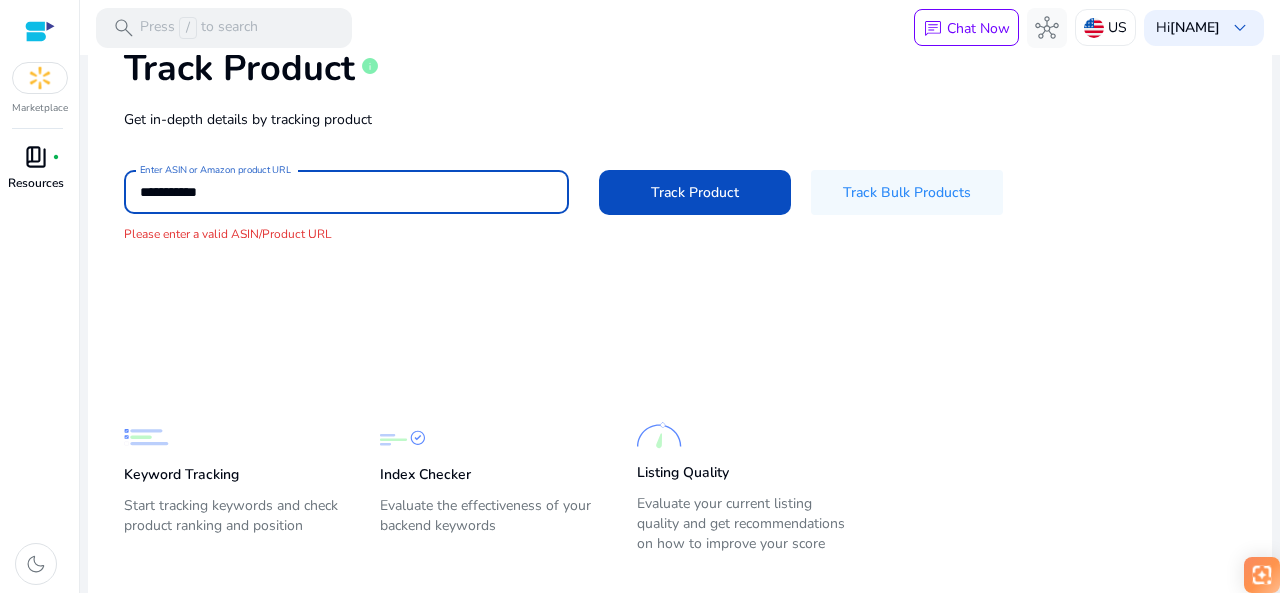 drag, startPoint x: 361, startPoint y: 202, endPoint x: 65, endPoint y: 201, distance: 296.00168 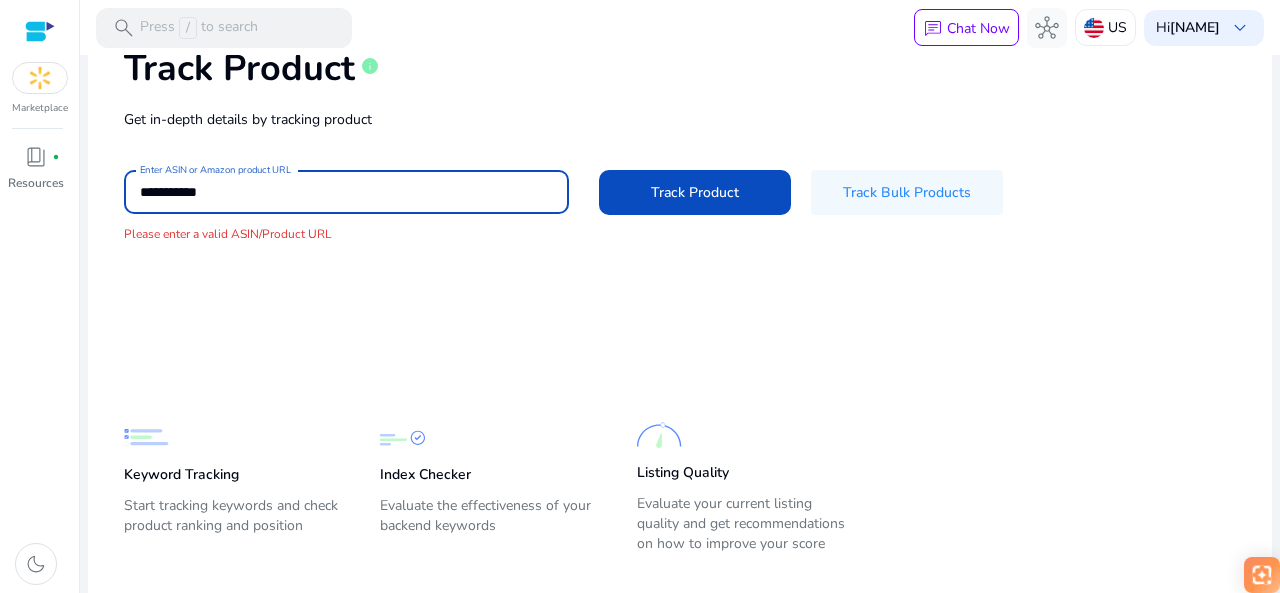click on "Get in-depth details by tracking product" 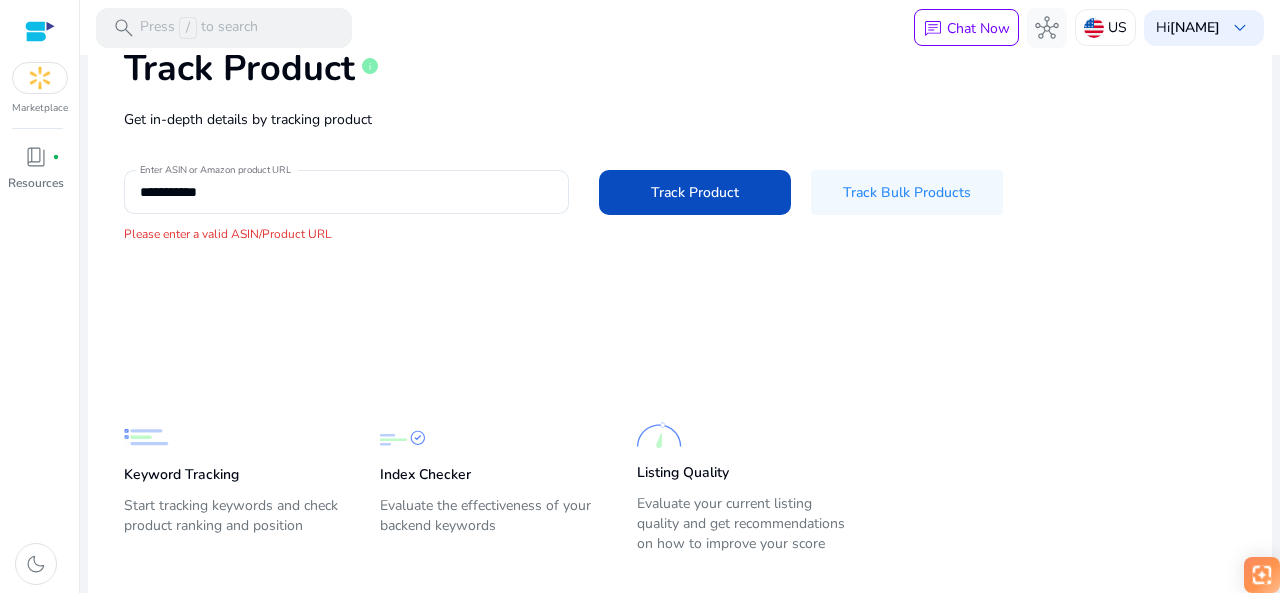 click at bounding box center (40, 78) 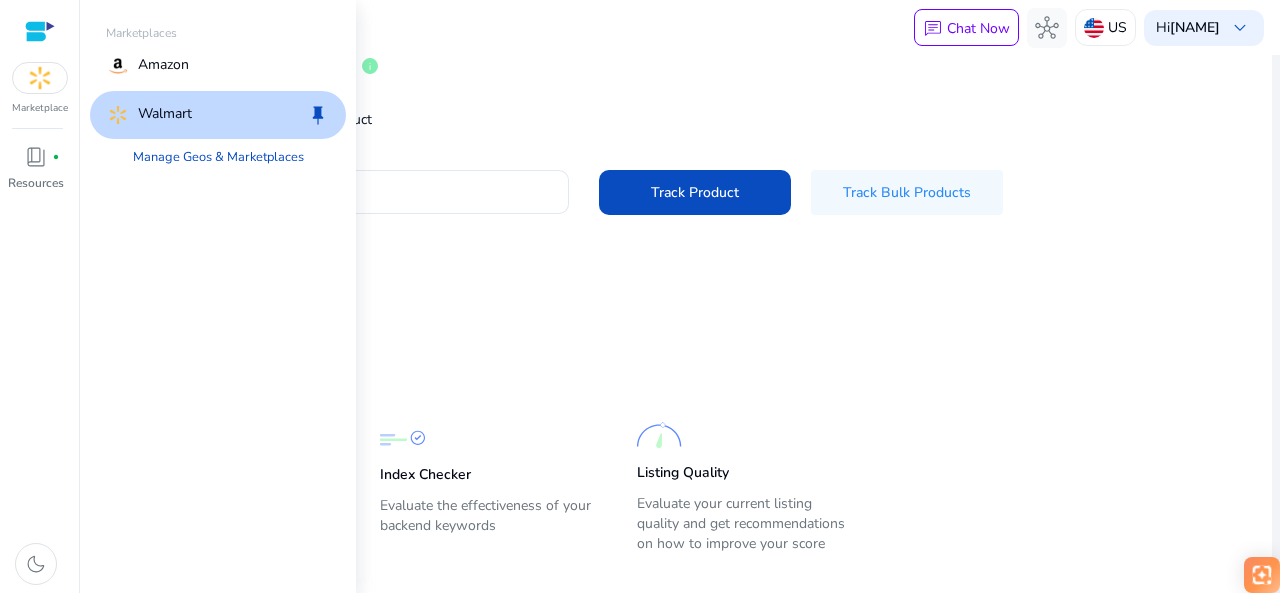 click on "Walmart" at bounding box center (165, 115) 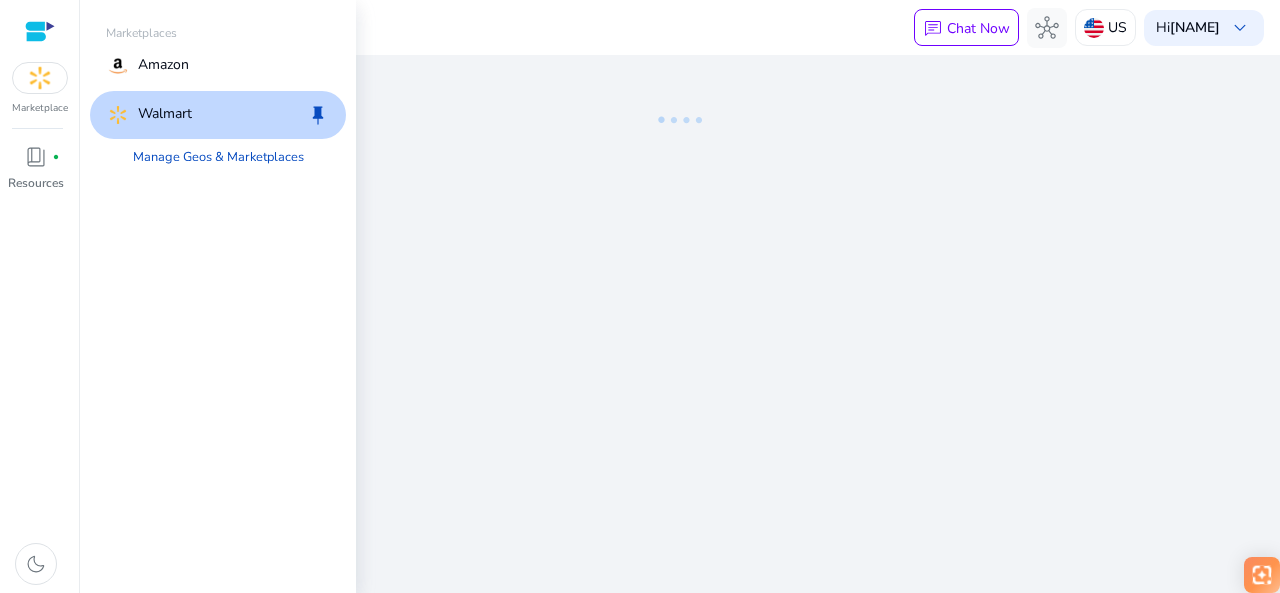 scroll, scrollTop: 0, scrollLeft: 0, axis: both 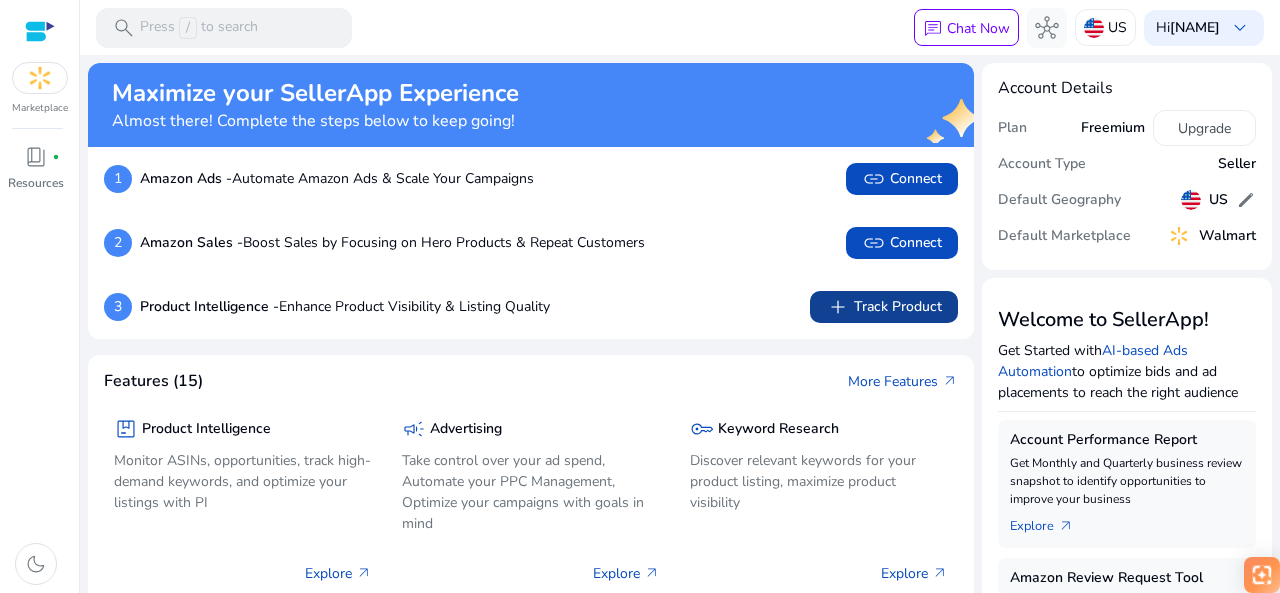 click on "add   Track Product" 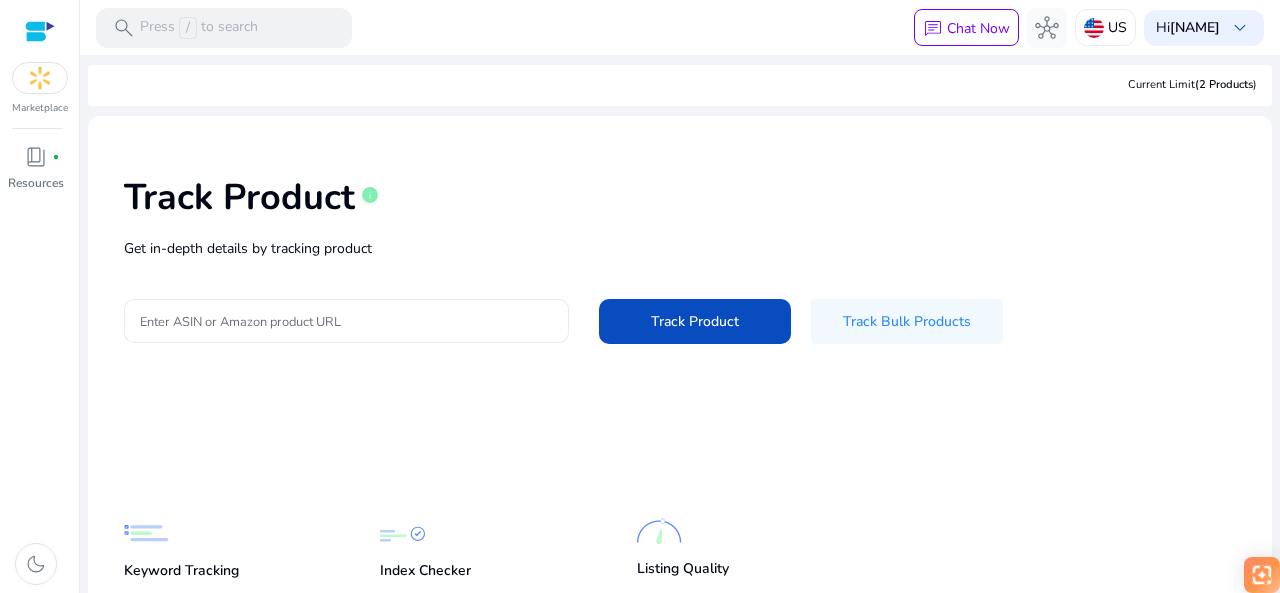 click 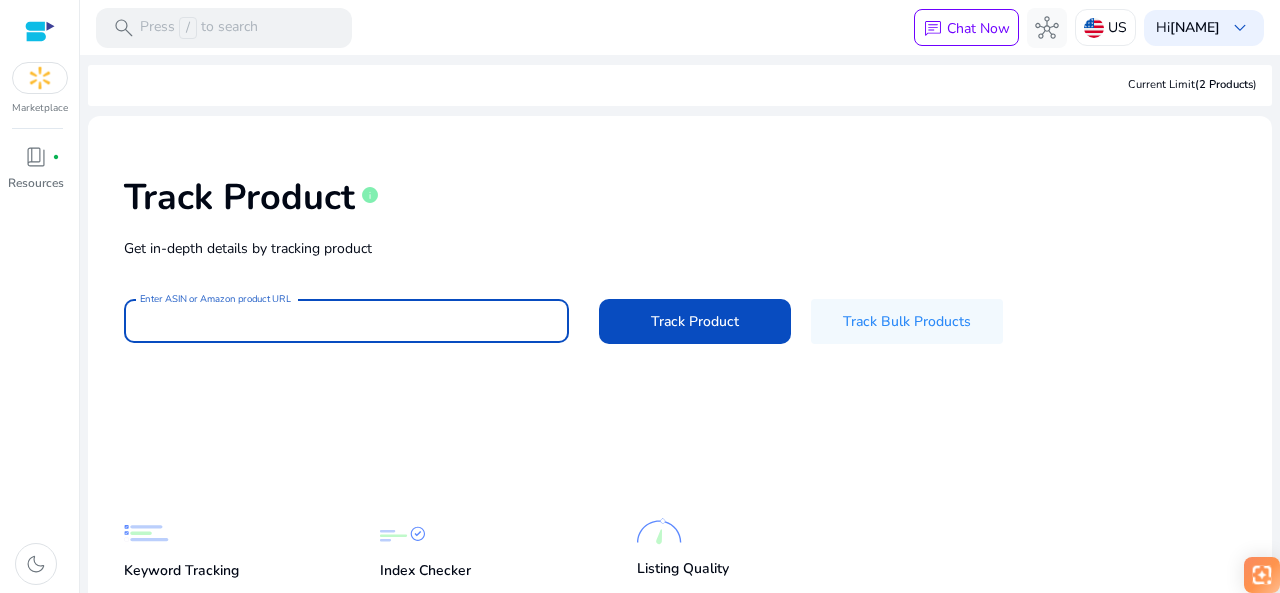 paste on "**********" 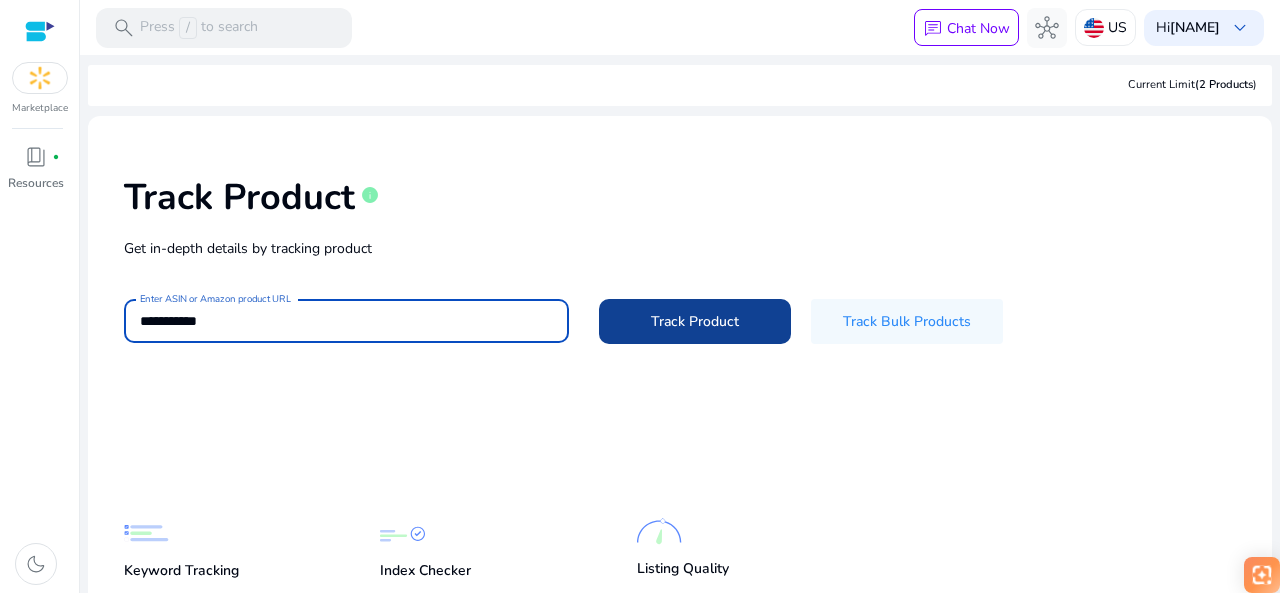 click 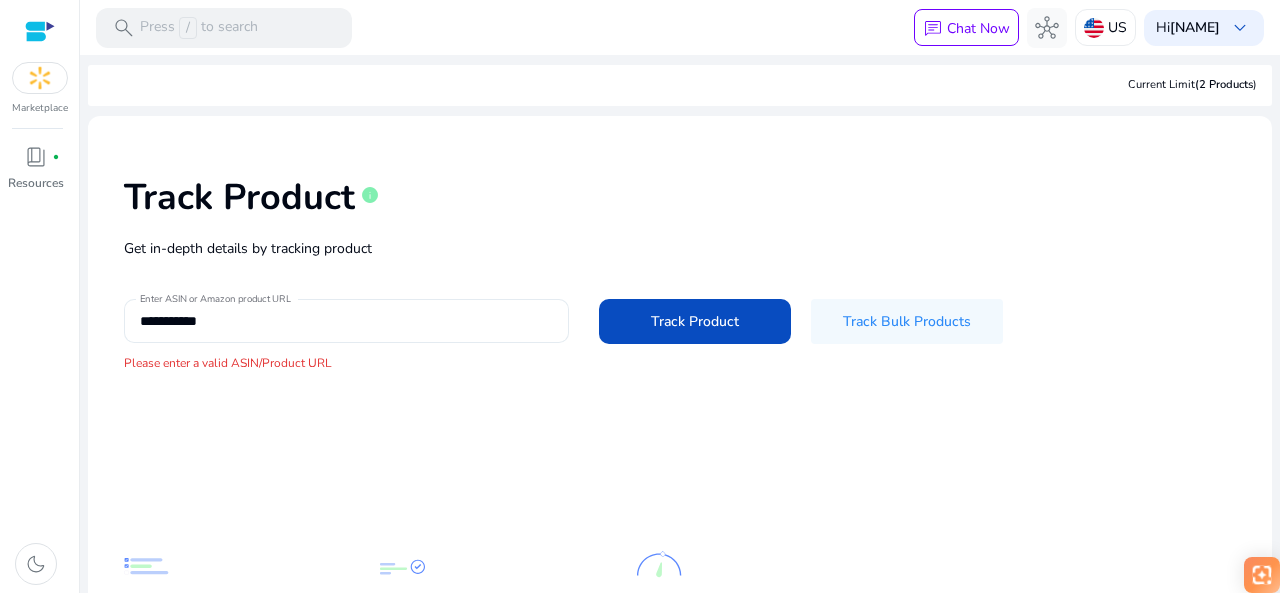 click on "**********" at bounding box center [346, 321] 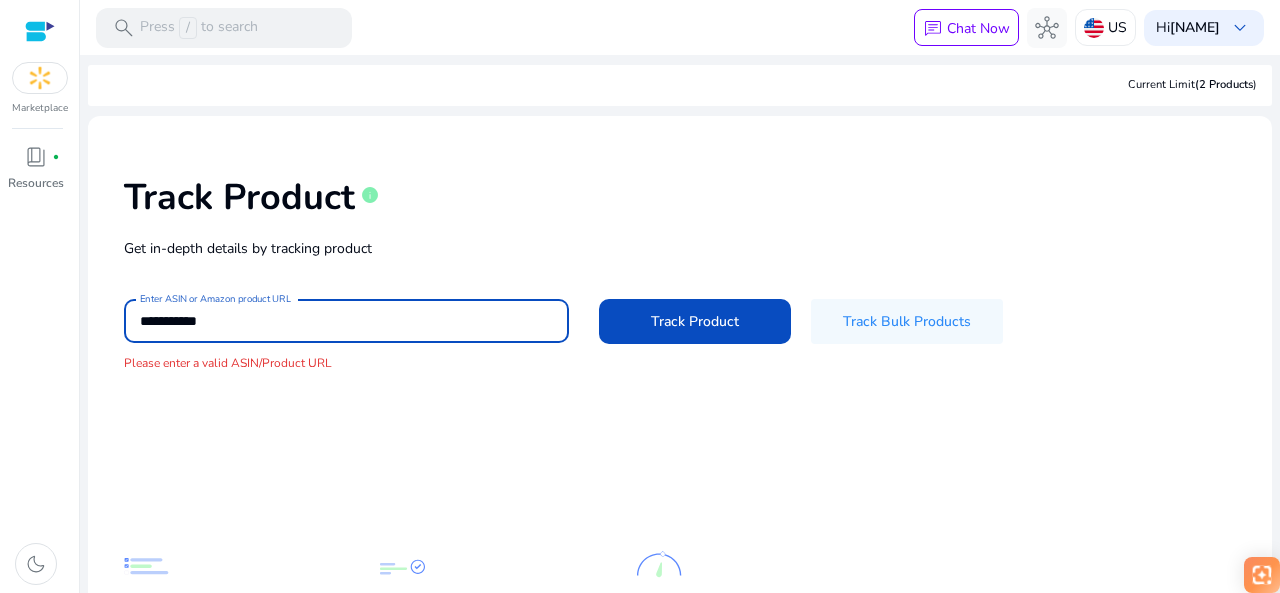 click on "**********" at bounding box center [346, 321] 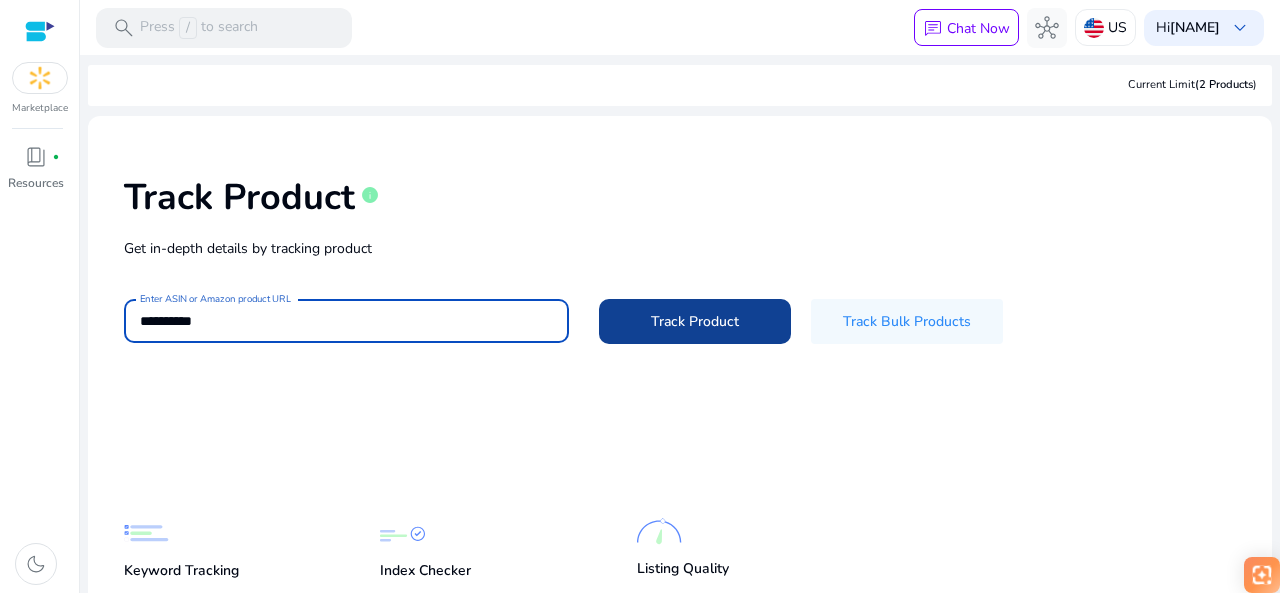 type on "**********" 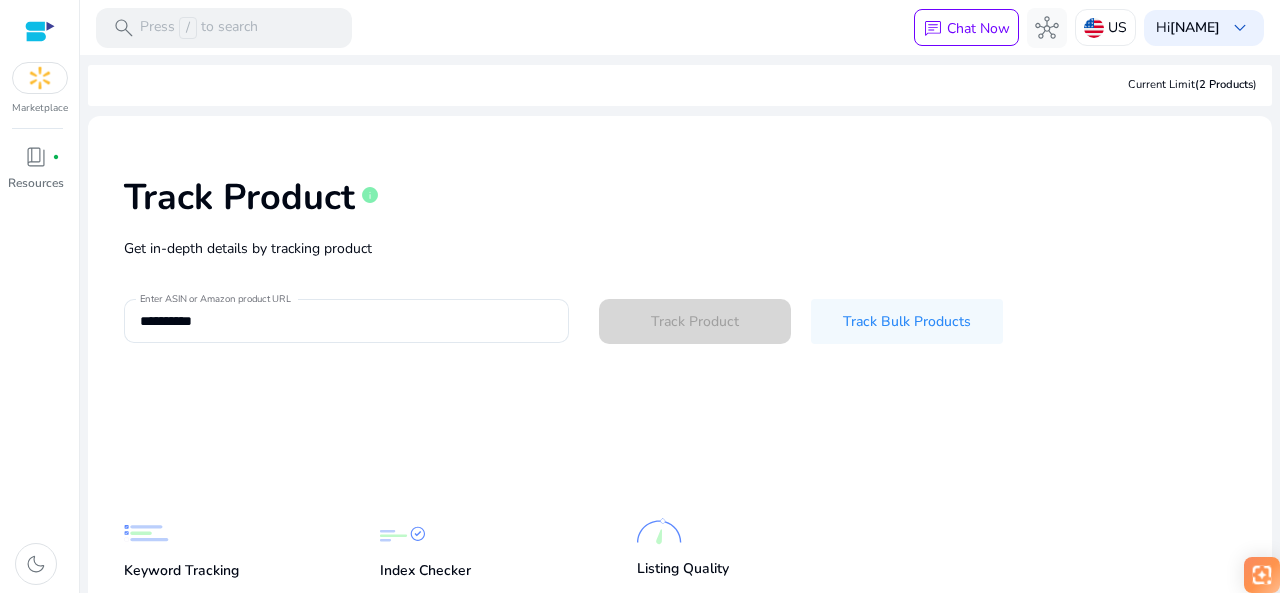 type 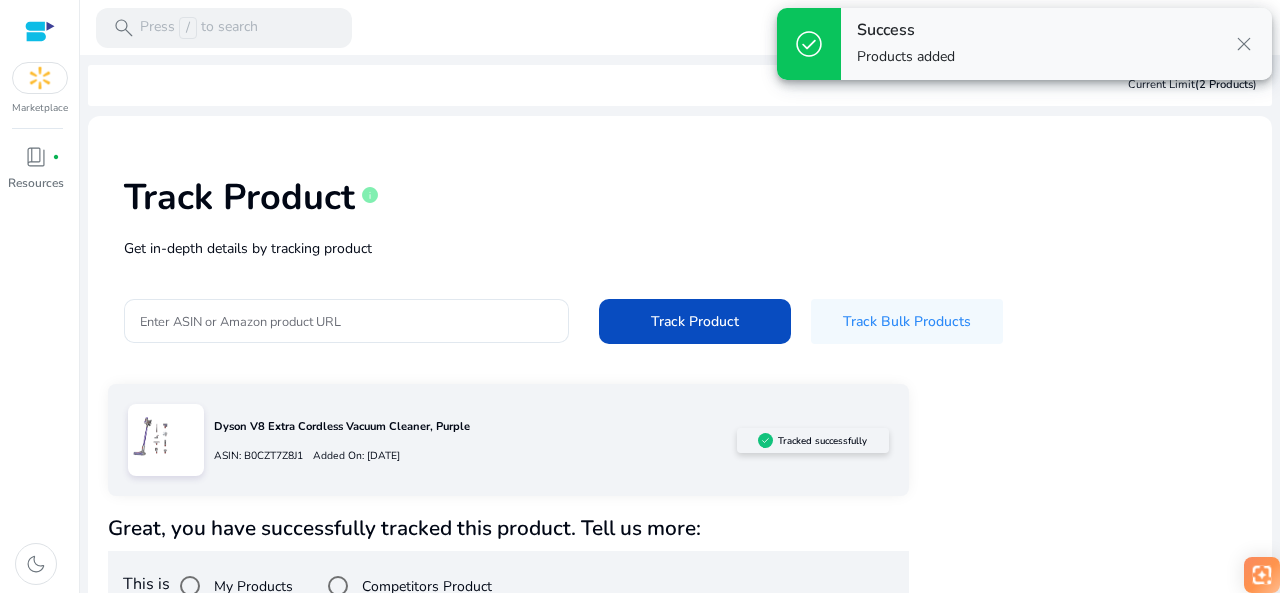 scroll, scrollTop: 43, scrollLeft: 0, axis: vertical 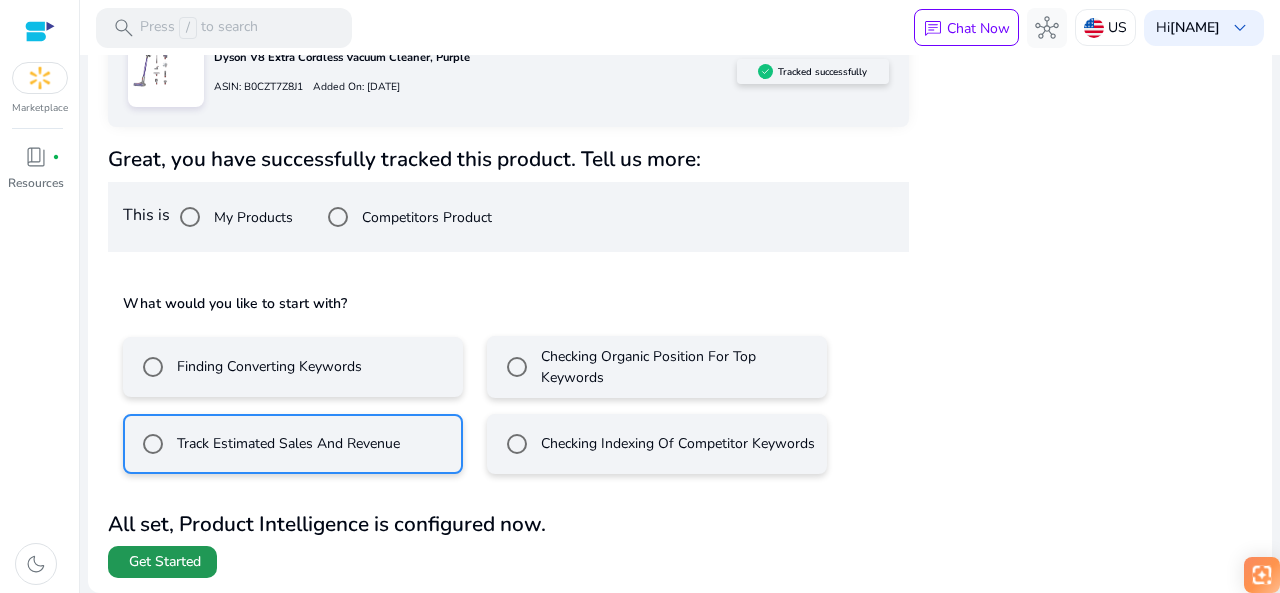 click on "Get Started" at bounding box center (165, 562) 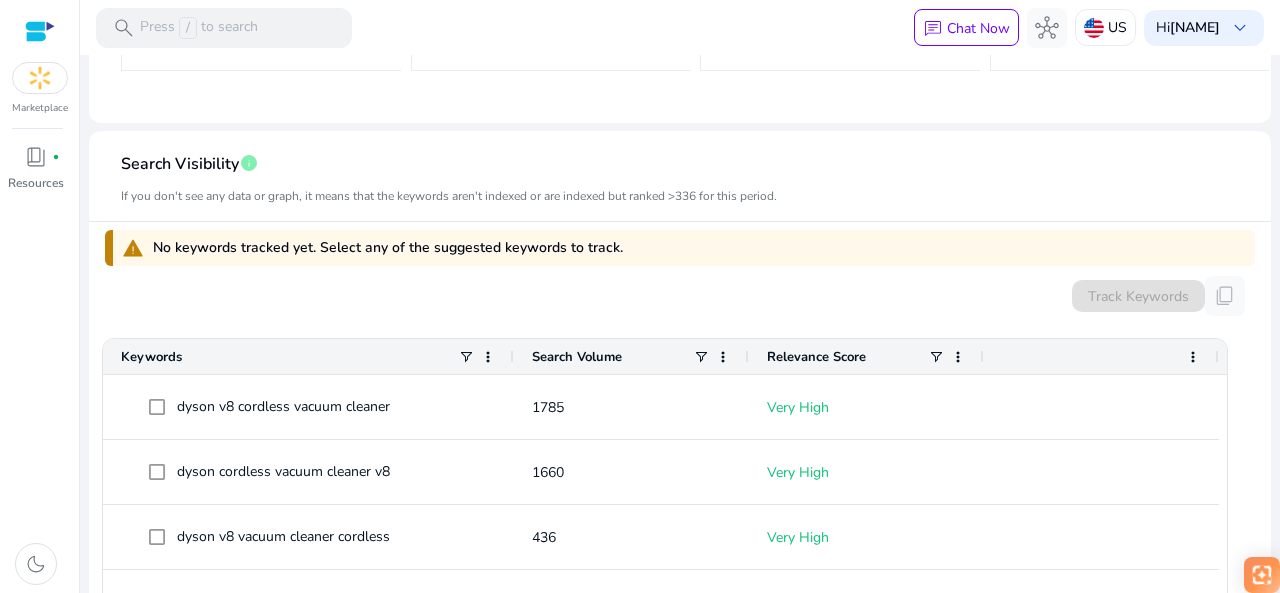 scroll, scrollTop: 533, scrollLeft: 0, axis: vertical 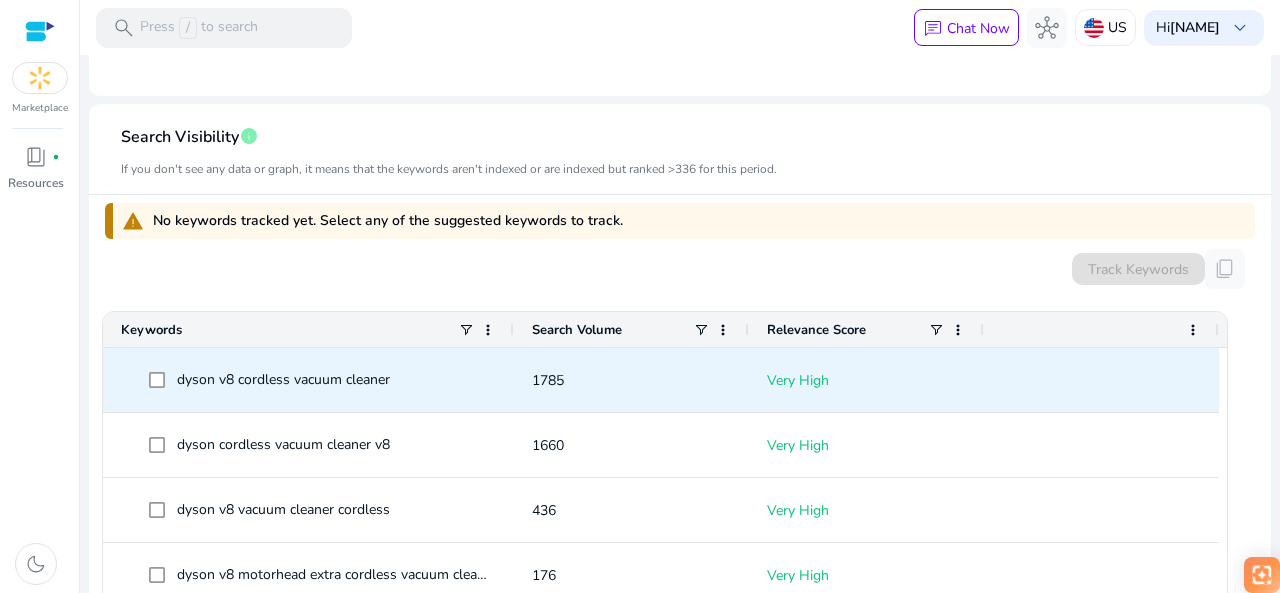 click on "Very High" 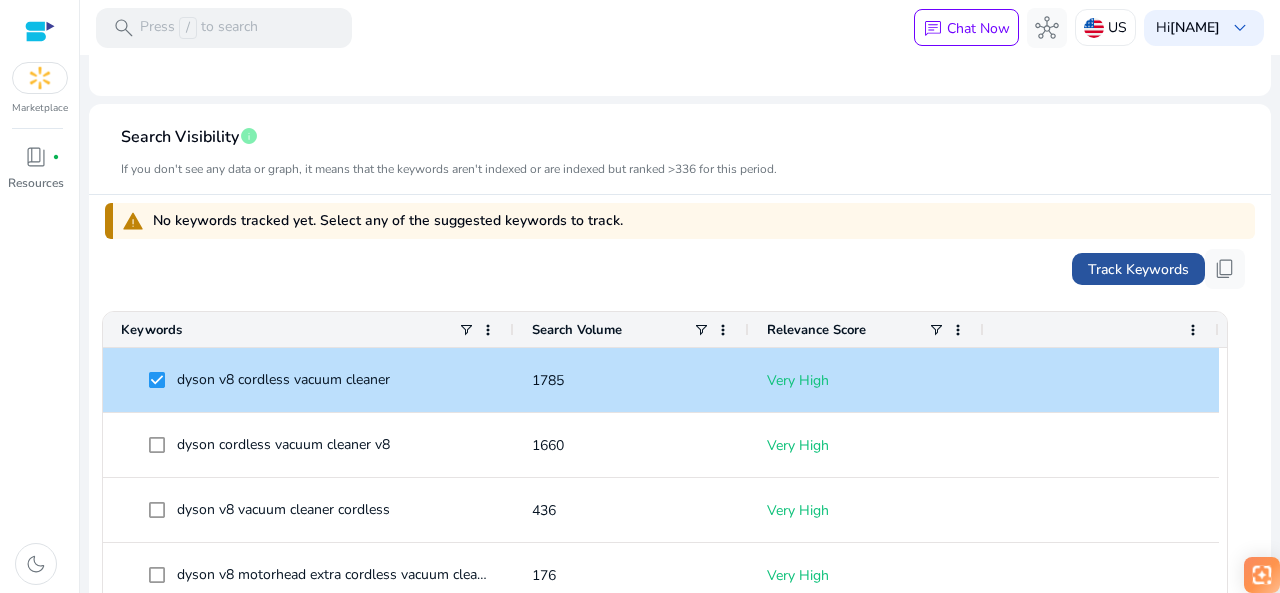 click on "Track Keywords" 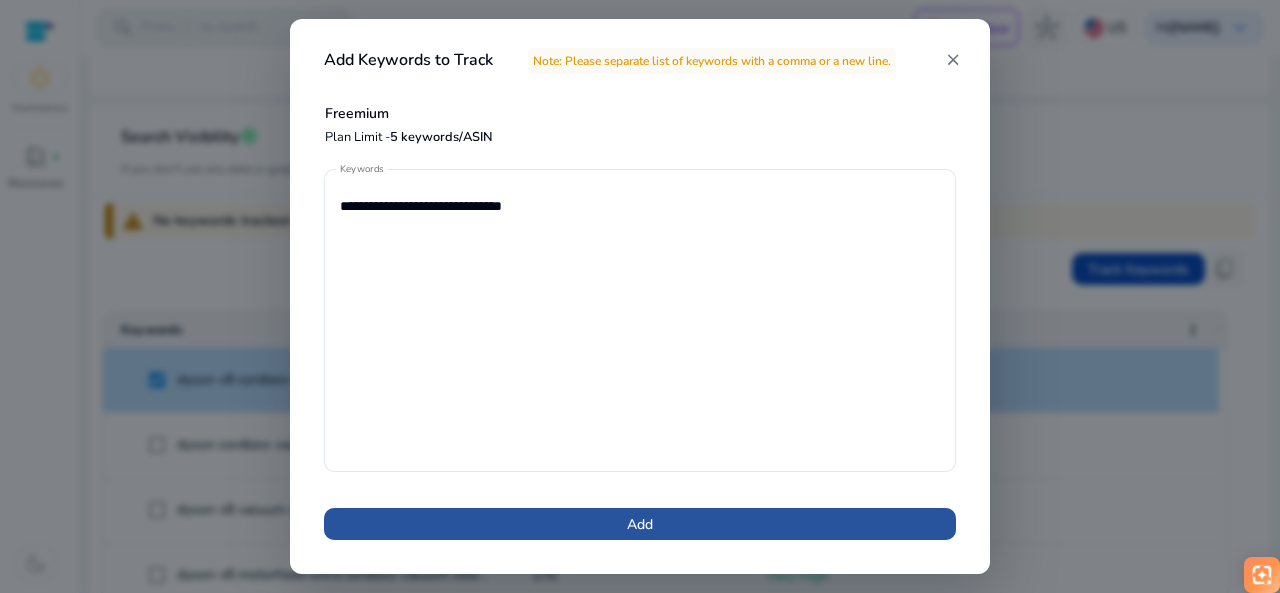 click at bounding box center (640, 524) 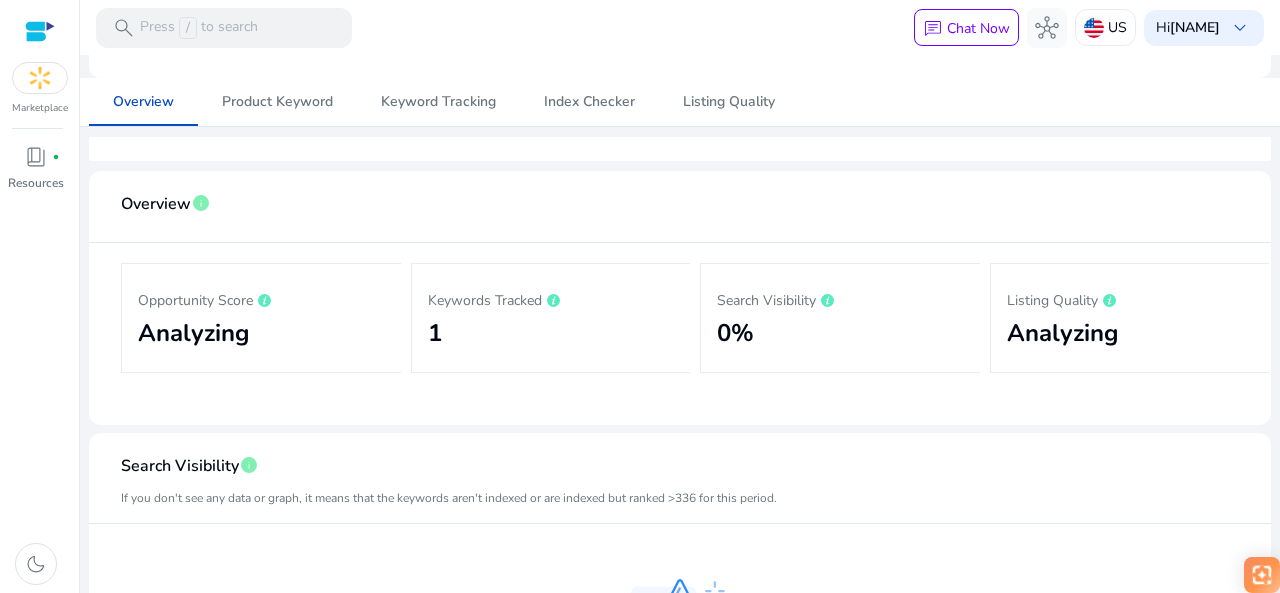 scroll, scrollTop: 133, scrollLeft: 0, axis: vertical 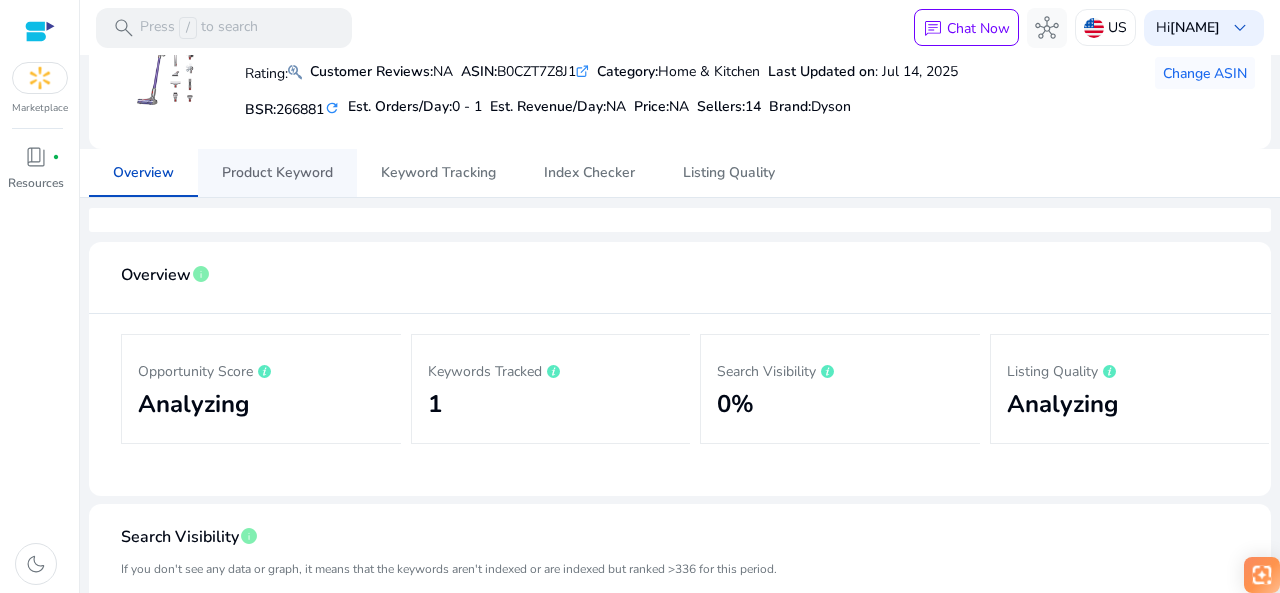 click on "Product Keyword" at bounding box center [277, 173] 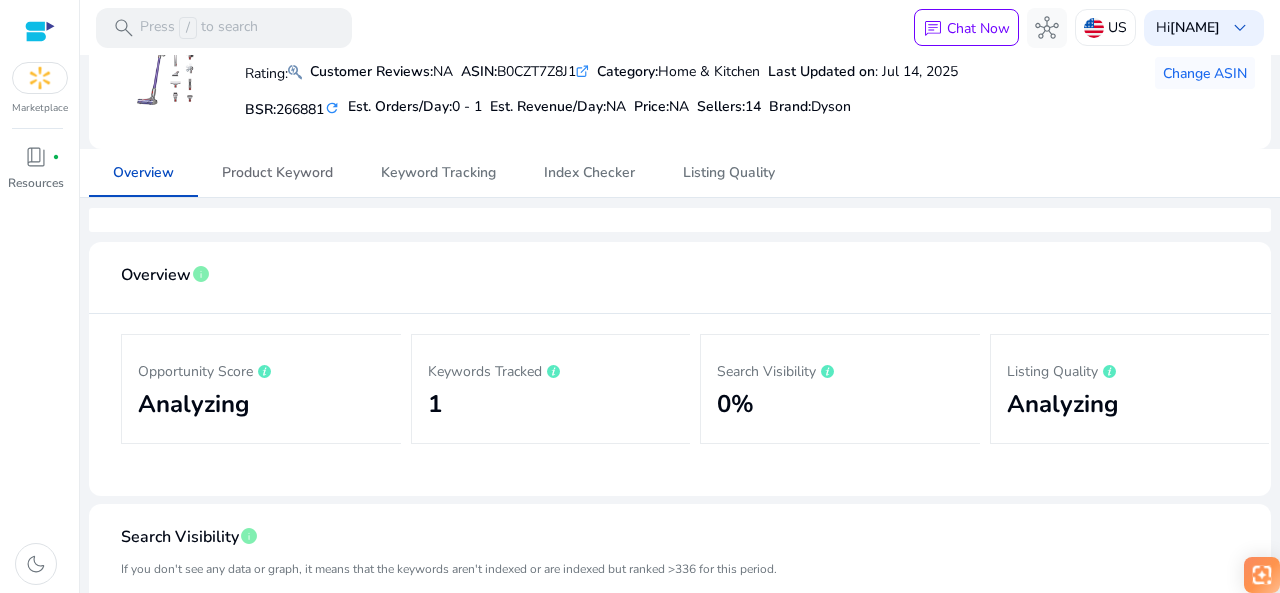 scroll, scrollTop: 0, scrollLeft: 0, axis: both 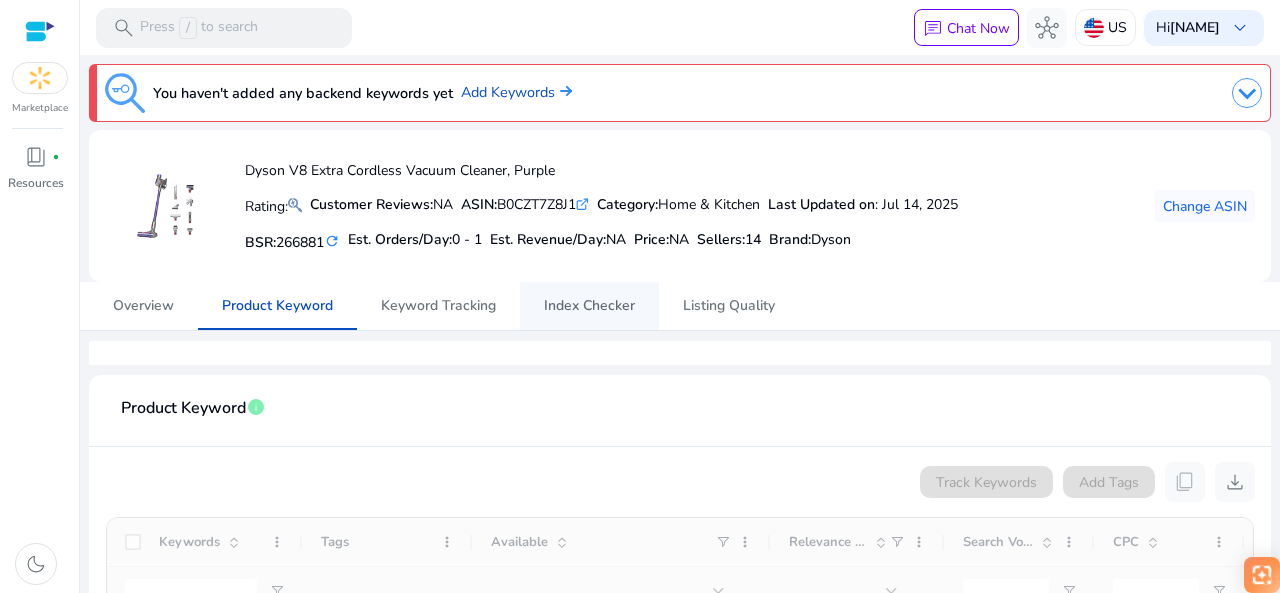 click on "Index Checker" at bounding box center (589, 306) 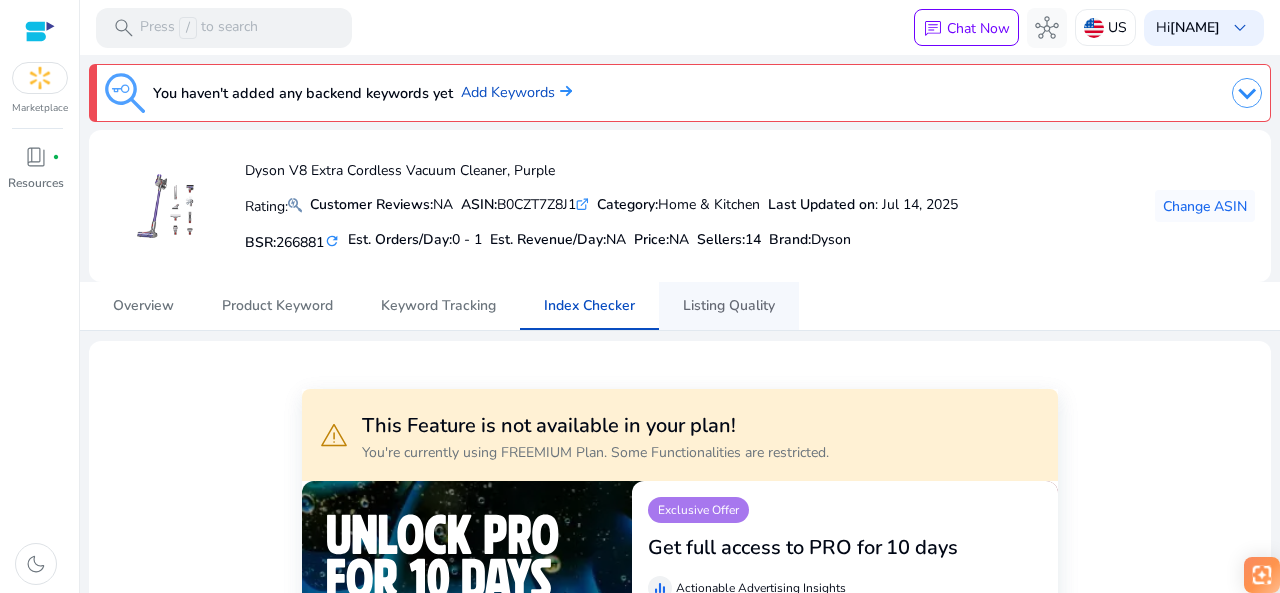 click on "Listing Quality" at bounding box center (729, 306) 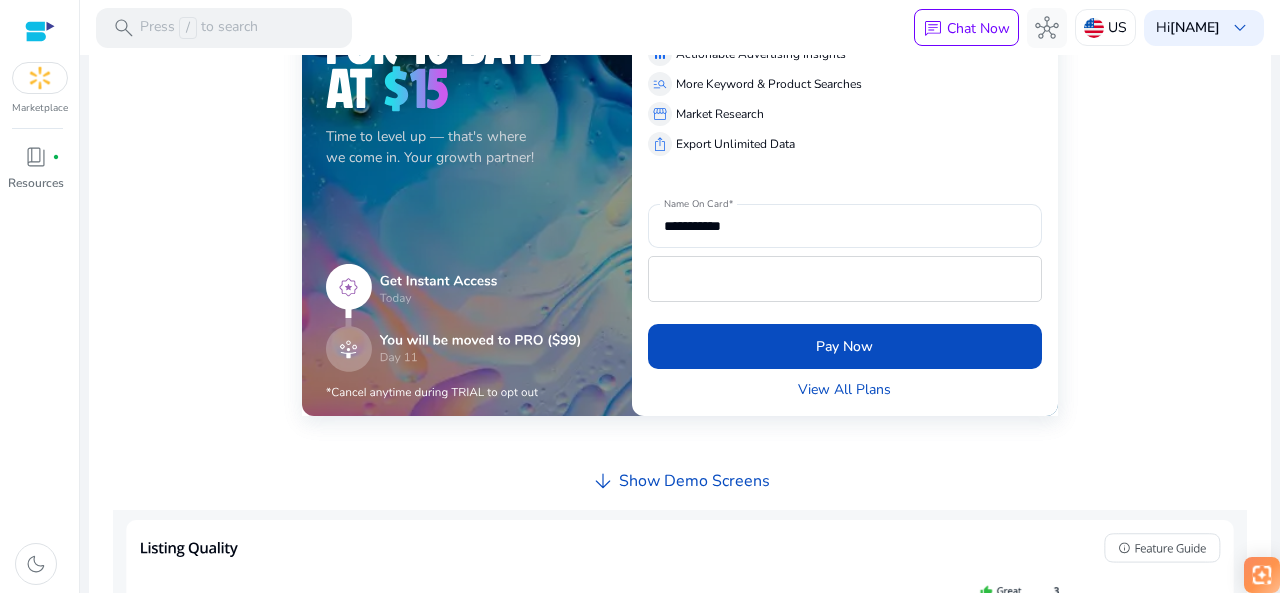 scroll, scrollTop: 400, scrollLeft: 0, axis: vertical 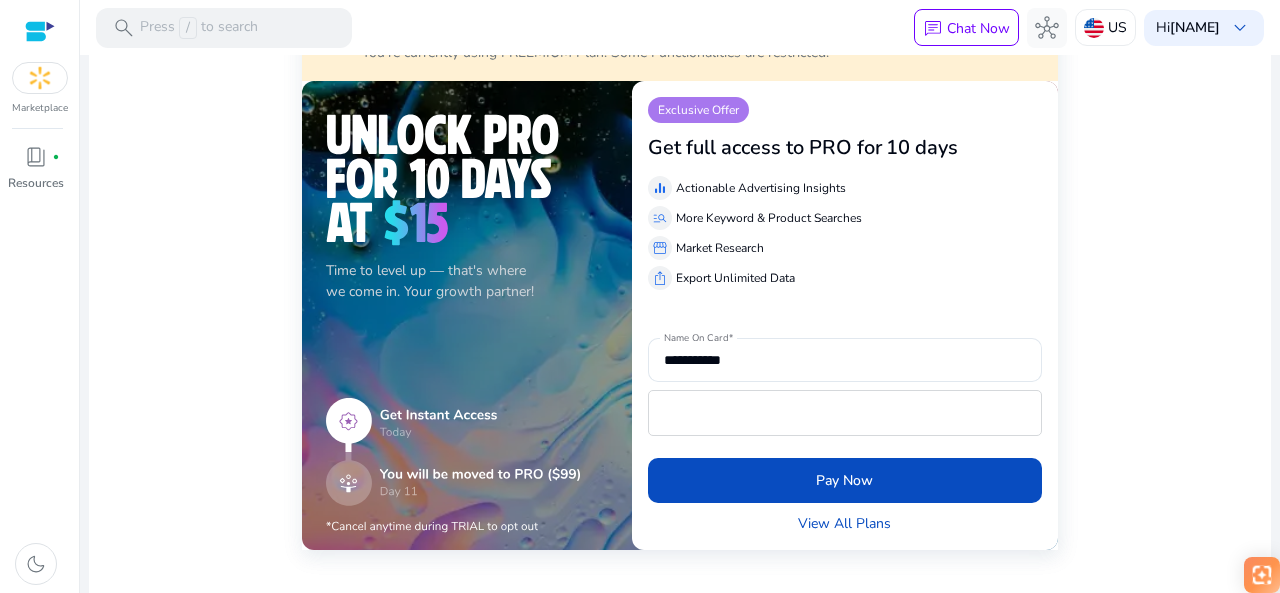click on "search   Press  /  to search   chat  Chat Now  hub  US  Hi  [NAME]  keyboard_arrow_down" at bounding box center [680, 27] 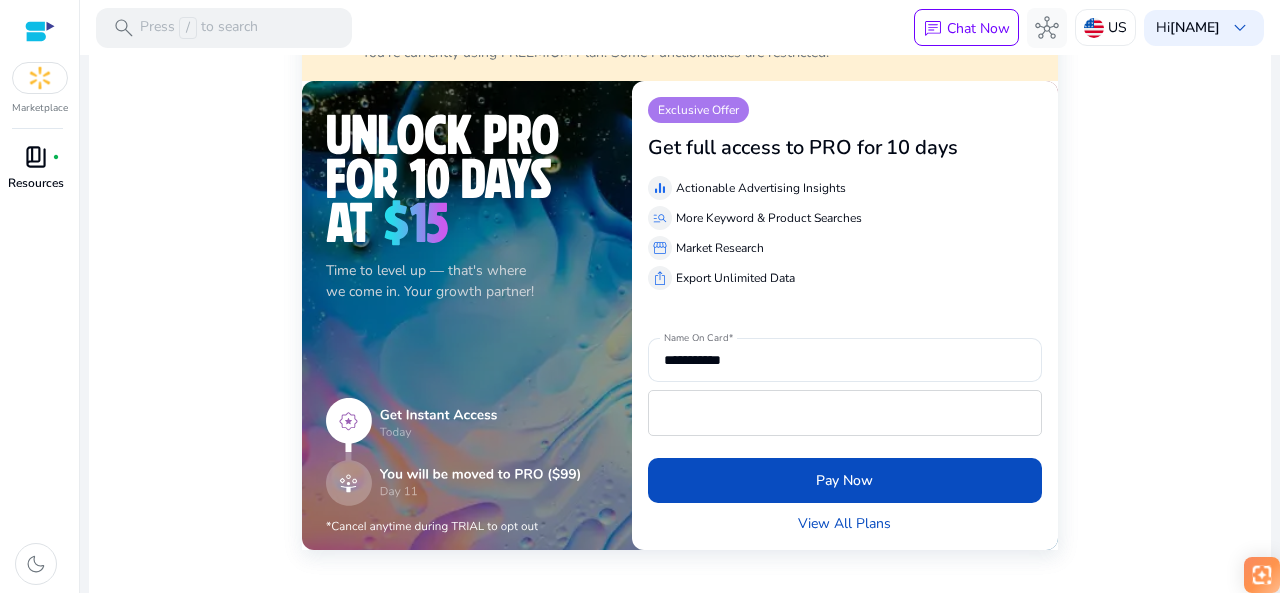 click on "book_4   fiber_manual_record" at bounding box center [36, 157] 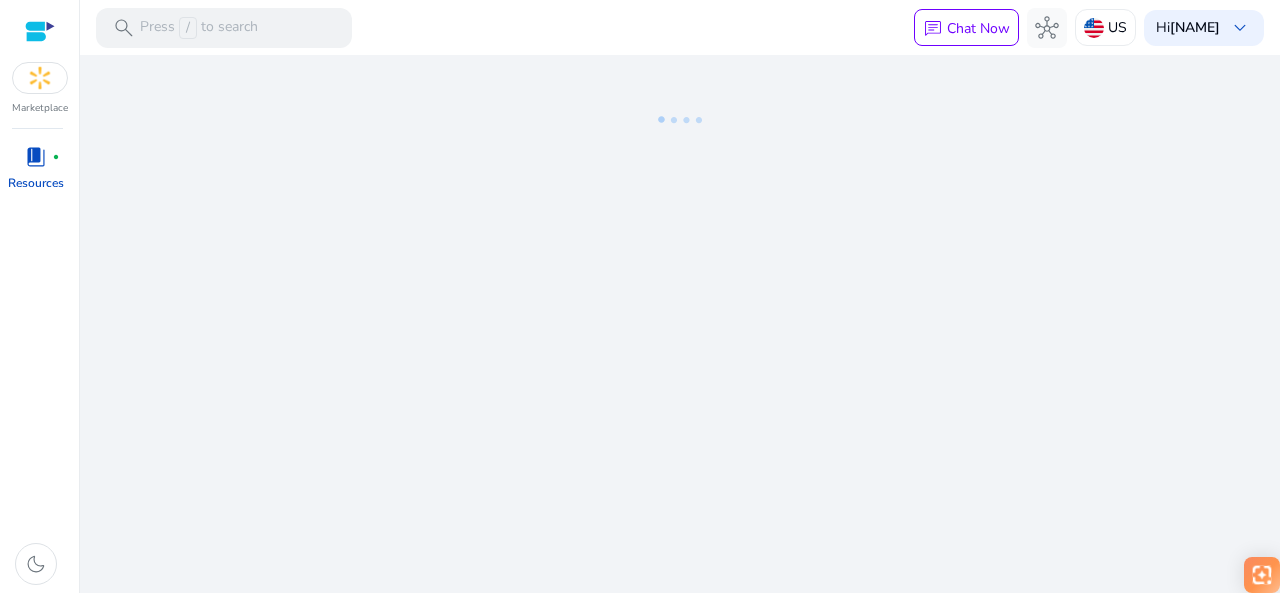 scroll, scrollTop: 0, scrollLeft: 0, axis: both 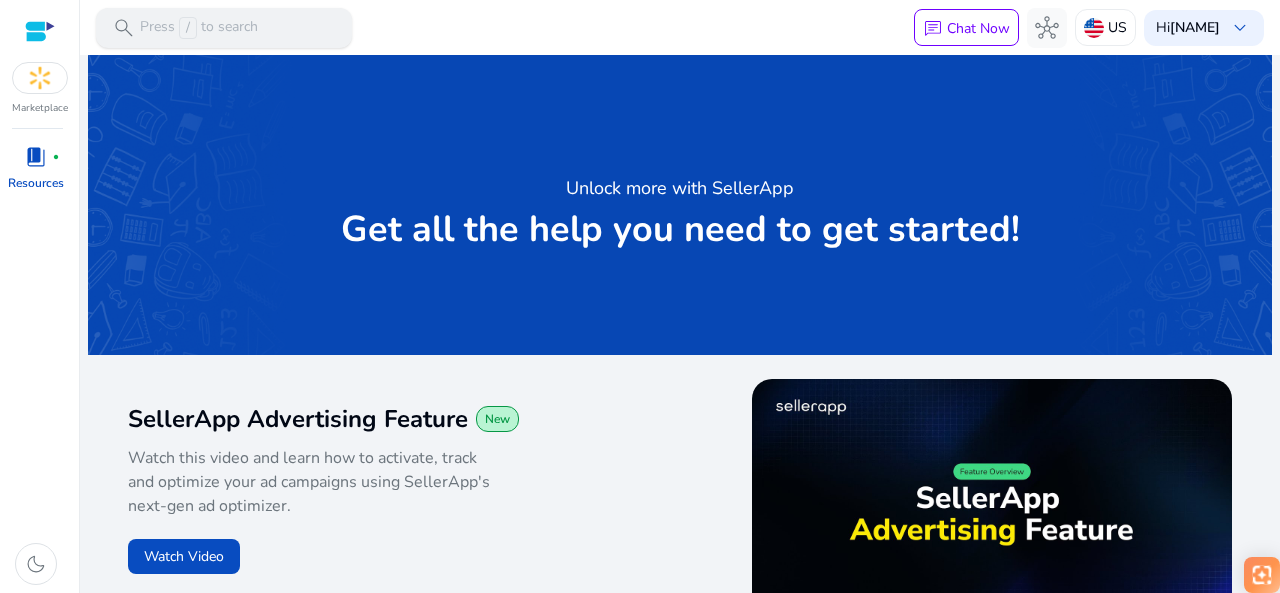 click on "search   Press  /  to search" at bounding box center [224, 28] 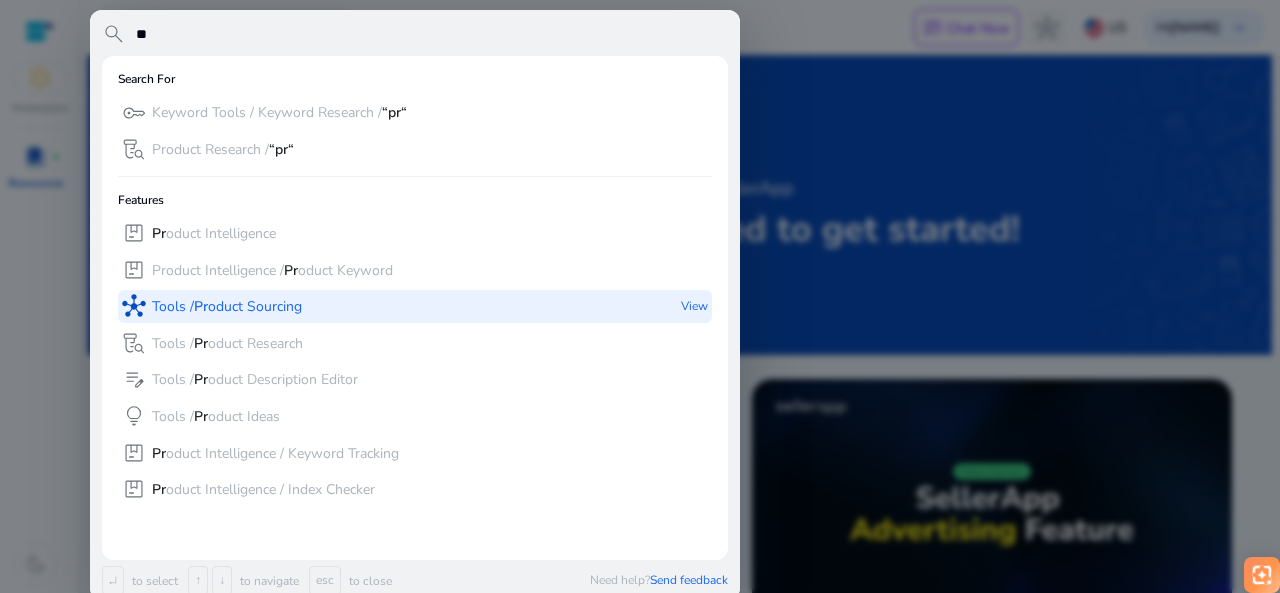type on "**" 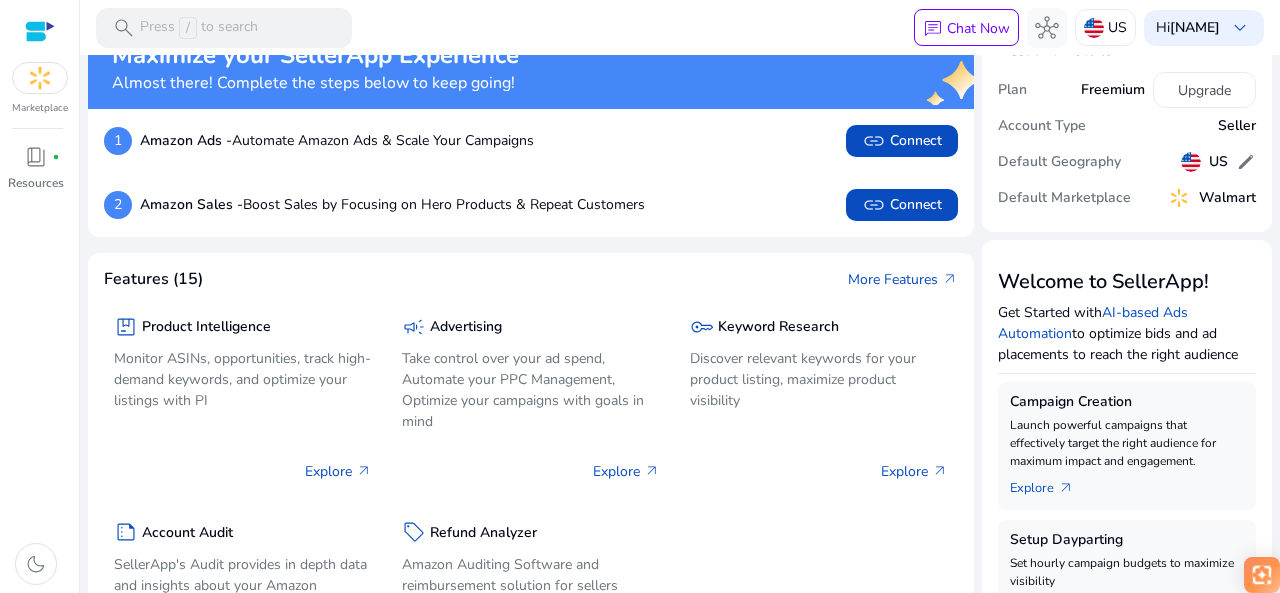 scroll, scrollTop: 0, scrollLeft: 0, axis: both 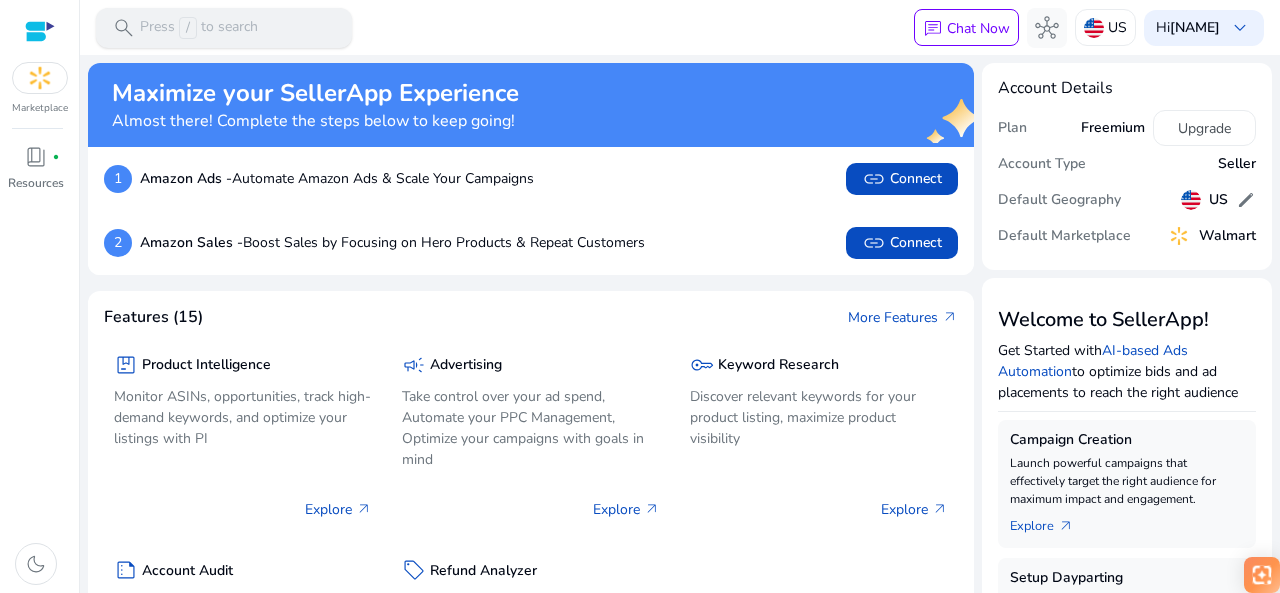 click on "search   Press  /  to search" at bounding box center (224, 28) 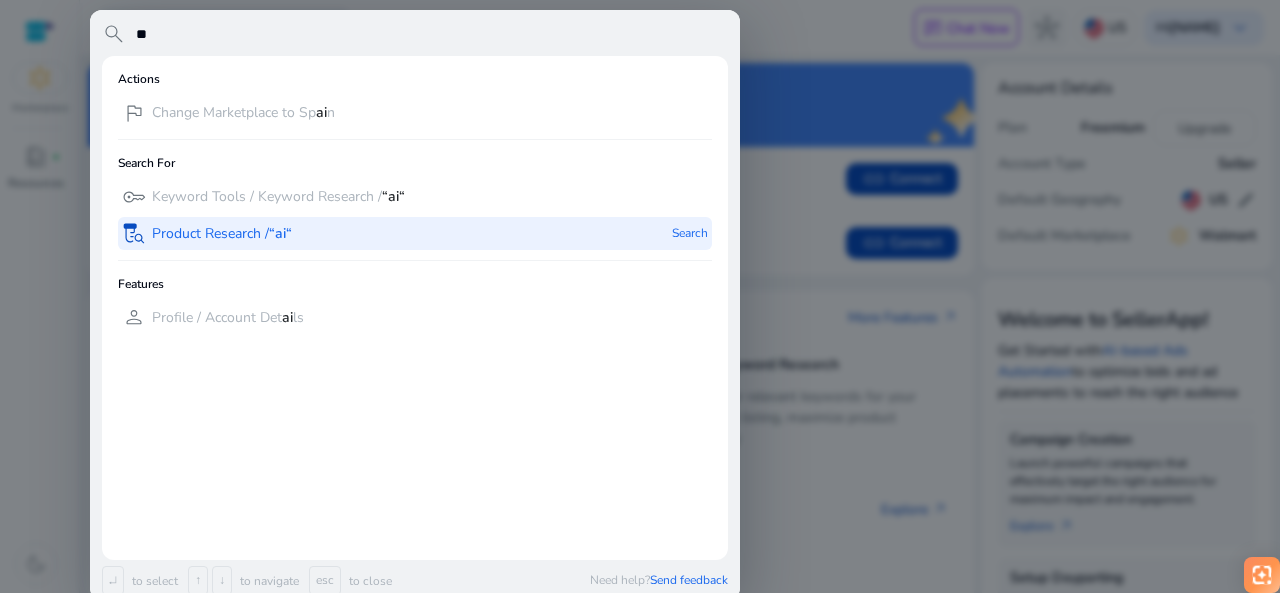 type on "**" 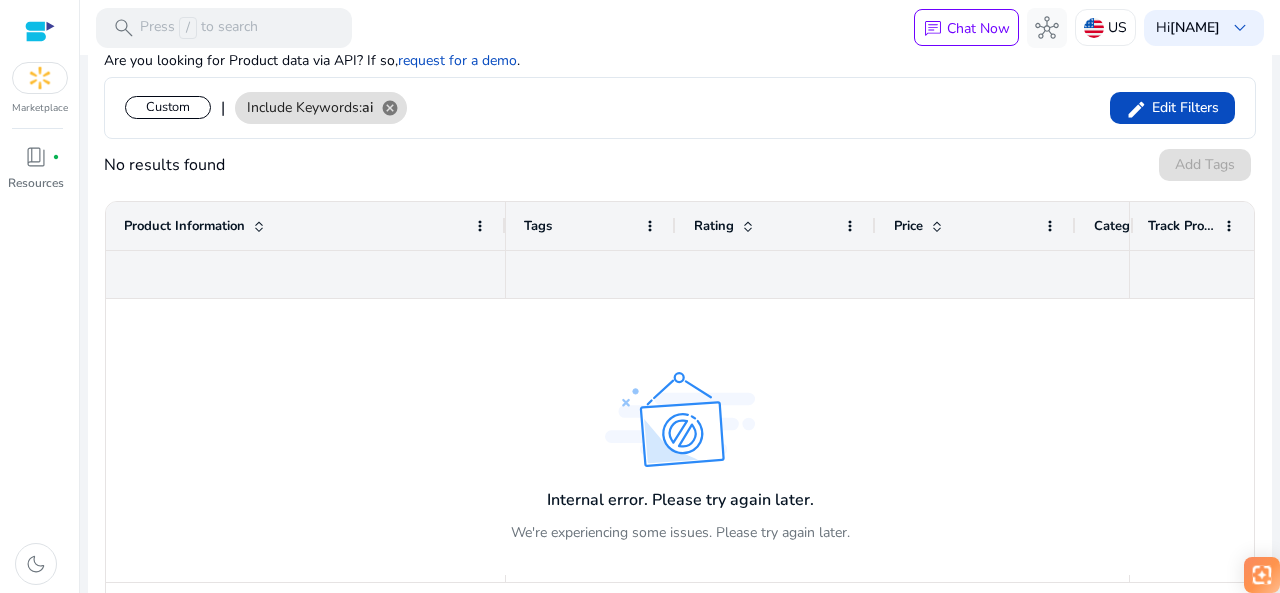 scroll, scrollTop: 428, scrollLeft: 0, axis: vertical 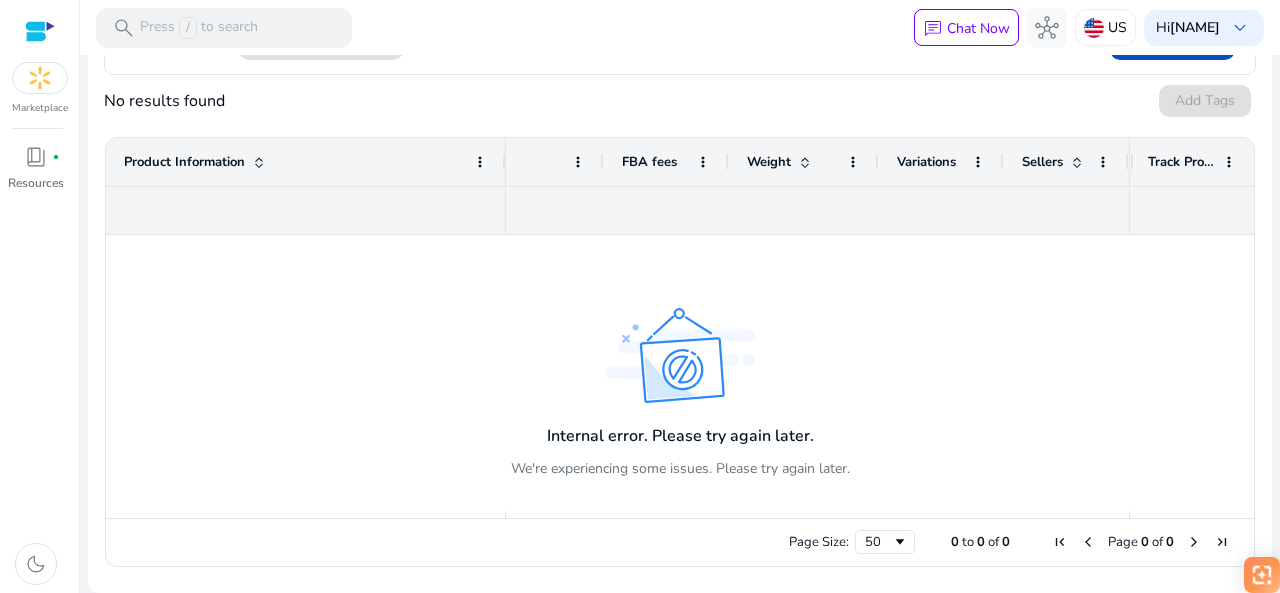 click on "Track Product" 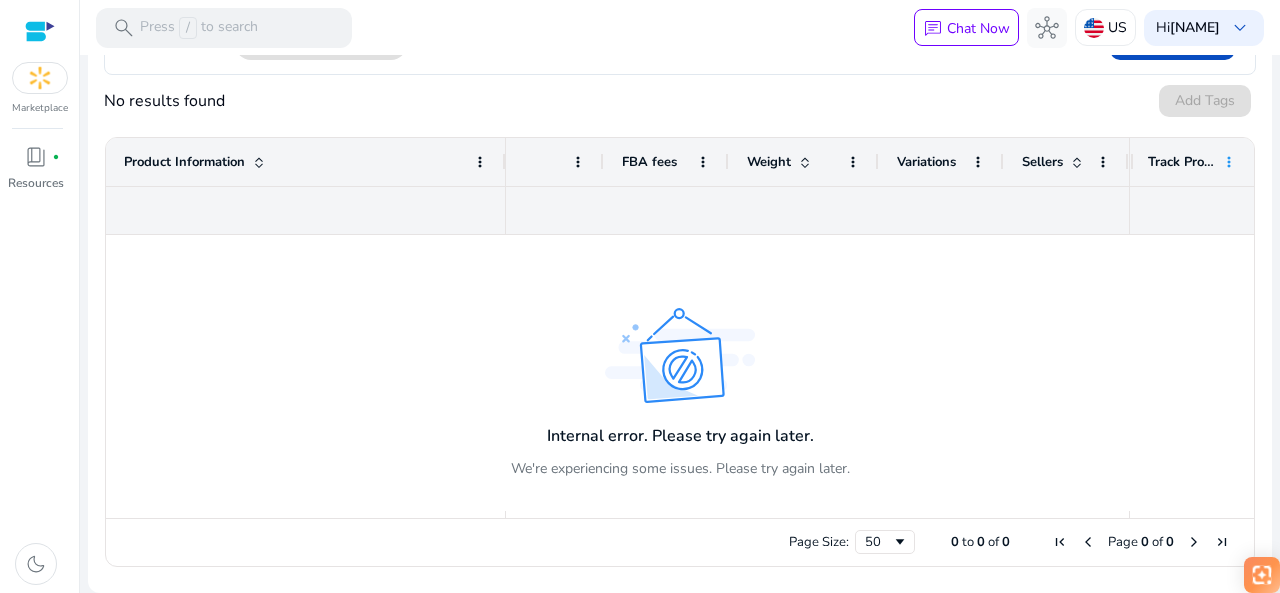 click 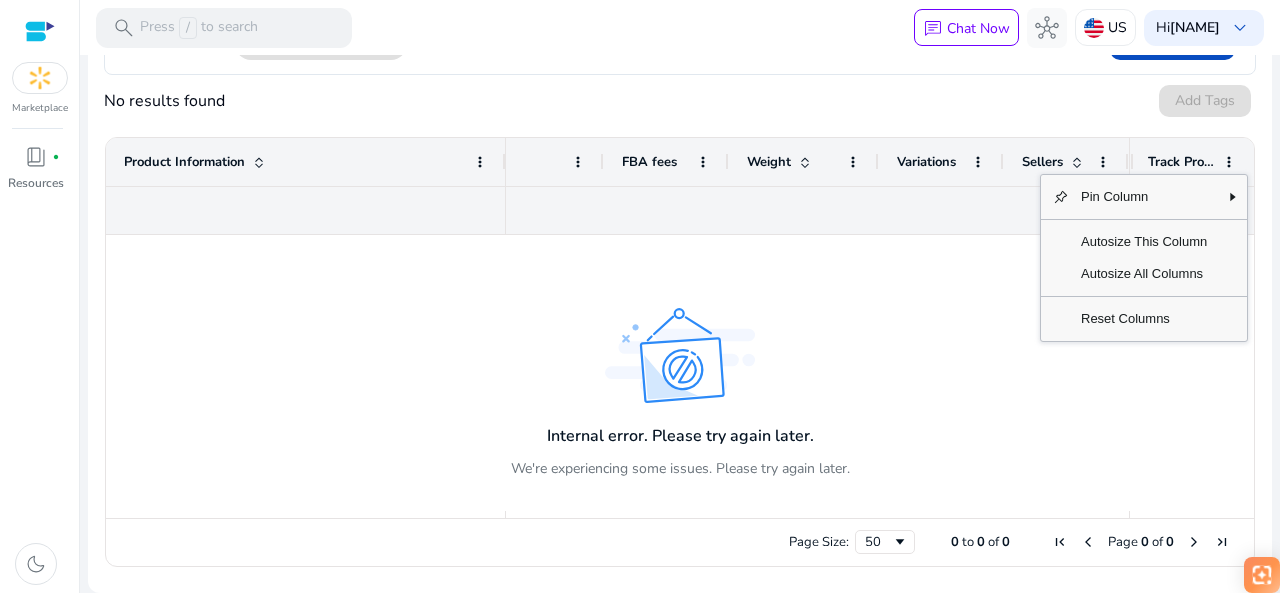 drag, startPoint x: 965, startPoint y: 412, endPoint x: 965, endPoint y: 475, distance: 63 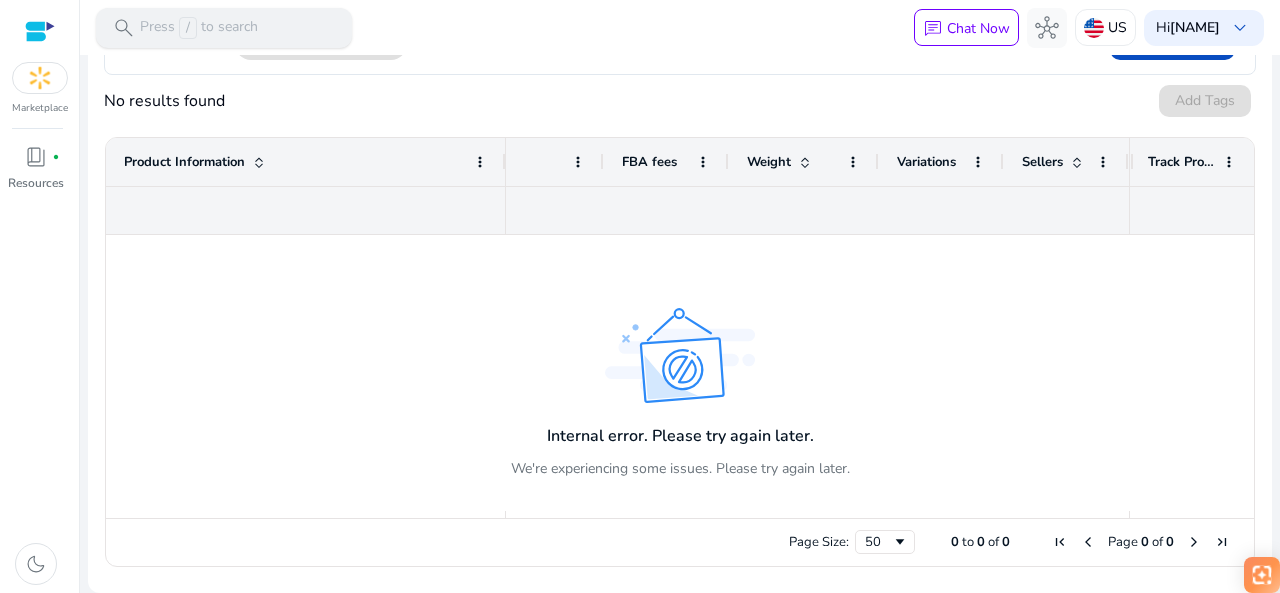 click on "Press  /  to search" at bounding box center [199, 28] 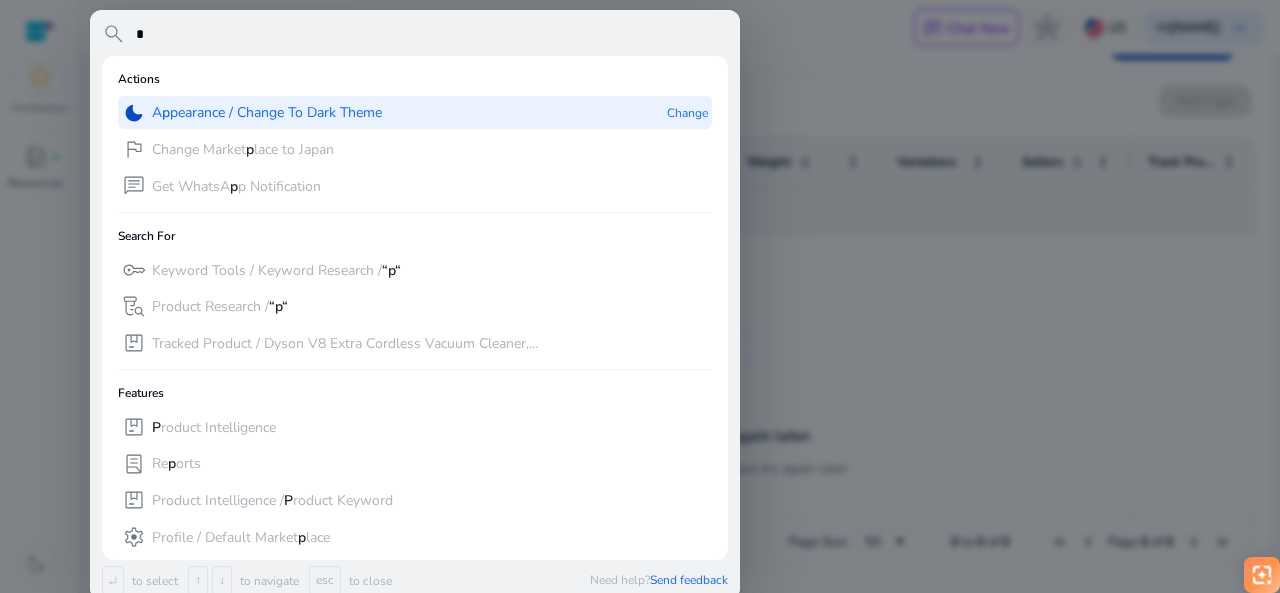 type on "*" 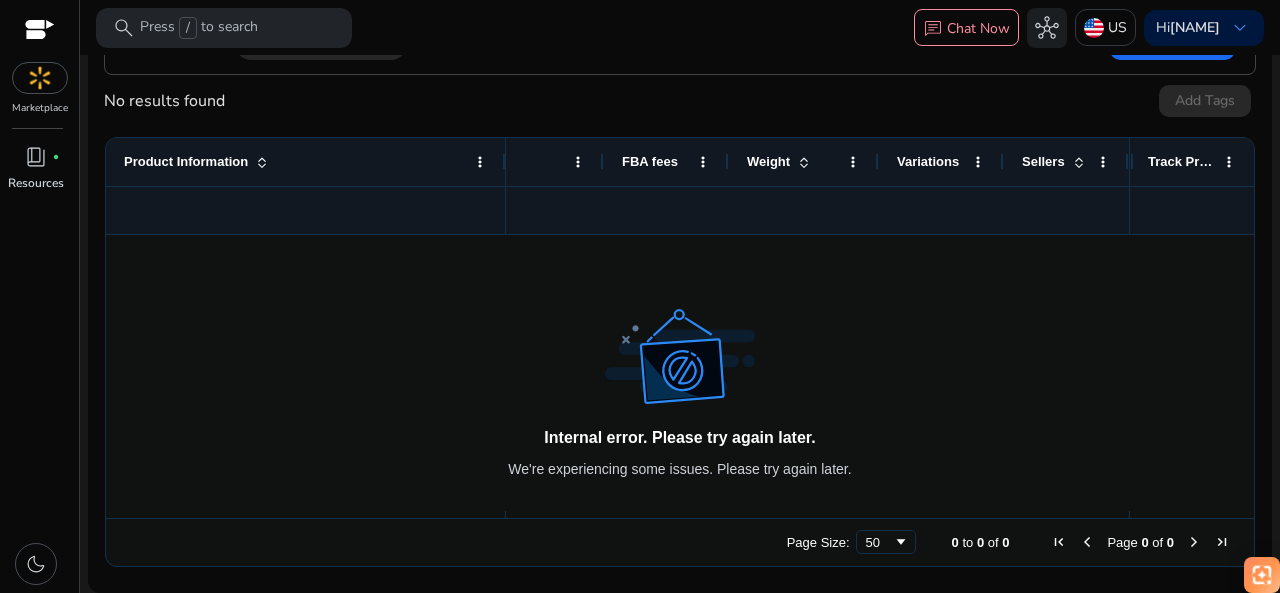 click on "search   Press  /  to search   chat  Chat Now  hub  US  Hi  [NAME]  keyboard_arrow_down" at bounding box center (680, 27) 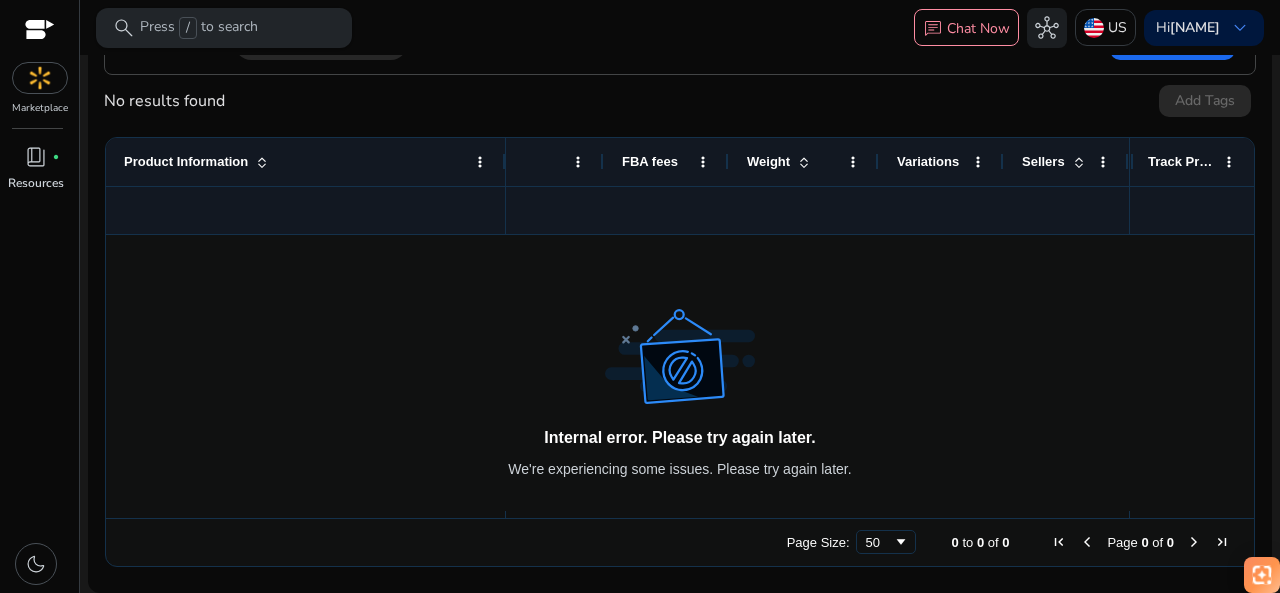 click on "search   Press  /  to search" at bounding box center (224, 28) 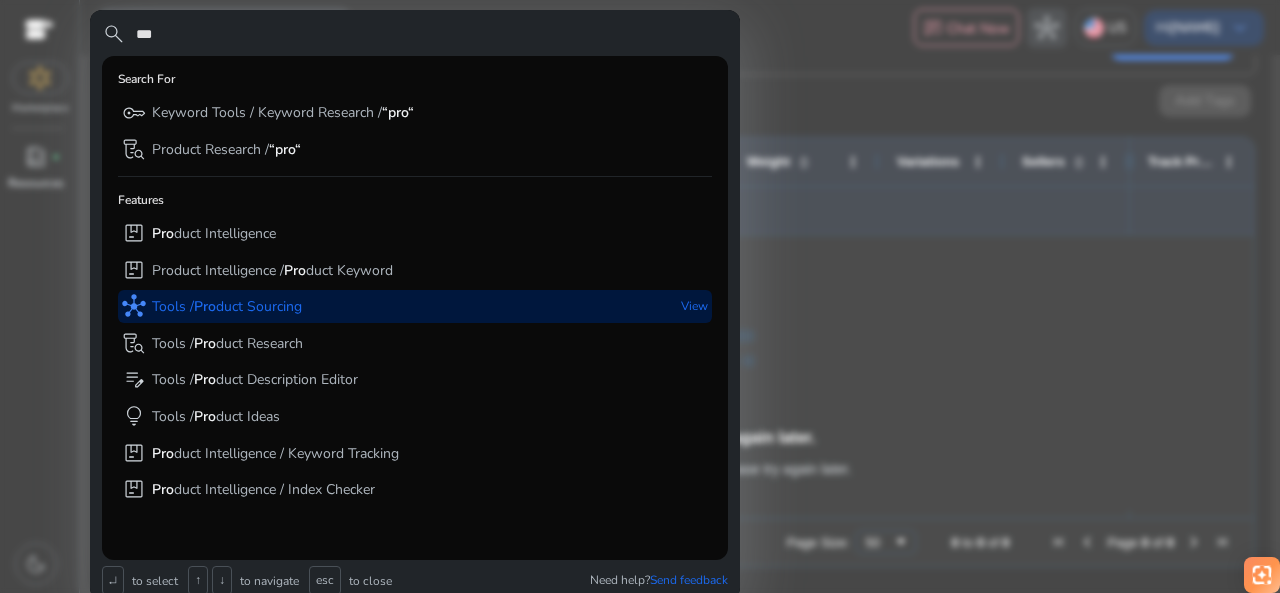 type on "***" 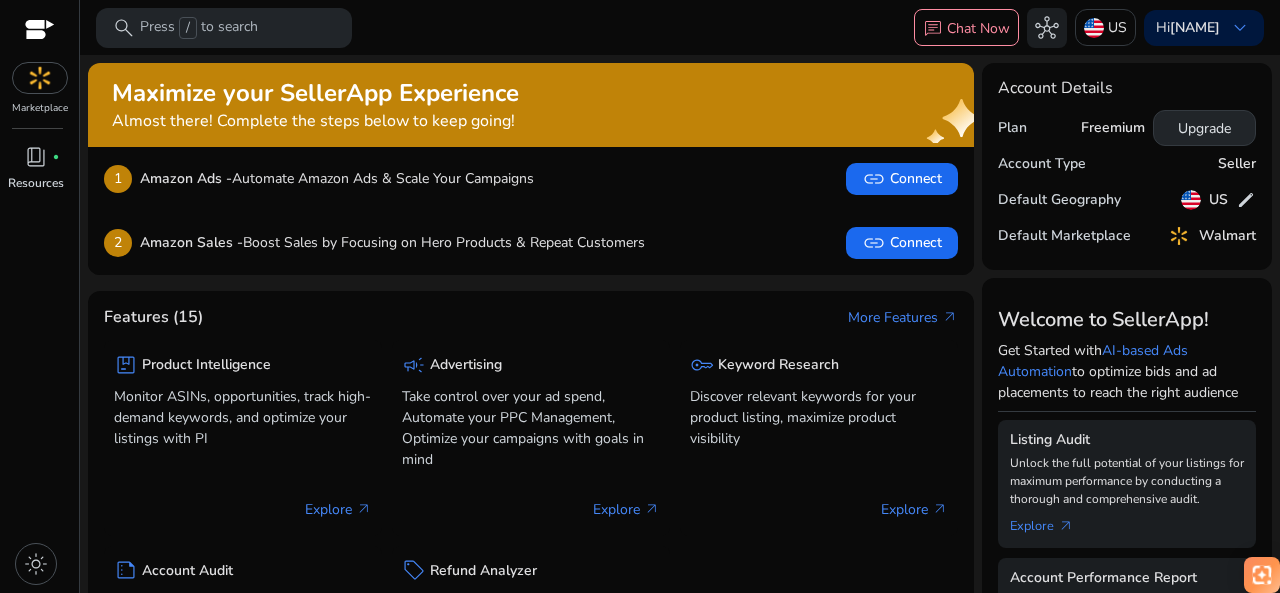 click on "Upgrade" 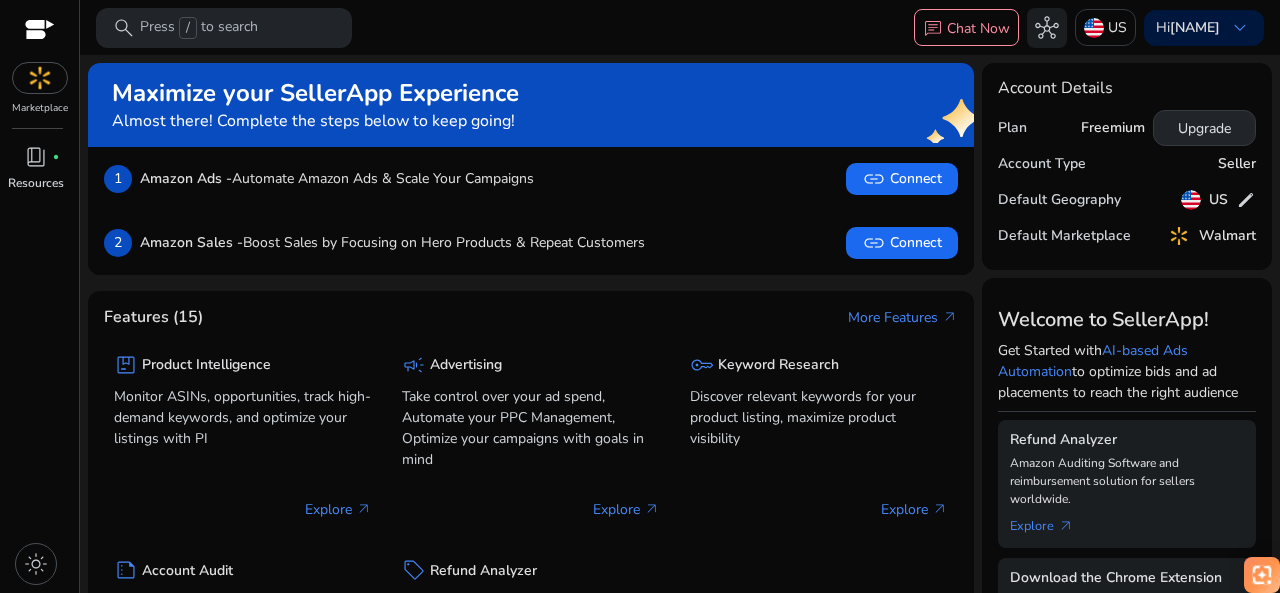 click on "Upgrade" 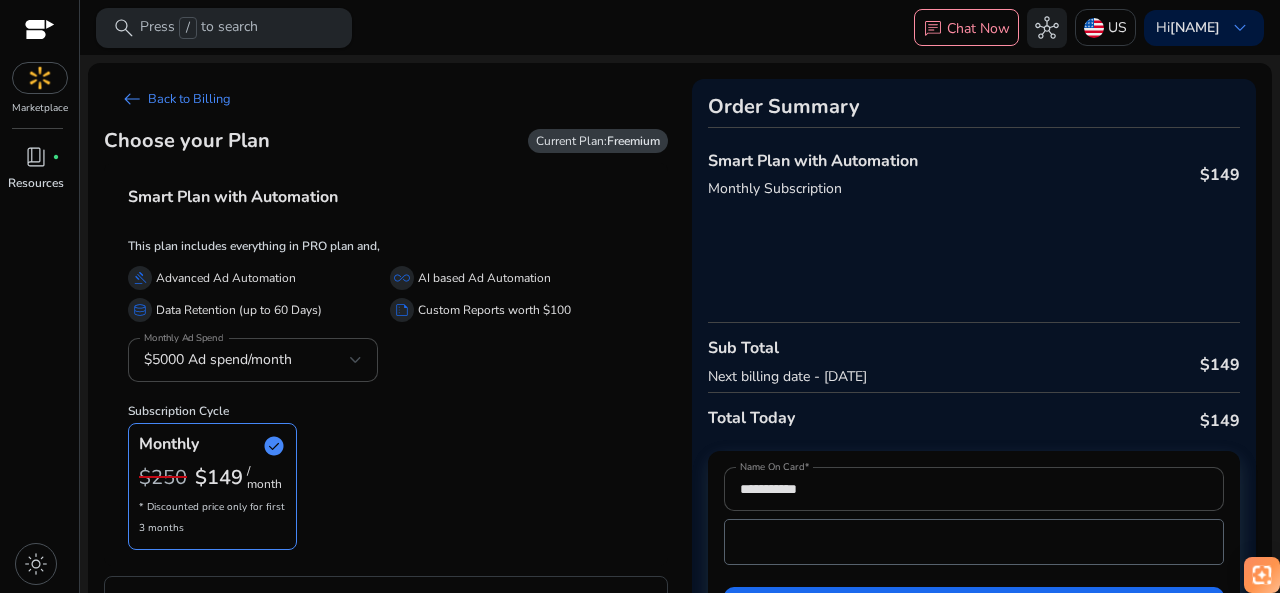 click on "Press  /  to search" at bounding box center (199, 28) 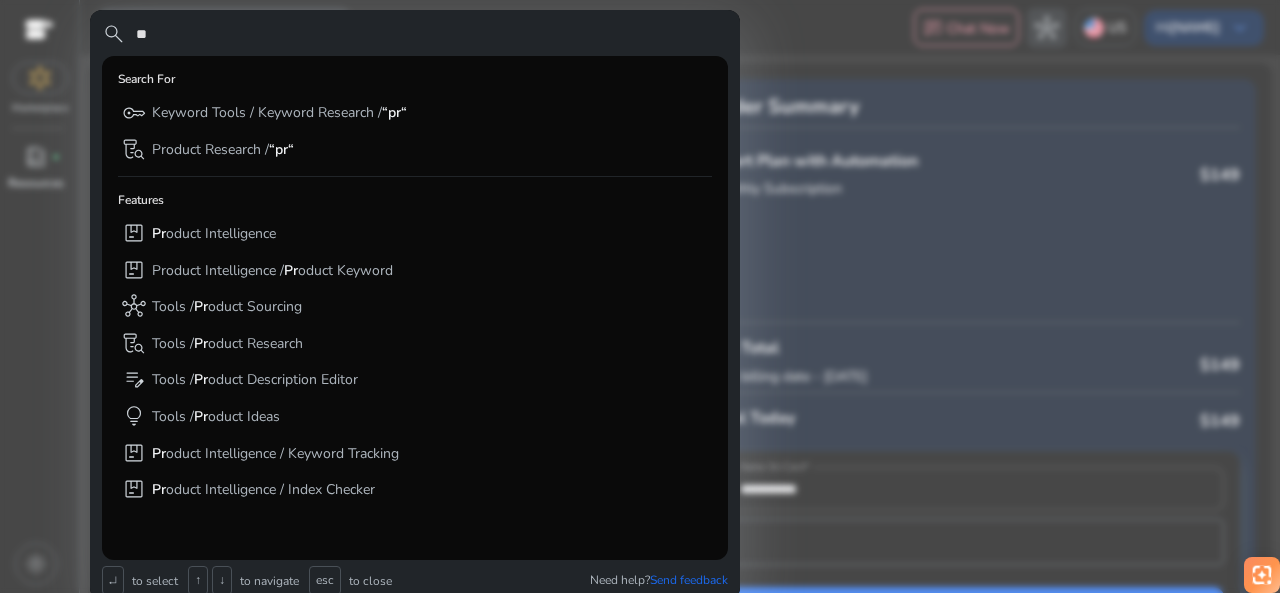 type on "*" 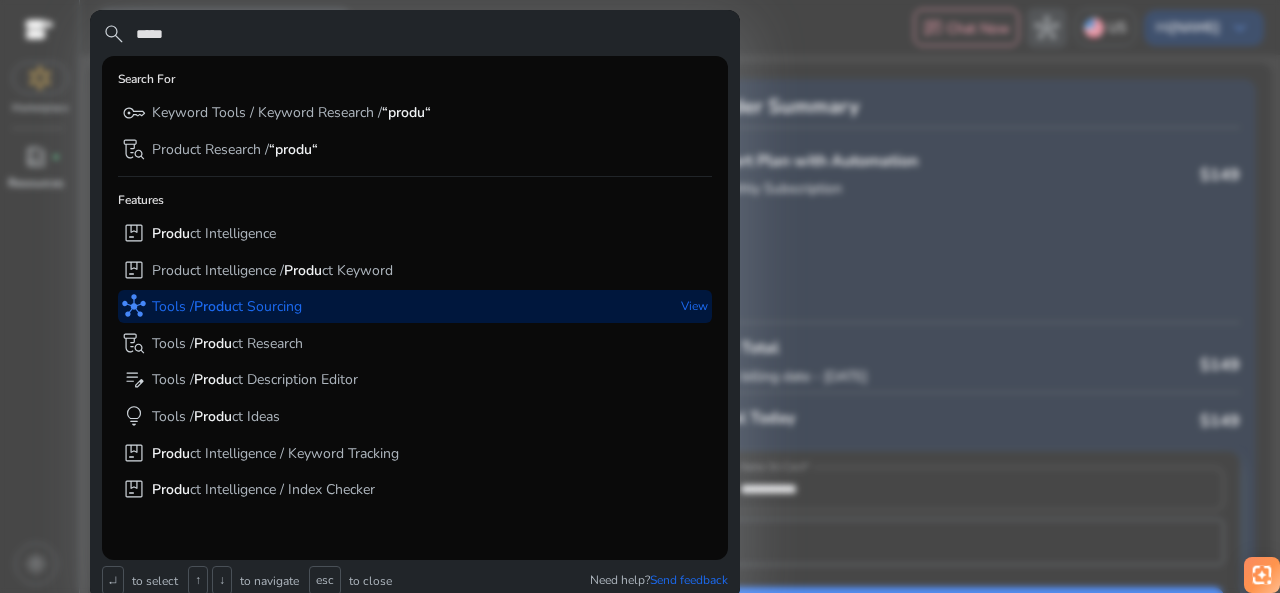 type on "*****" 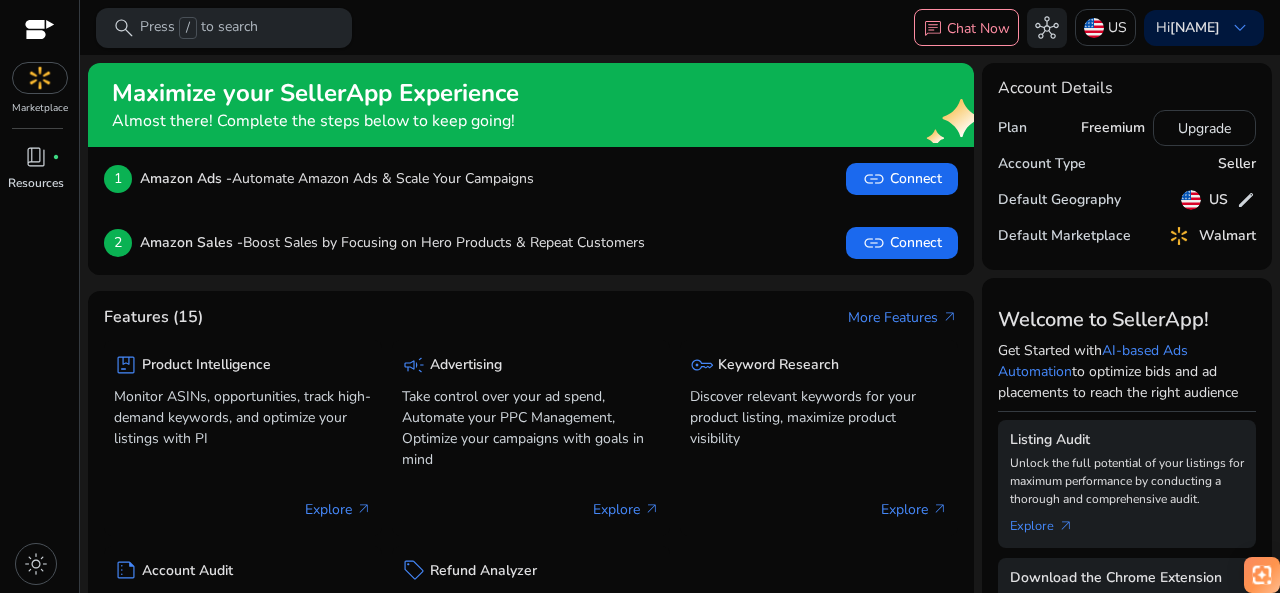click on "search   Press  /  to search" at bounding box center [224, 28] 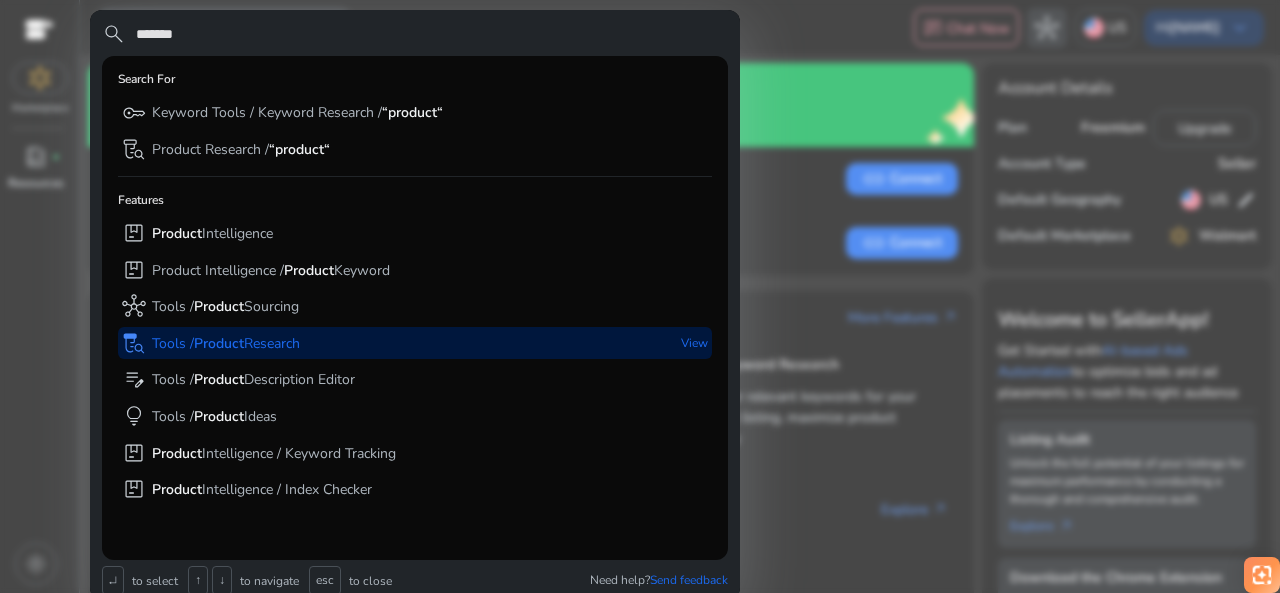type on "*******" 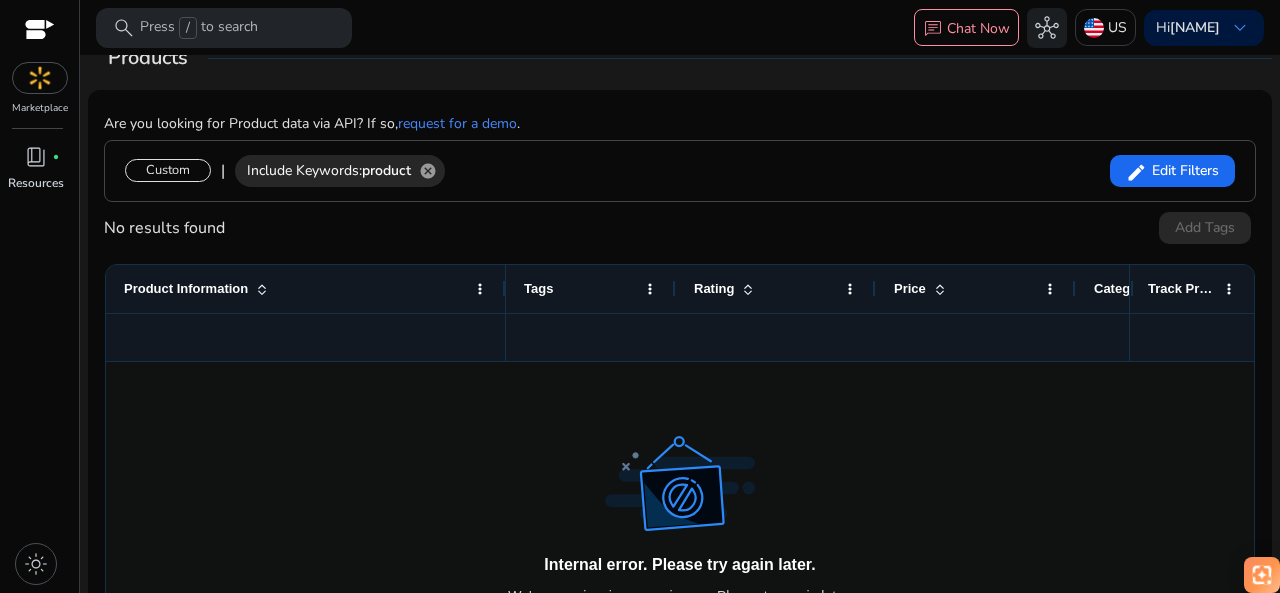 scroll, scrollTop: 295, scrollLeft: 0, axis: vertical 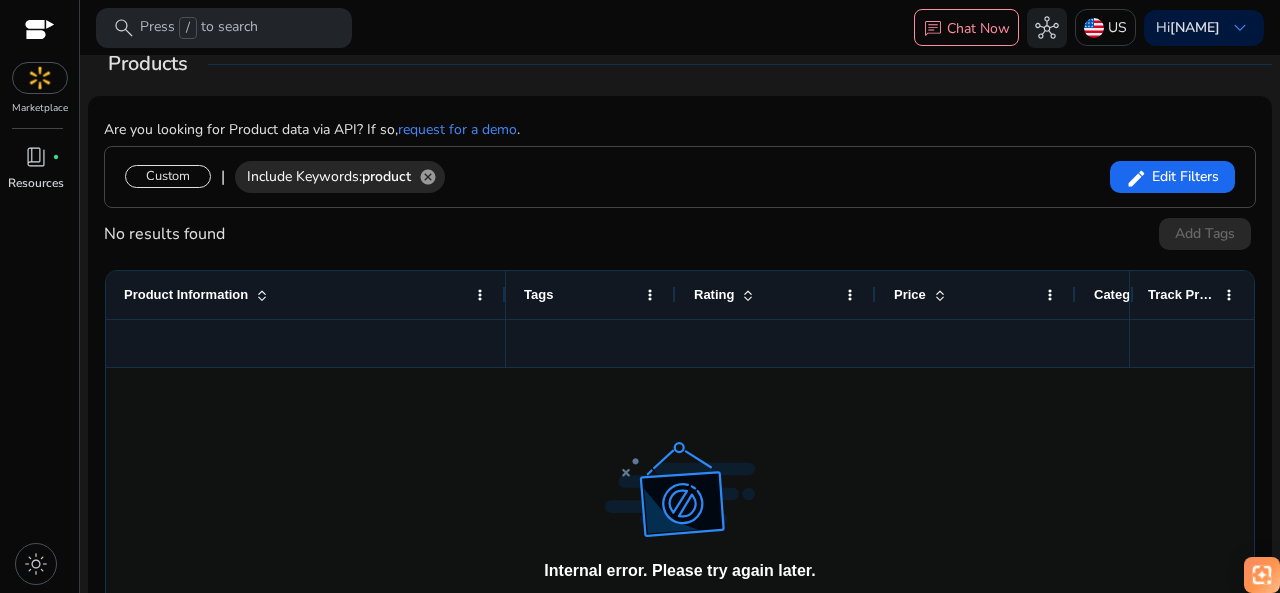 click on "search   Press  /  to search   chat  Chat Now  hub  US  Hi  [NAME]  keyboard_arrow_down" at bounding box center [680, 27] 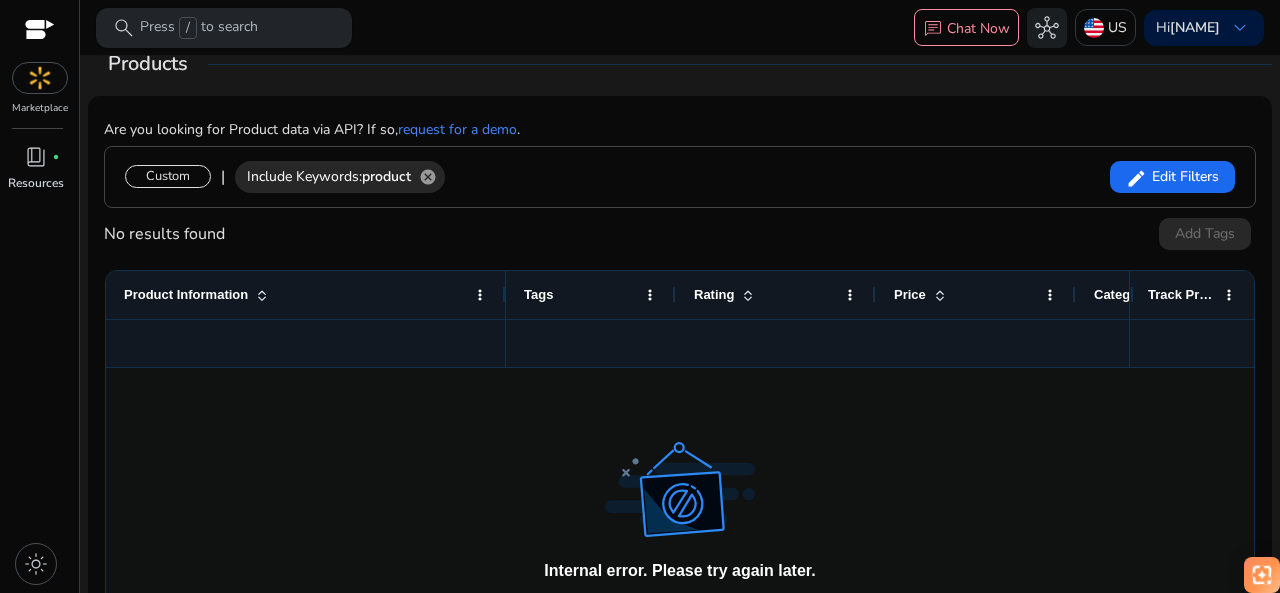 click on "search   Press  /  to search" at bounding box center (224, 28) 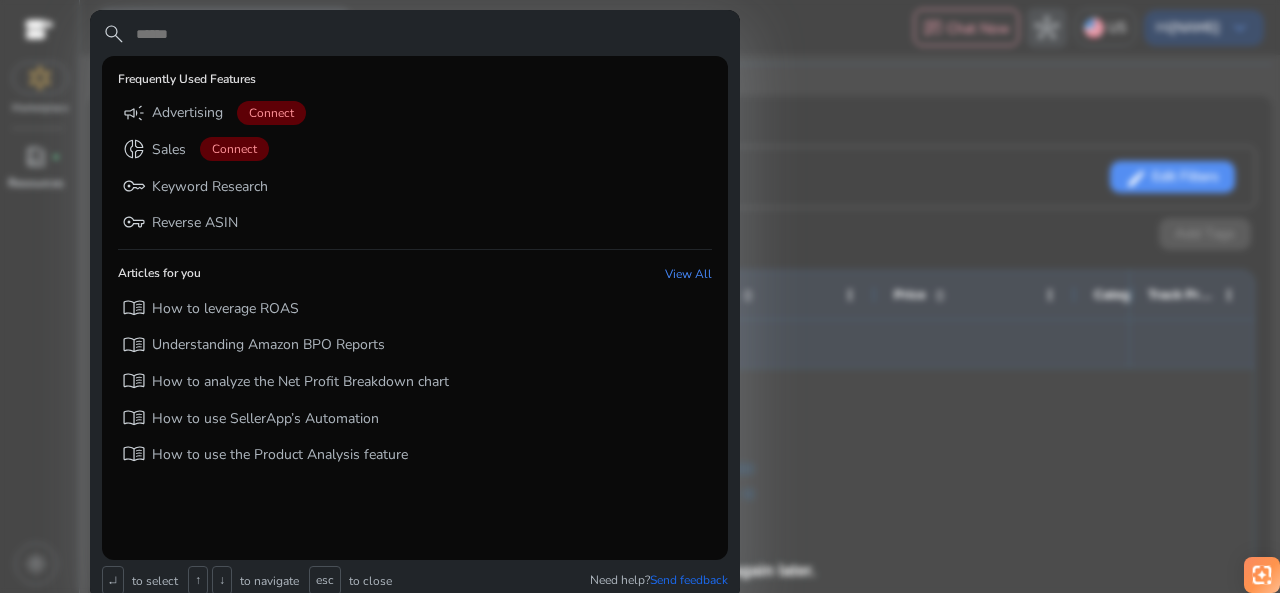 drag, startPoint x: 867, startPoint y: 154, endPoint x: 889, endPoint y: 156, distance: 22.090721 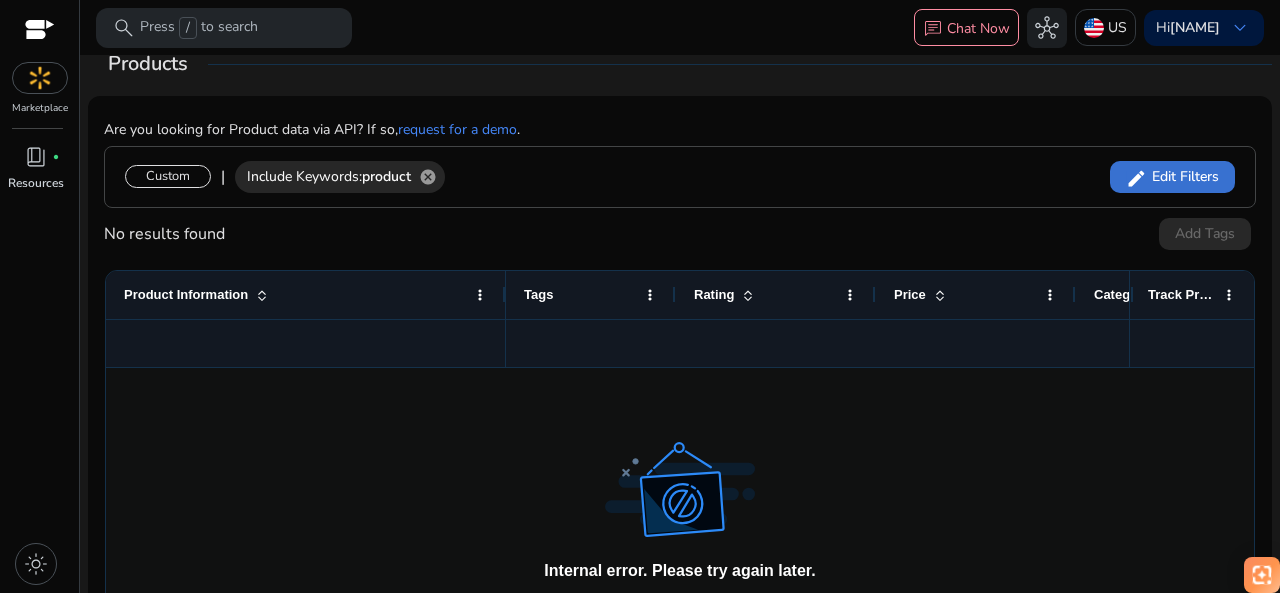click 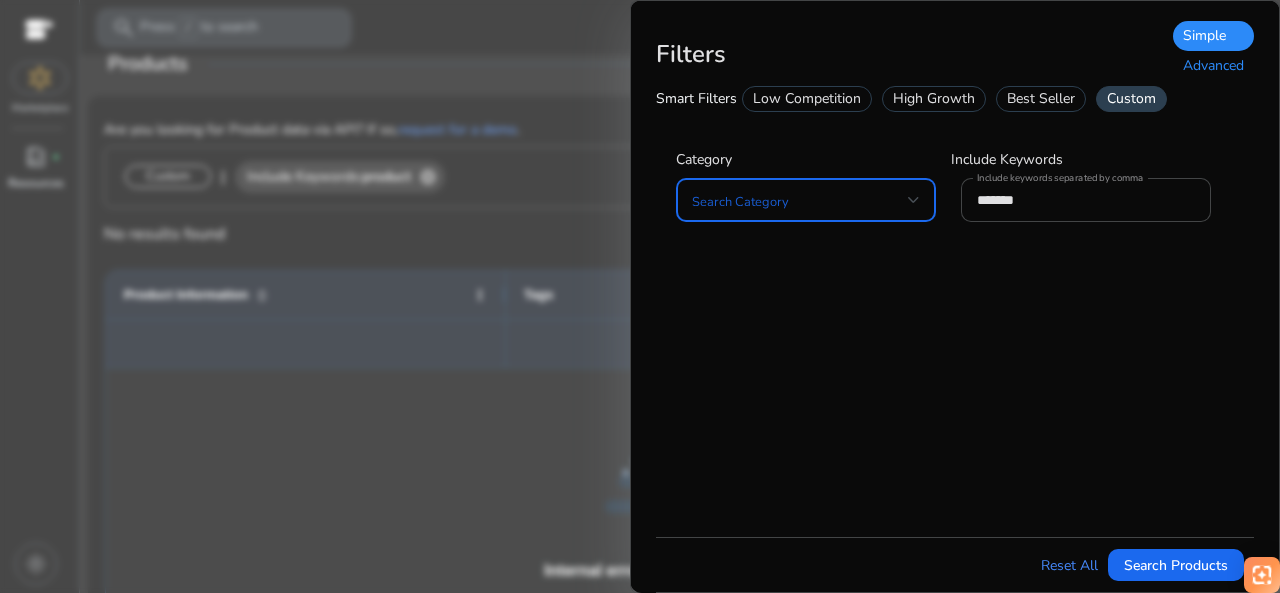 click at bounding box center (806, 200) 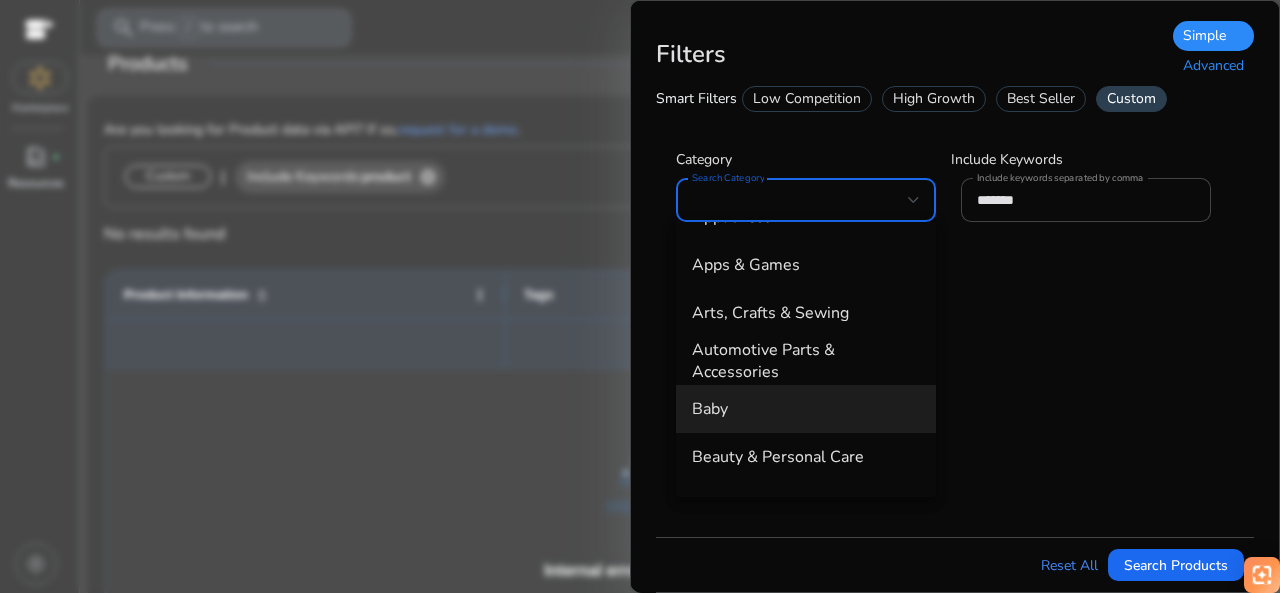 scroll, scrollTop: 267, scrollLeft: 0, axis: vertical 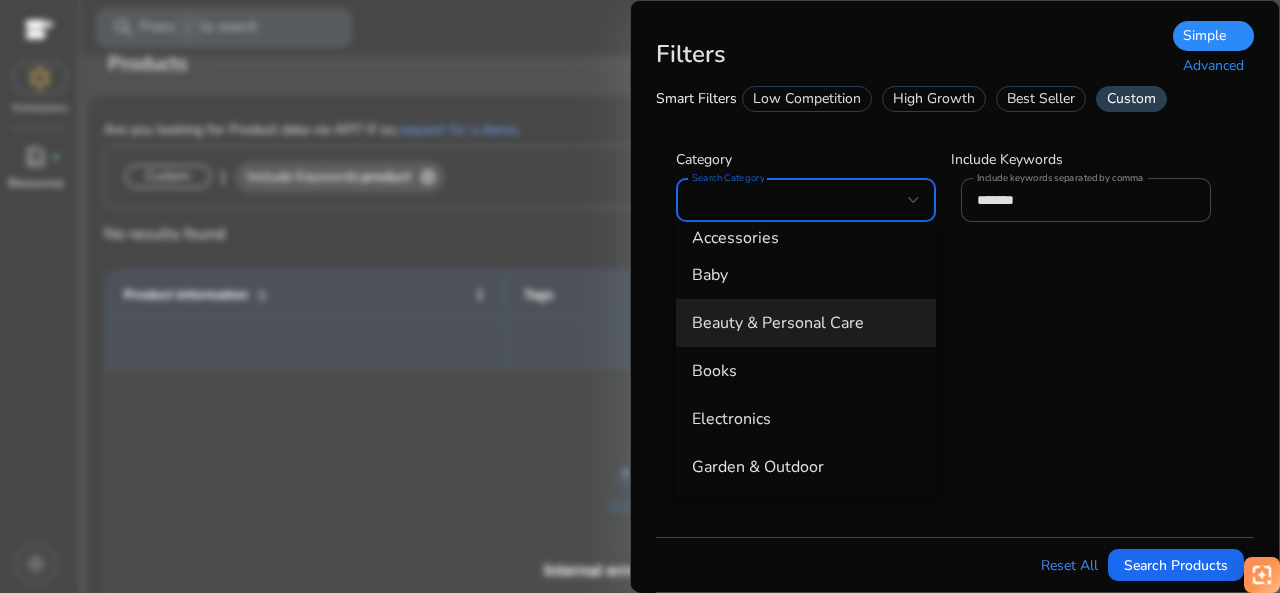 click on "Beauty & Personal Care" at bounding box center [806, 323] 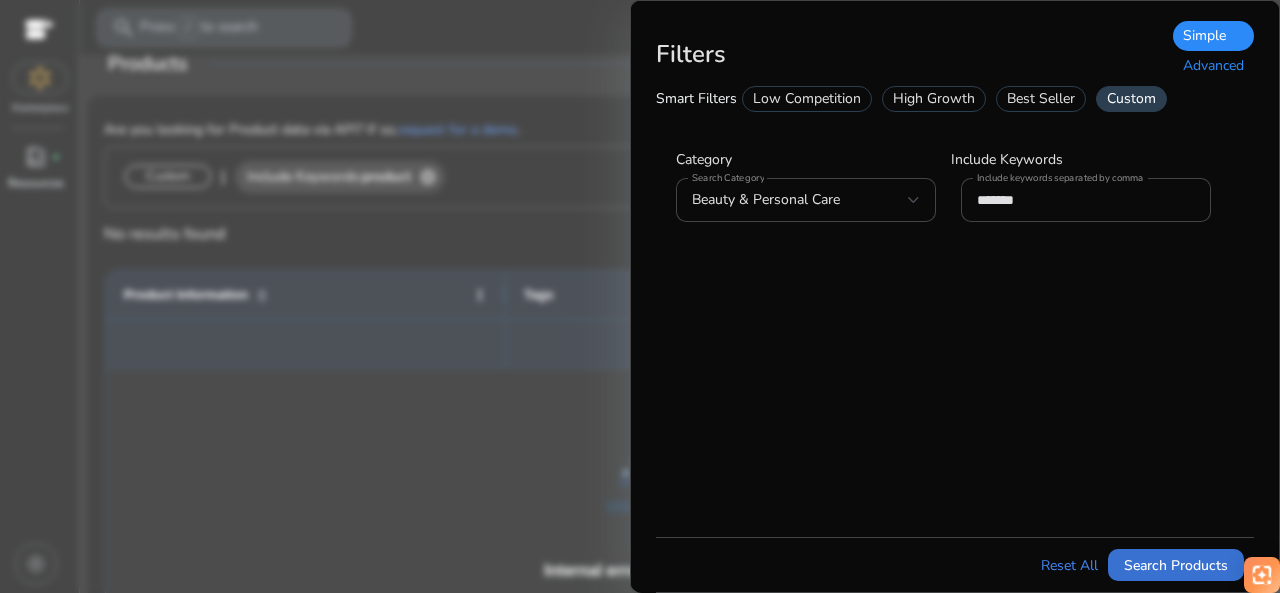 click on "Search Products" at bounding box center [1176, 565] 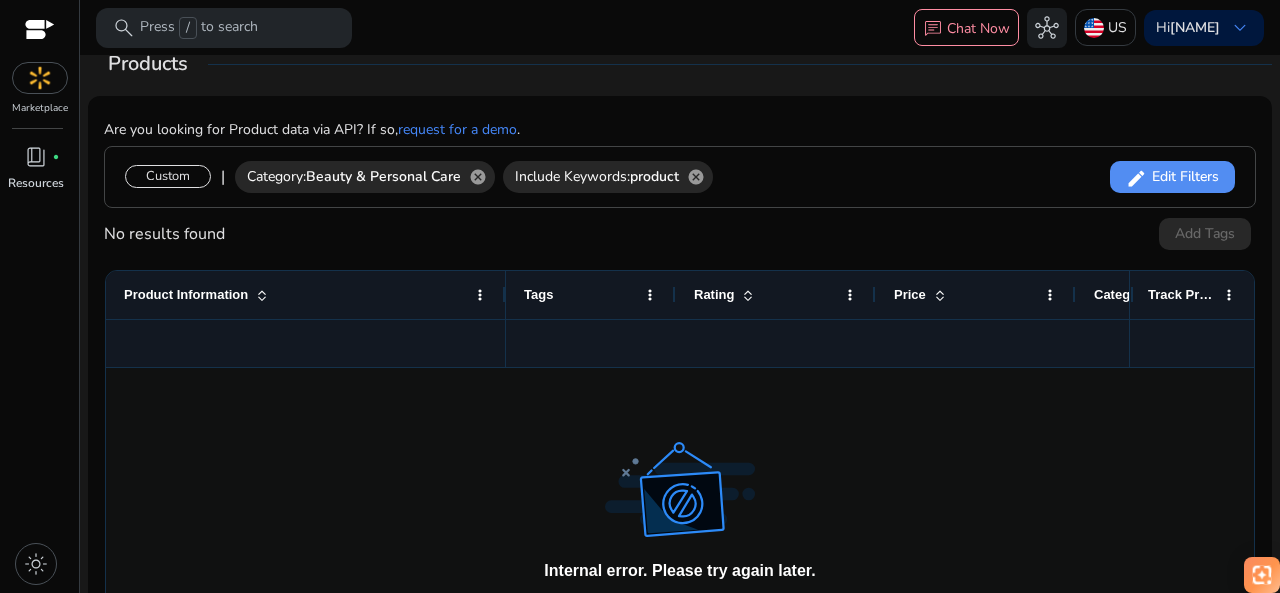 scroll, scrollTop: 428, scrollLeft: 0, axis: vertical 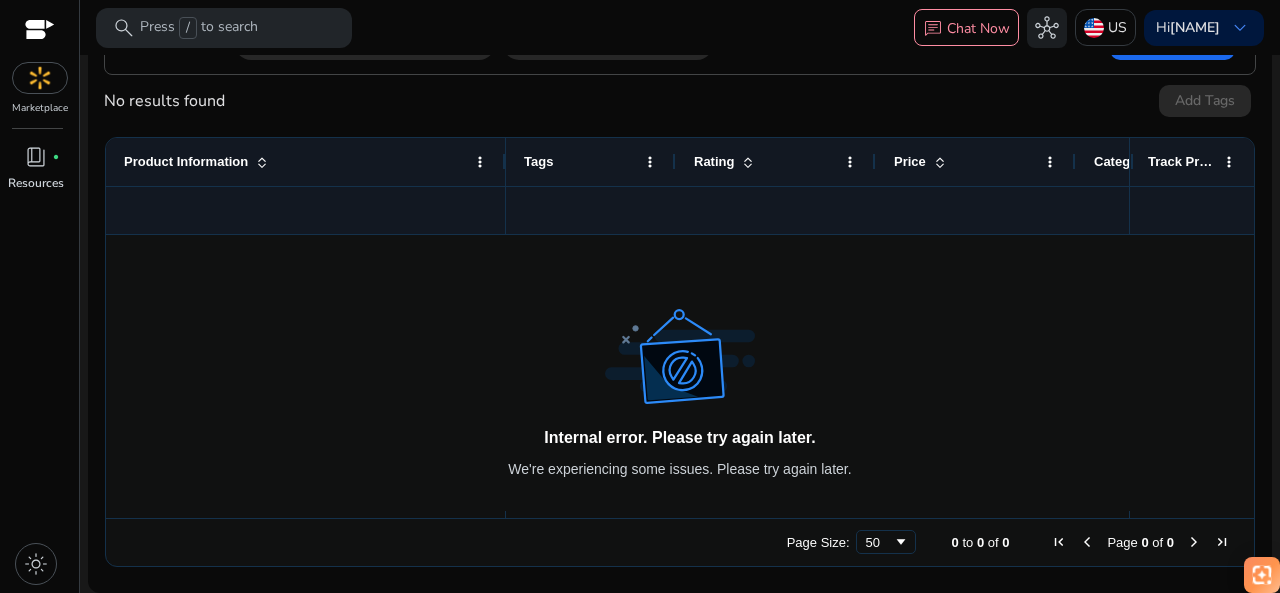 drag, startPoint x: 617, startPoint y: 518, endPoint x: 435, endPoint y: 467, distance: 189.01057 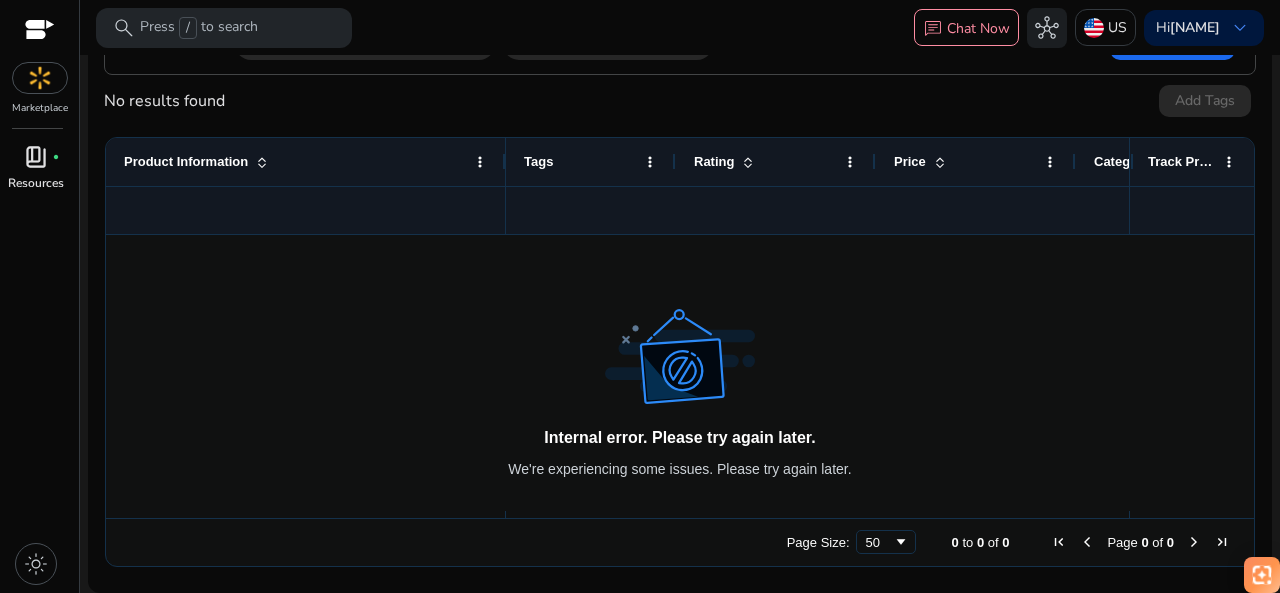 click on "book_4   fiber_manual_record" at bounding box center [36, 157] 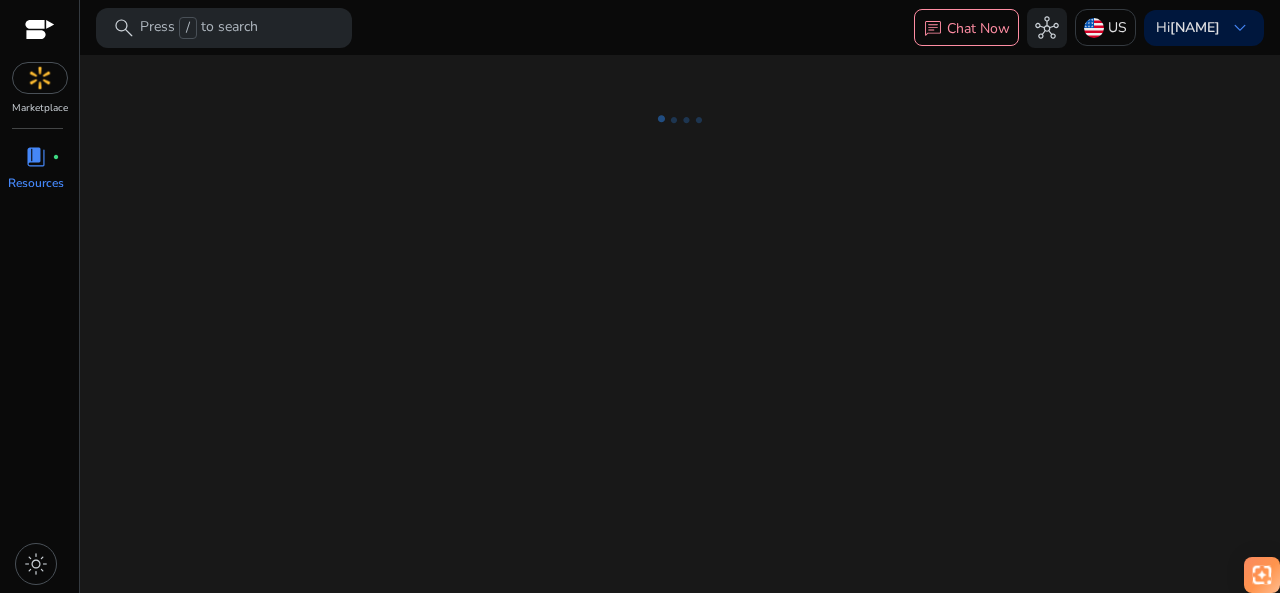 scroll, scrollTop: 0, scrollLeft: 0, axis: both 